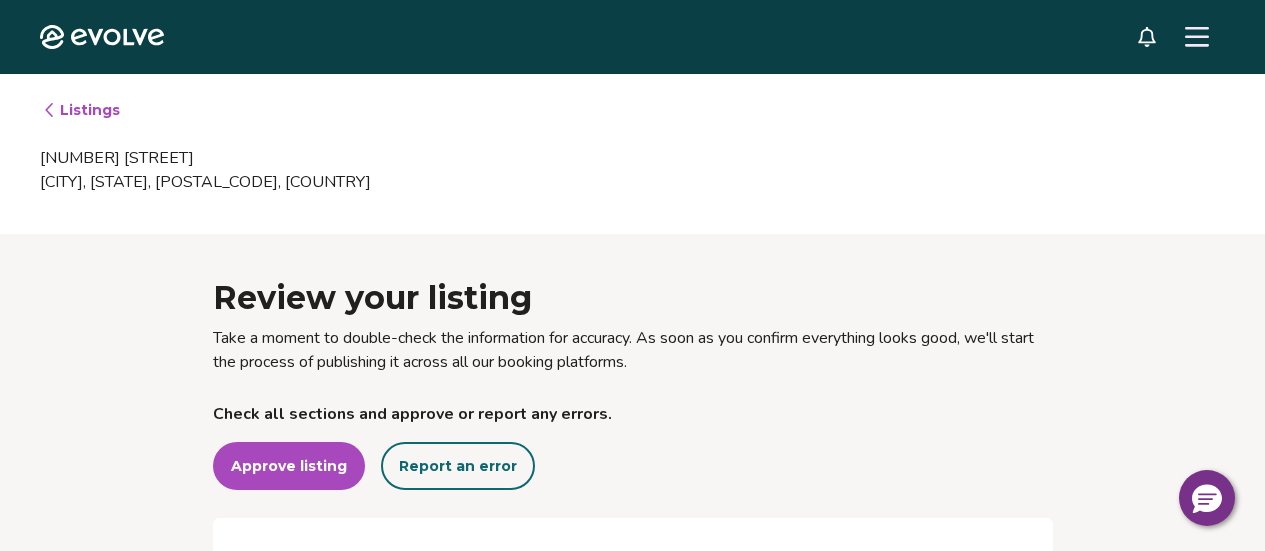 scroll, scrollTop: 0, scrollLeft: 0, axis: both 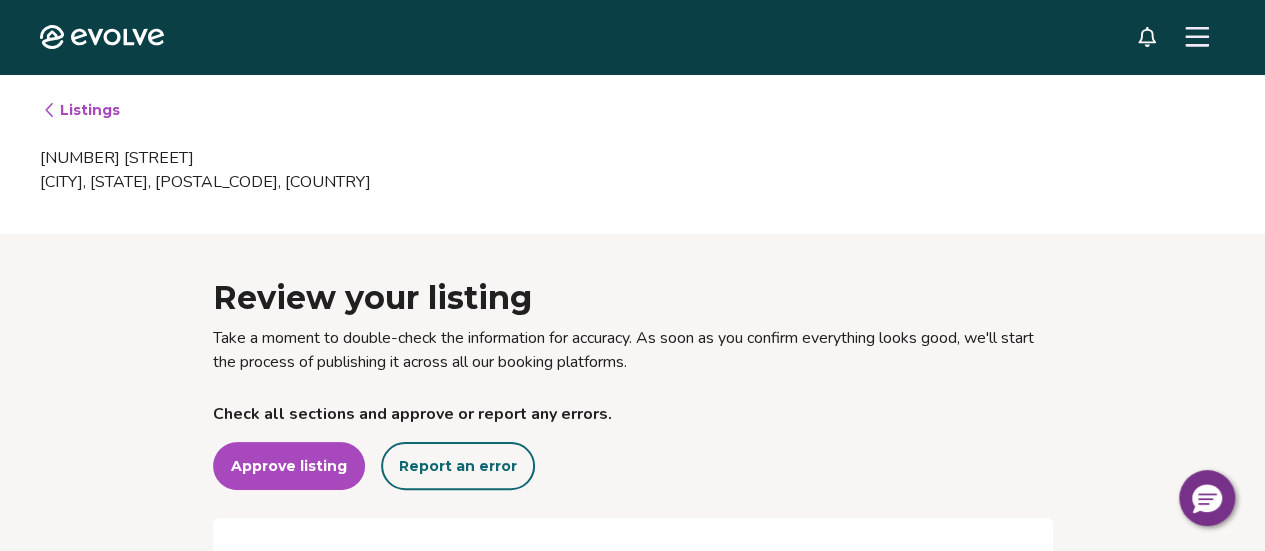 click on "Listings" at bounding box center [81, 110] 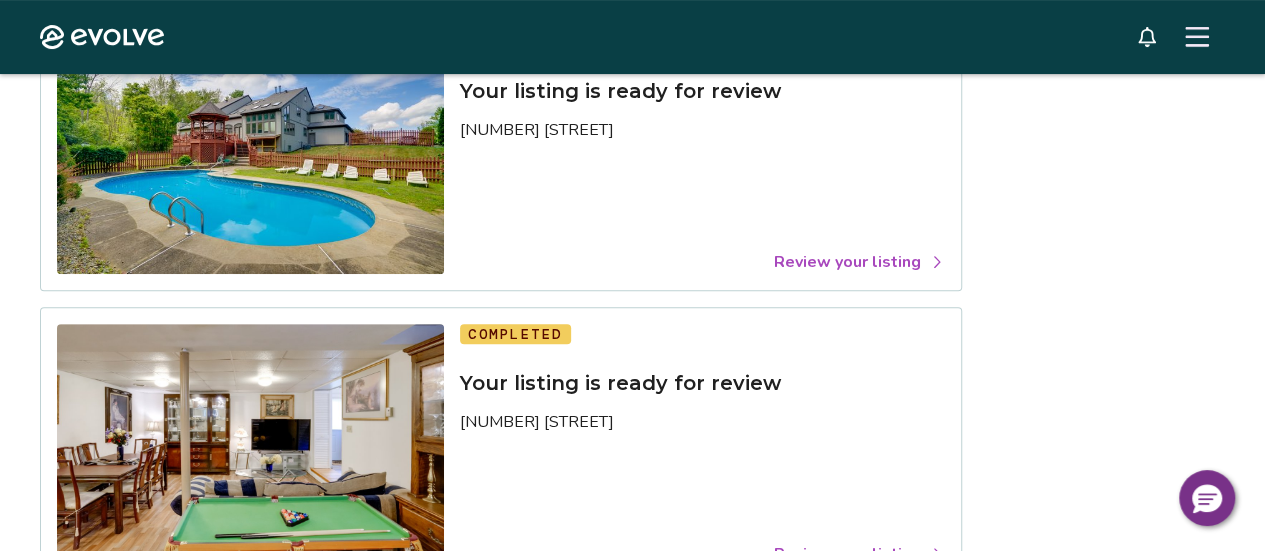 scroll, scrollTop: 218, scrollLeft: 0, axis: vertical 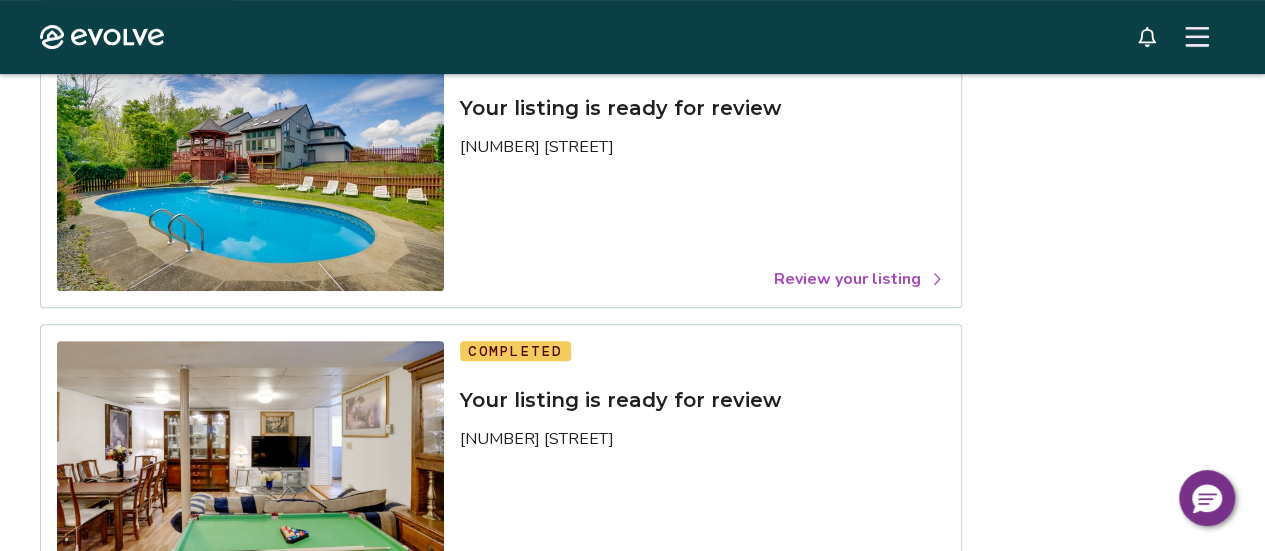 click on "Review your listing" at bounding box center (859, 279) 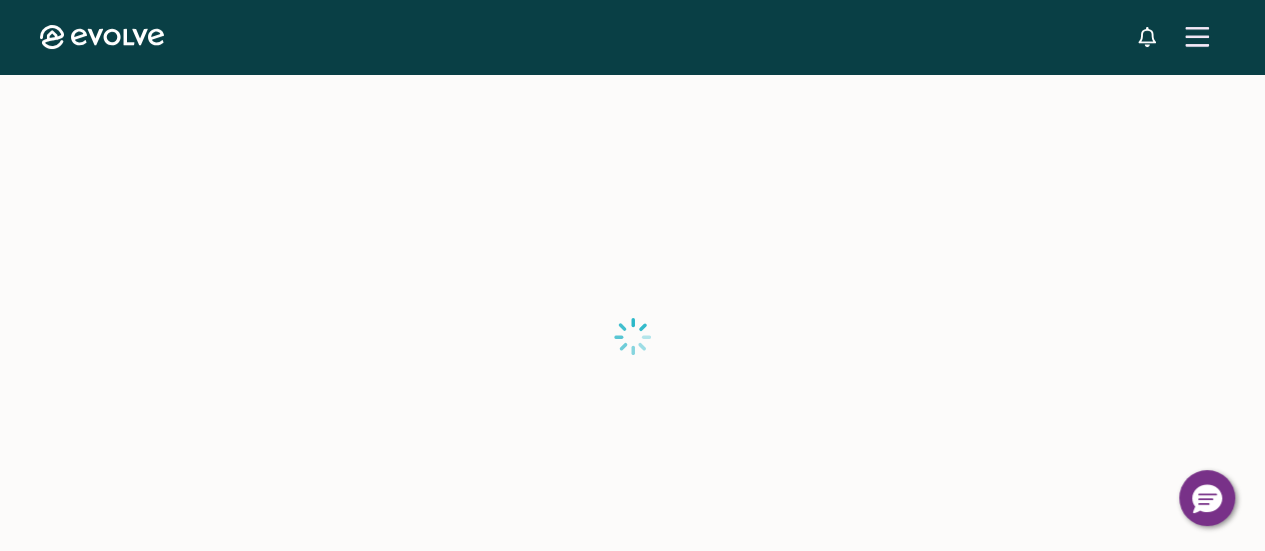 scroll, scrollTop: 0, scrollLeft: 0, axis: both 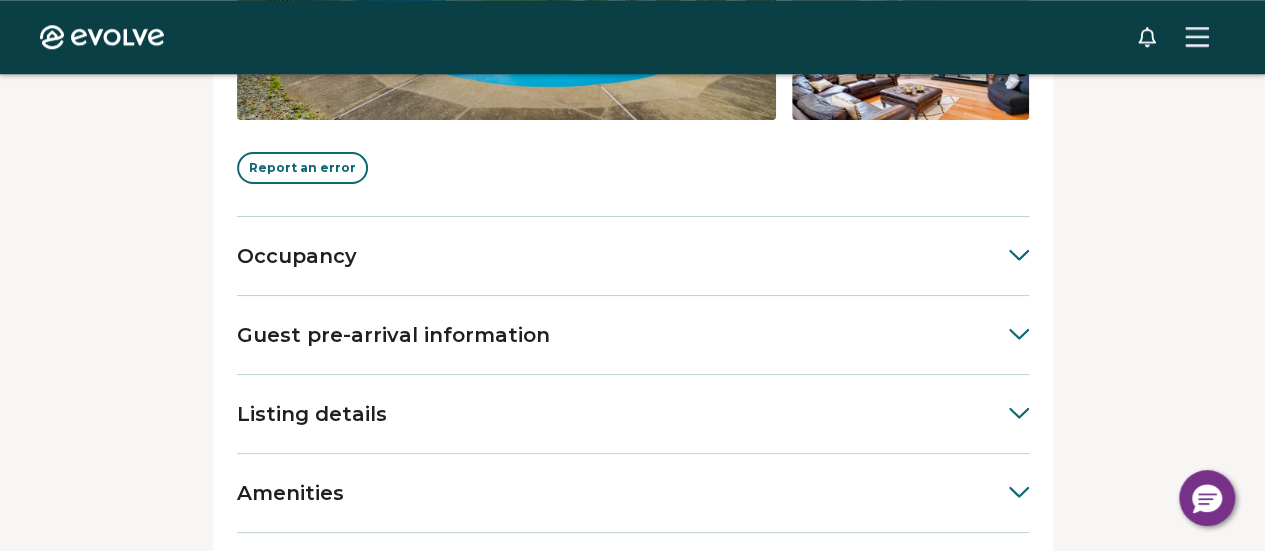 click 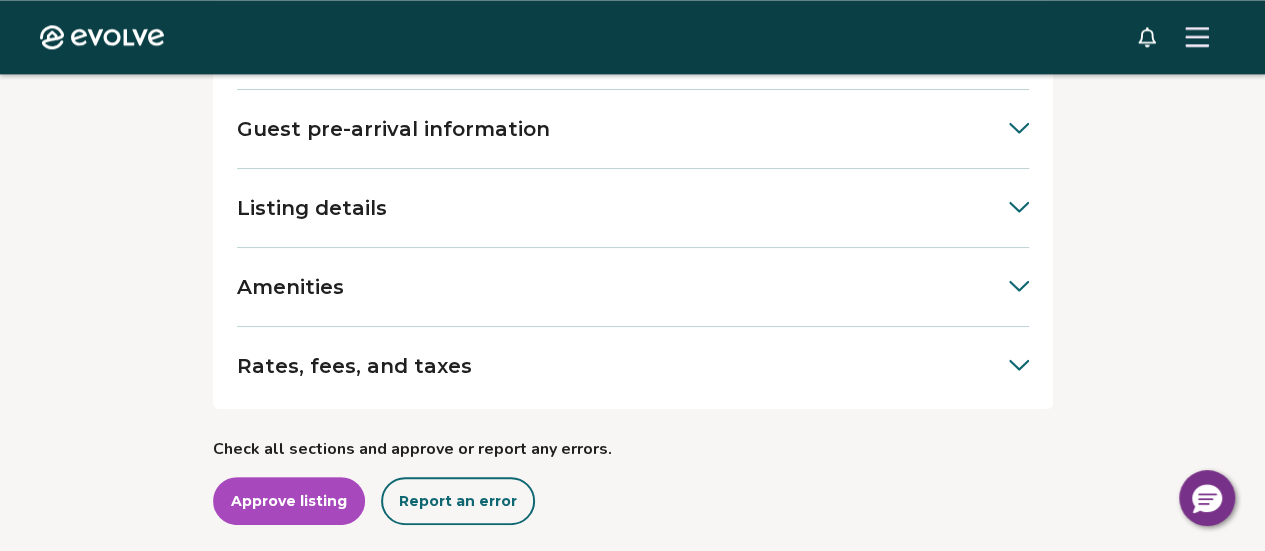 scroll, scrollTop: 1223, scrollLeft: 0, axis: vertical 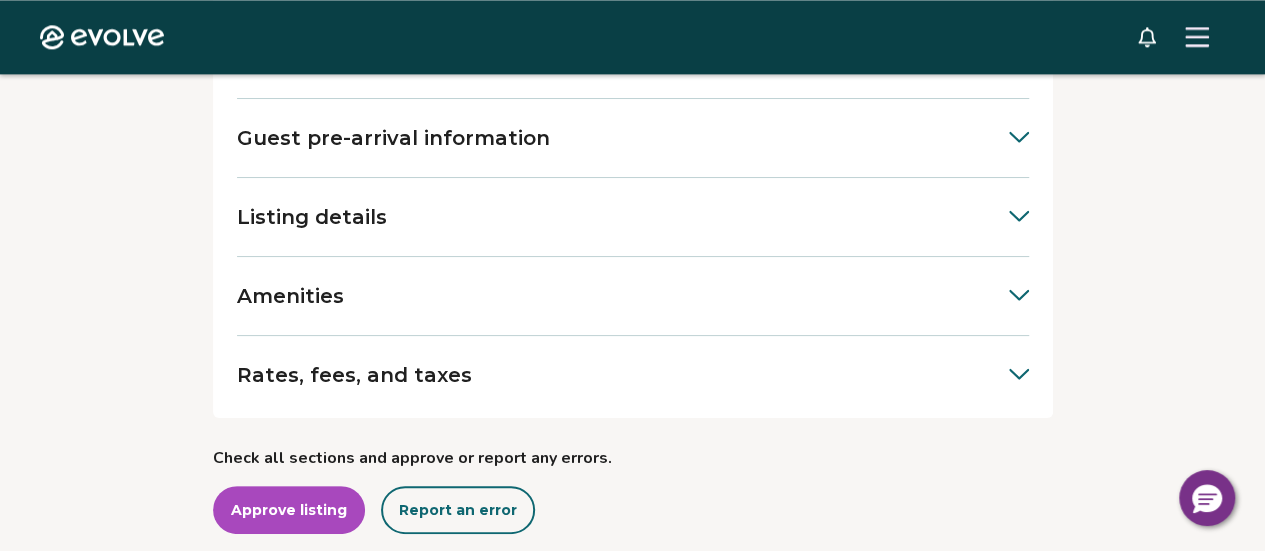 click 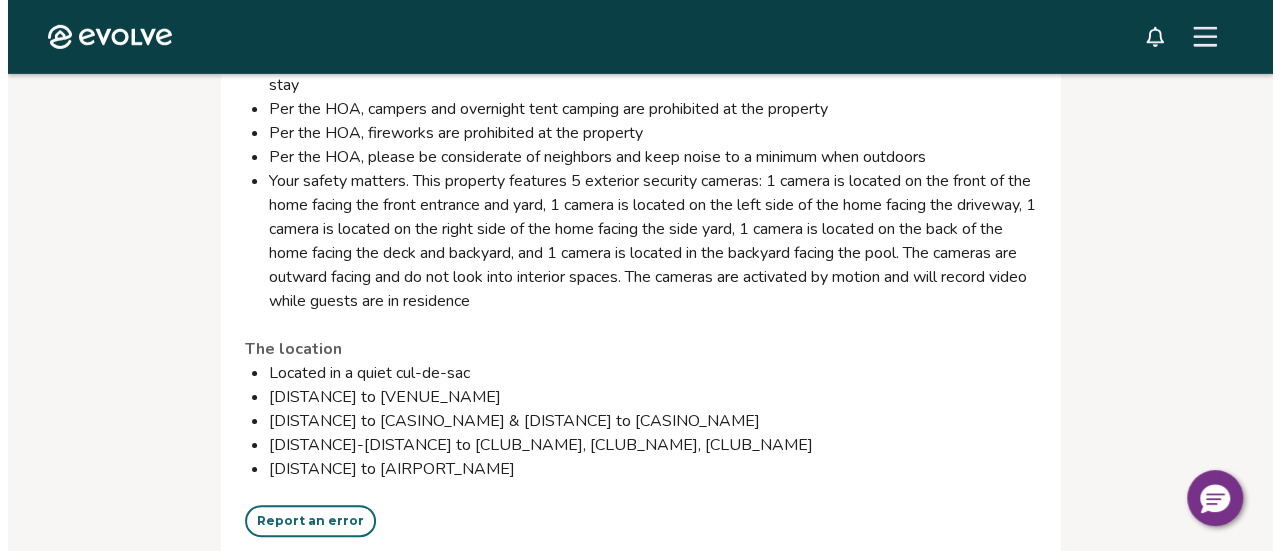 scroll, scrollTop: 3251, scrollLeft: 0, axis: vertical 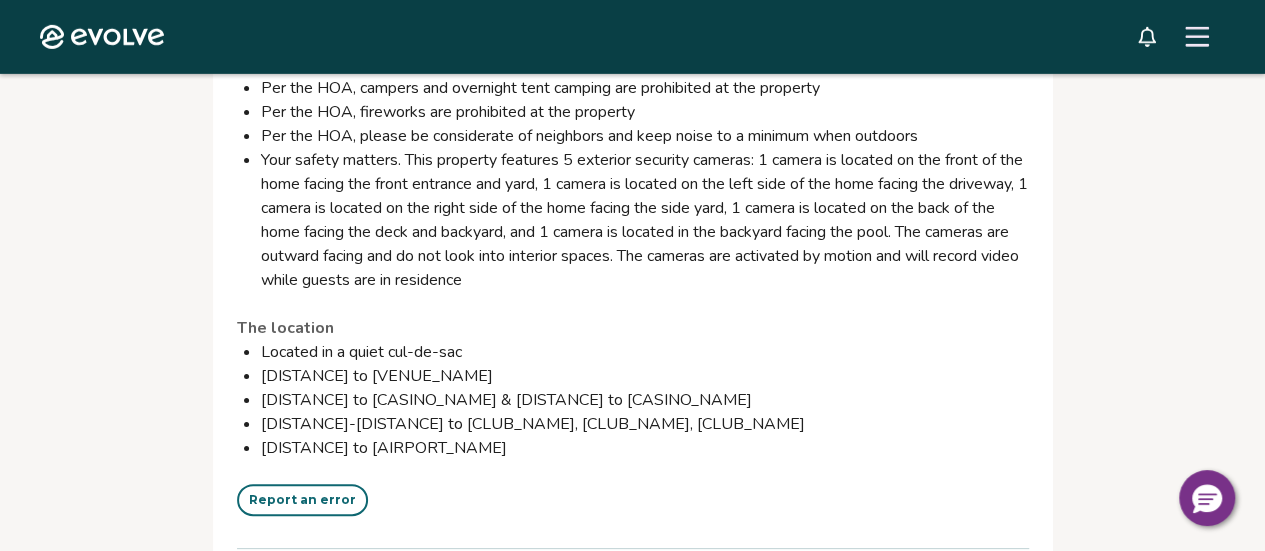 click on "Report an error" at bounding box center (302, 500) 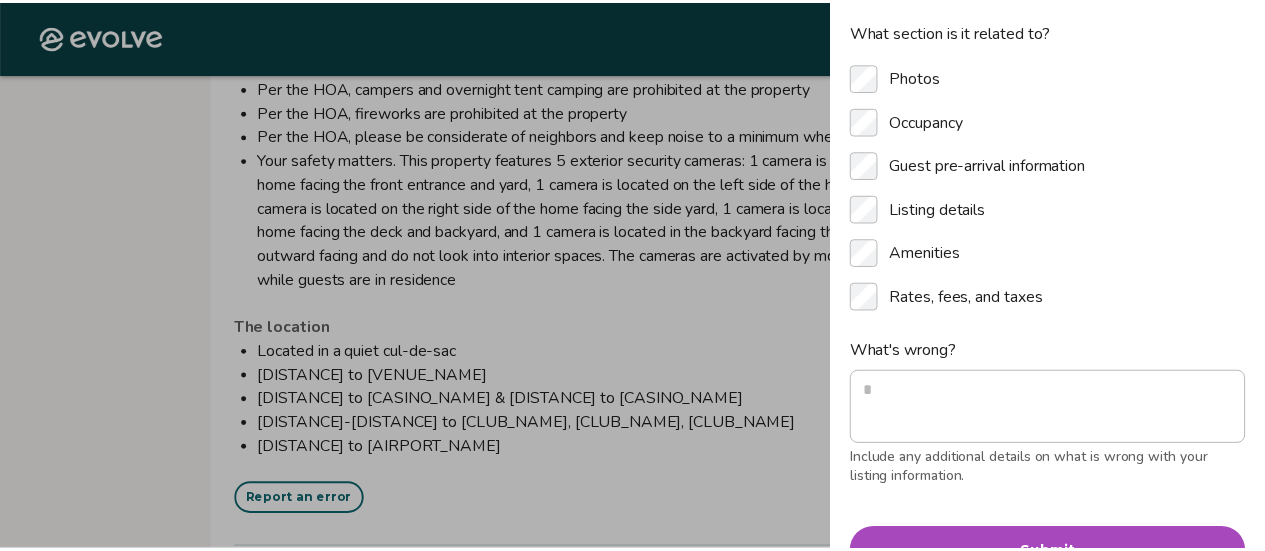 scroll, scrollTop: 168, scrollLeft: 0, axis: vertical 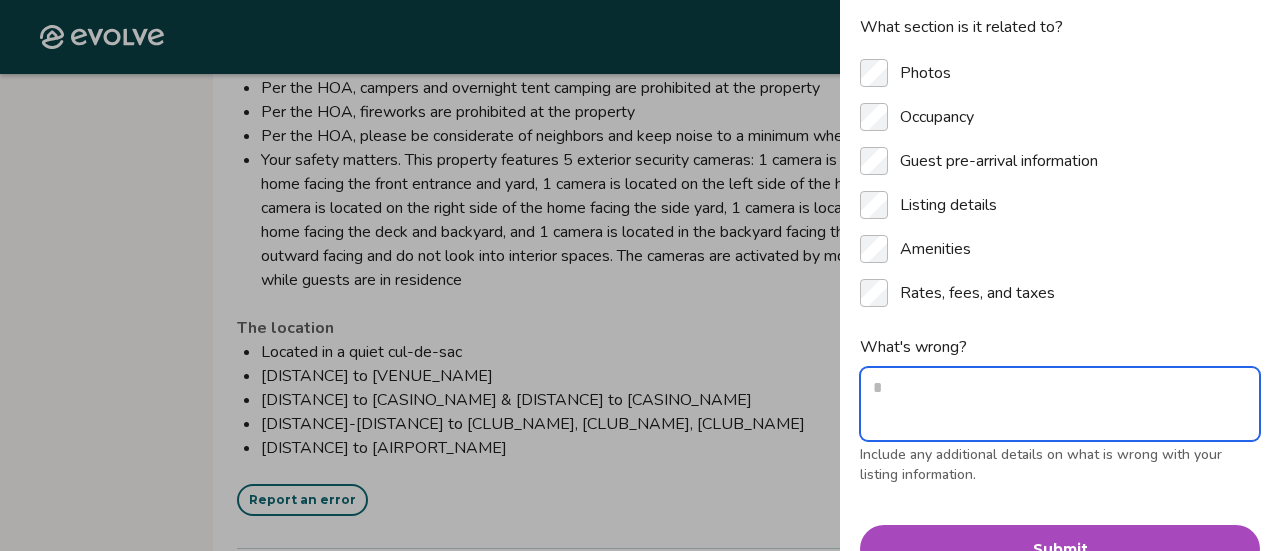 click on "What's wrong?" at bounding box center [1060, 404] 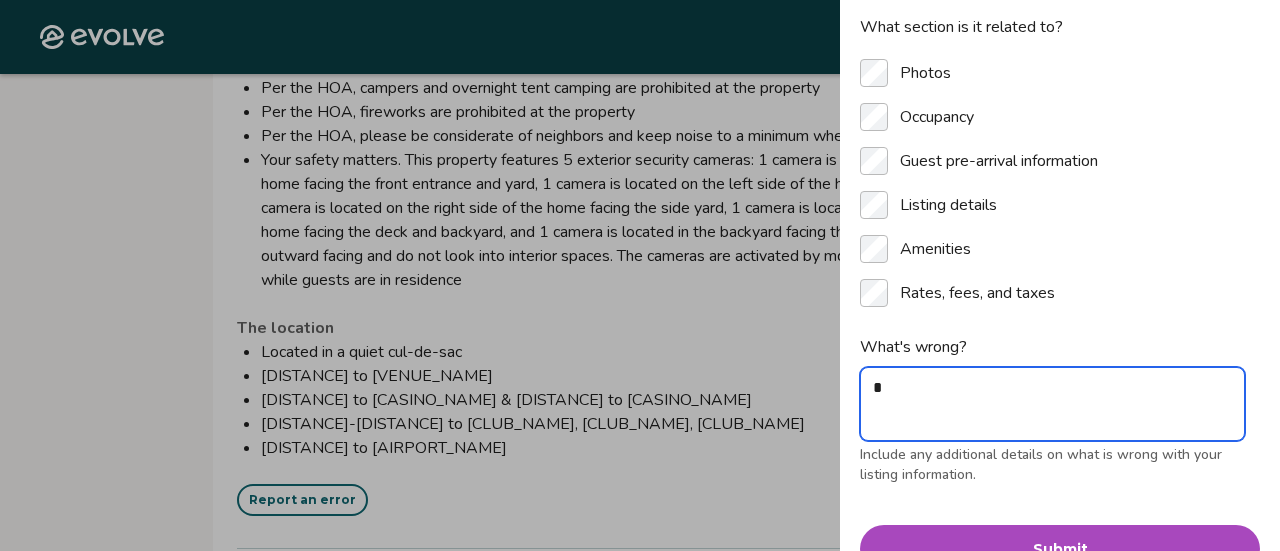 type on "*" 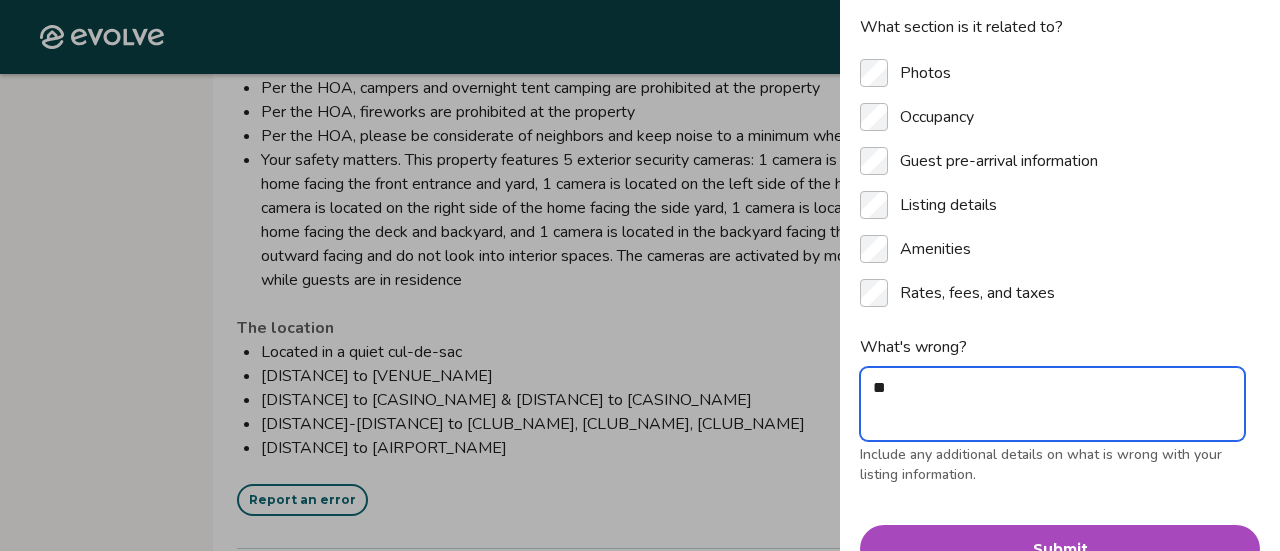 type on "*" 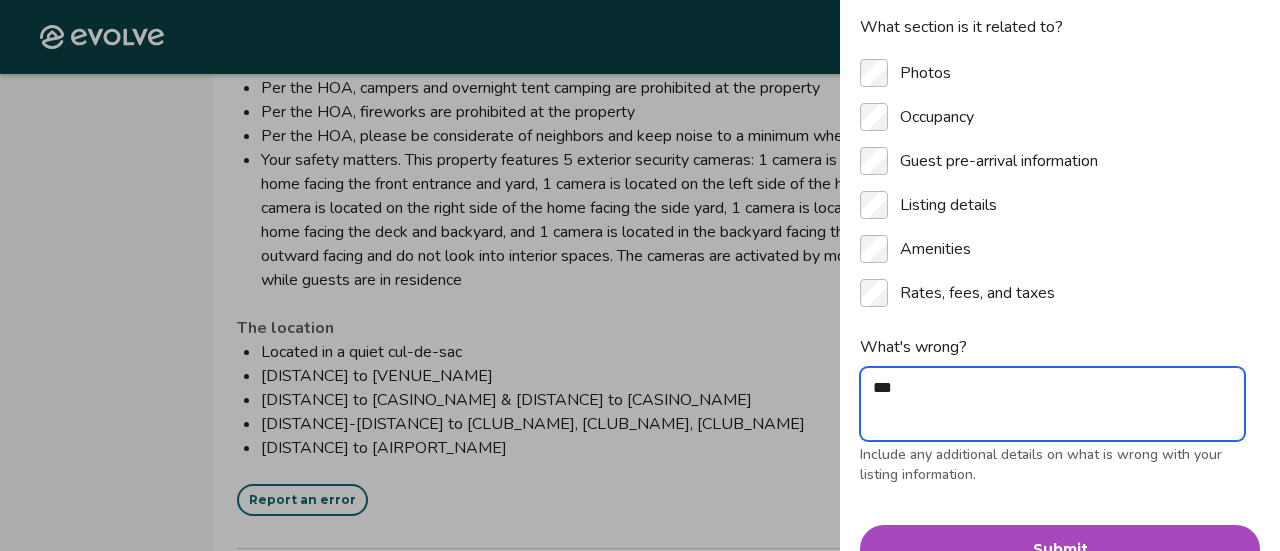 type on "*" 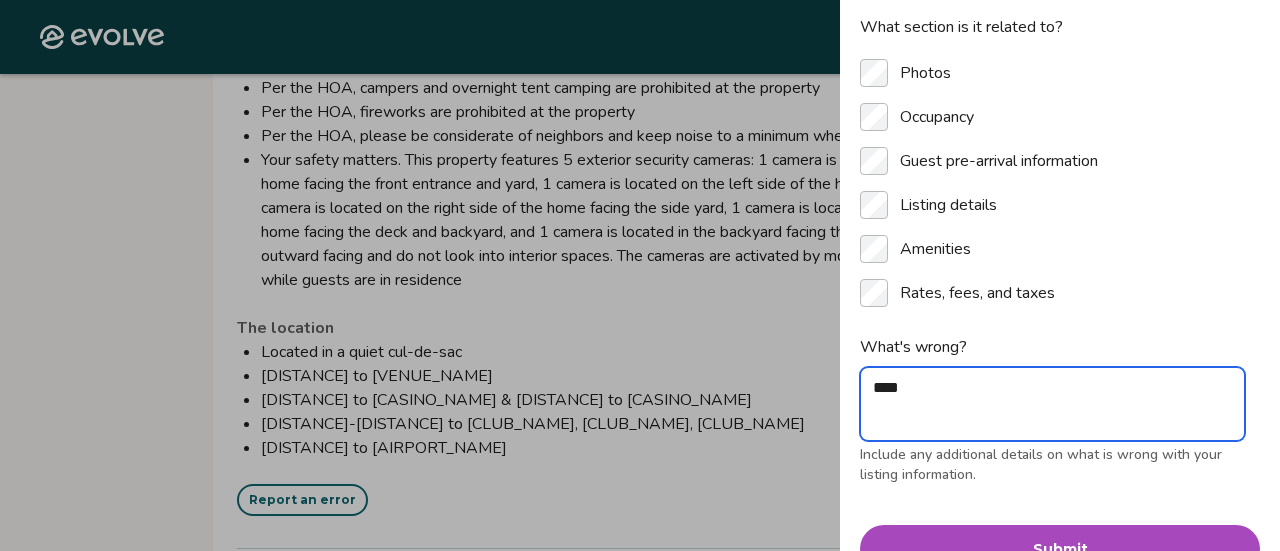 type on "*" 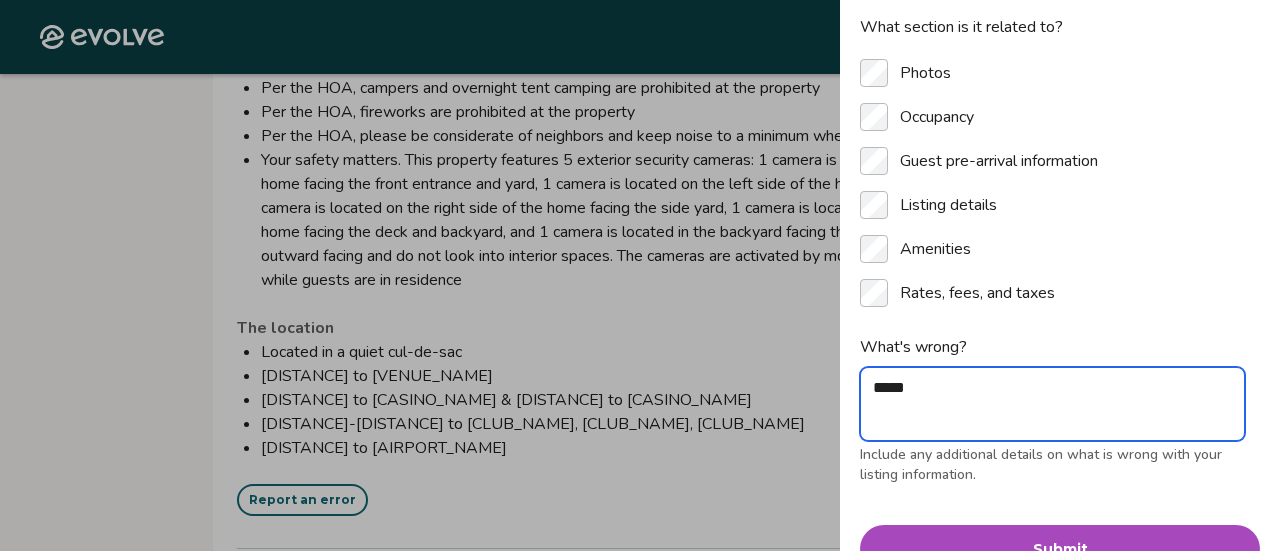 type on "*" 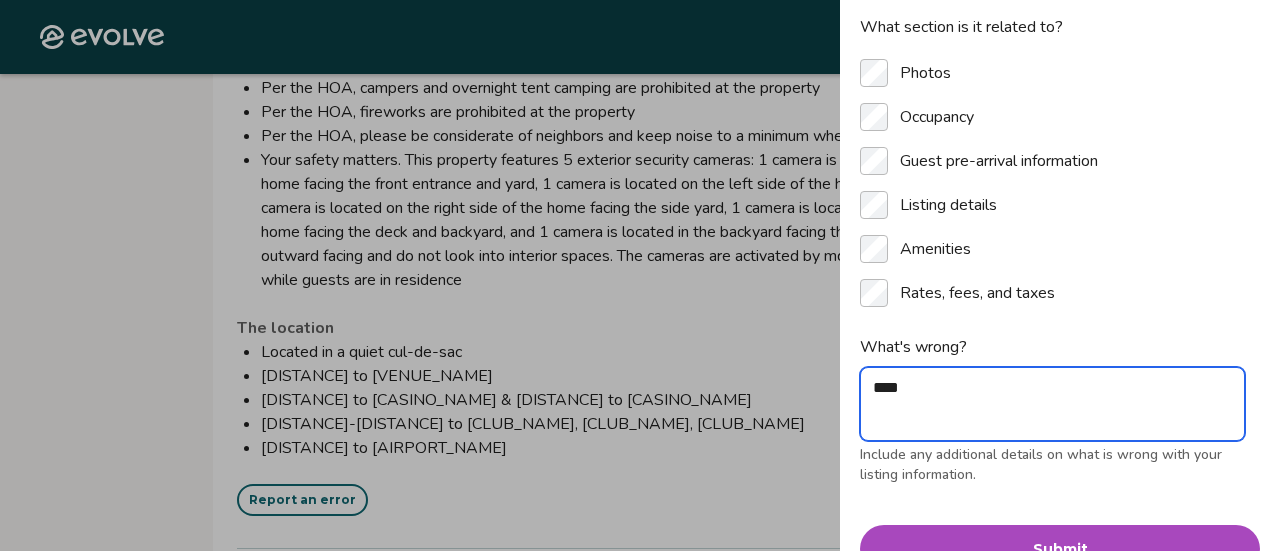 type on "*" 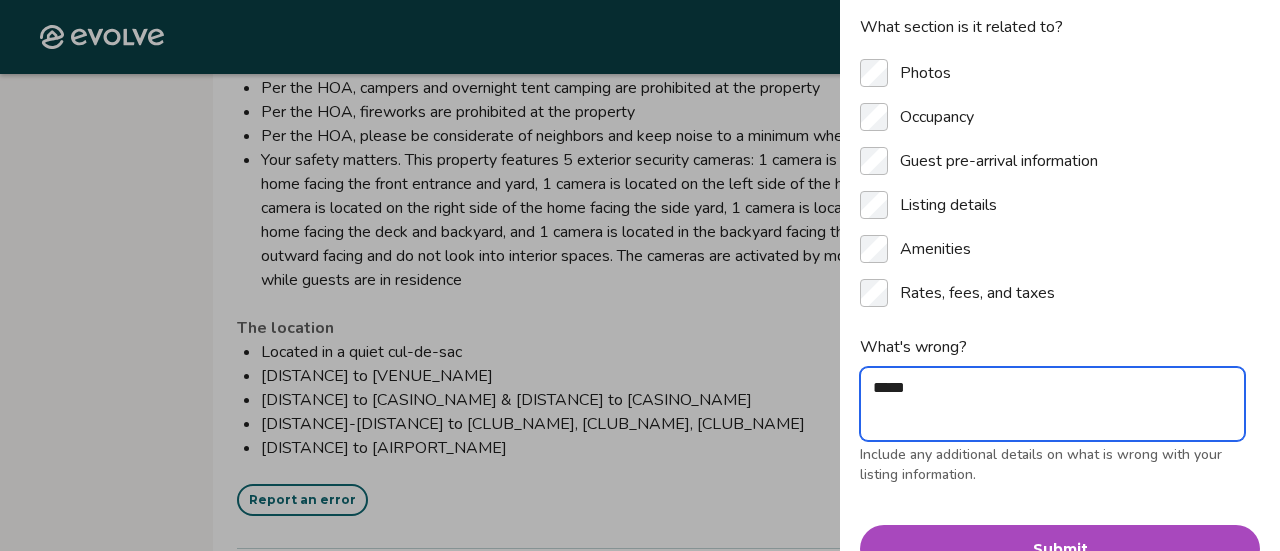 type on "*" 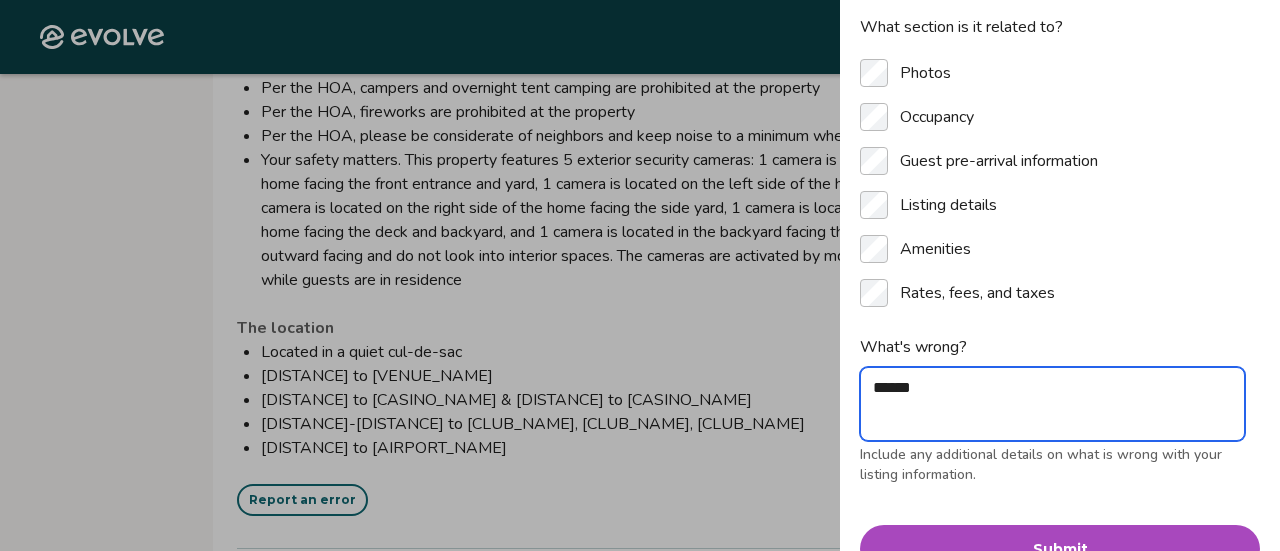 type on "*" 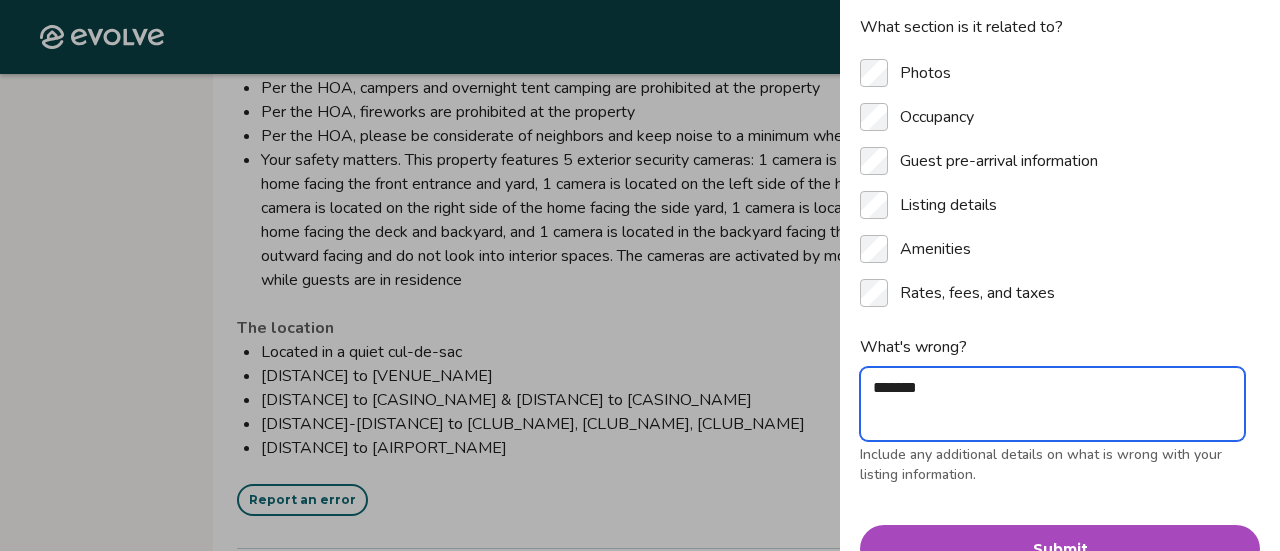 type on "*" 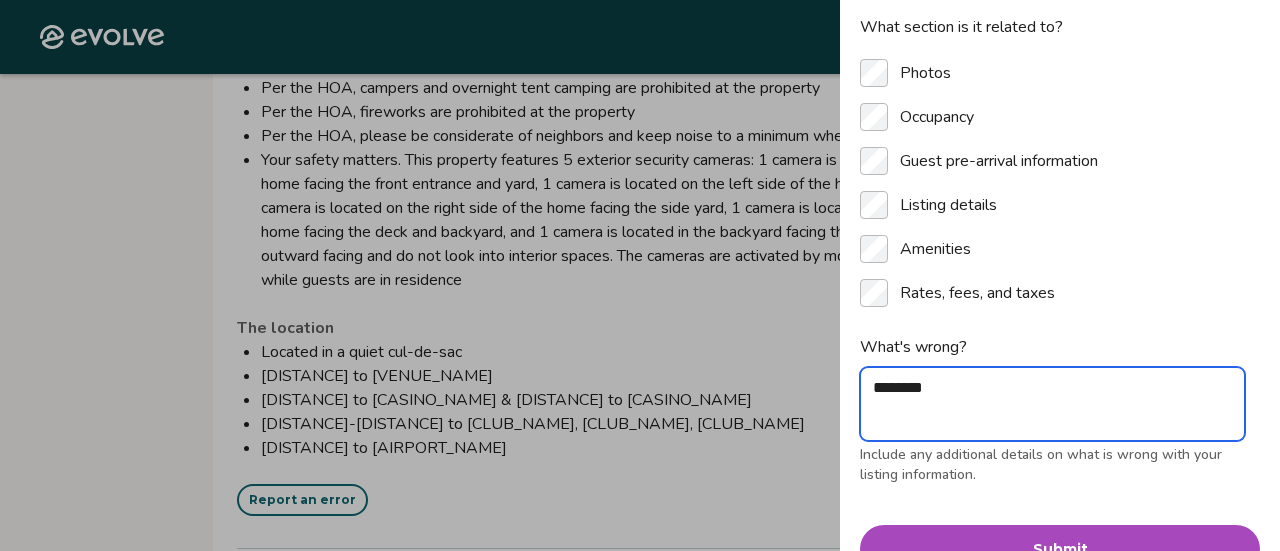 type on "*" 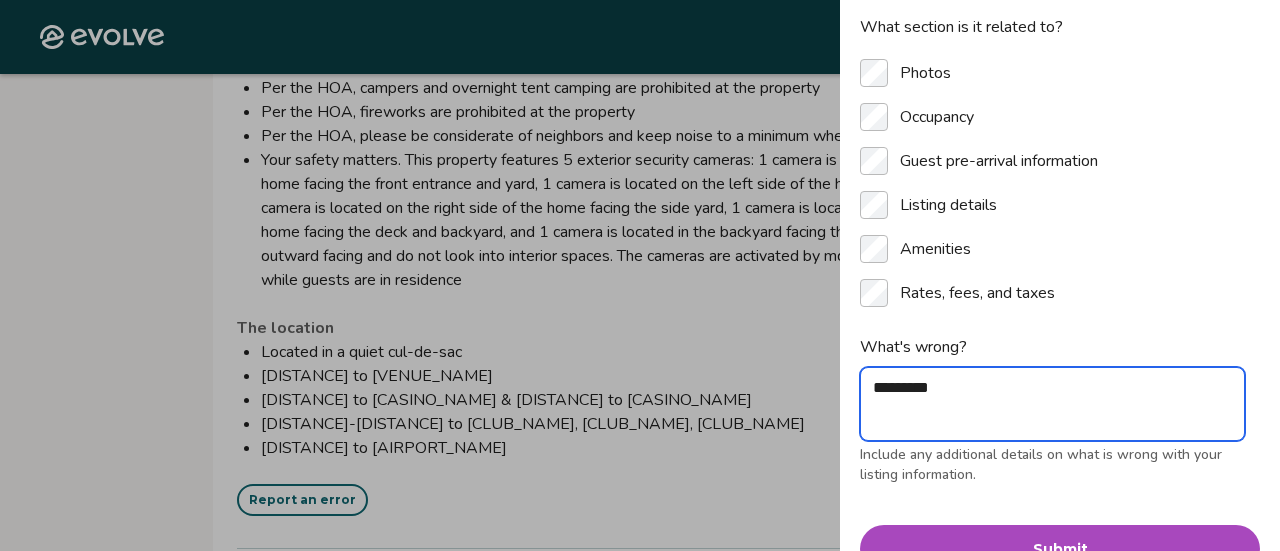 type on "*" 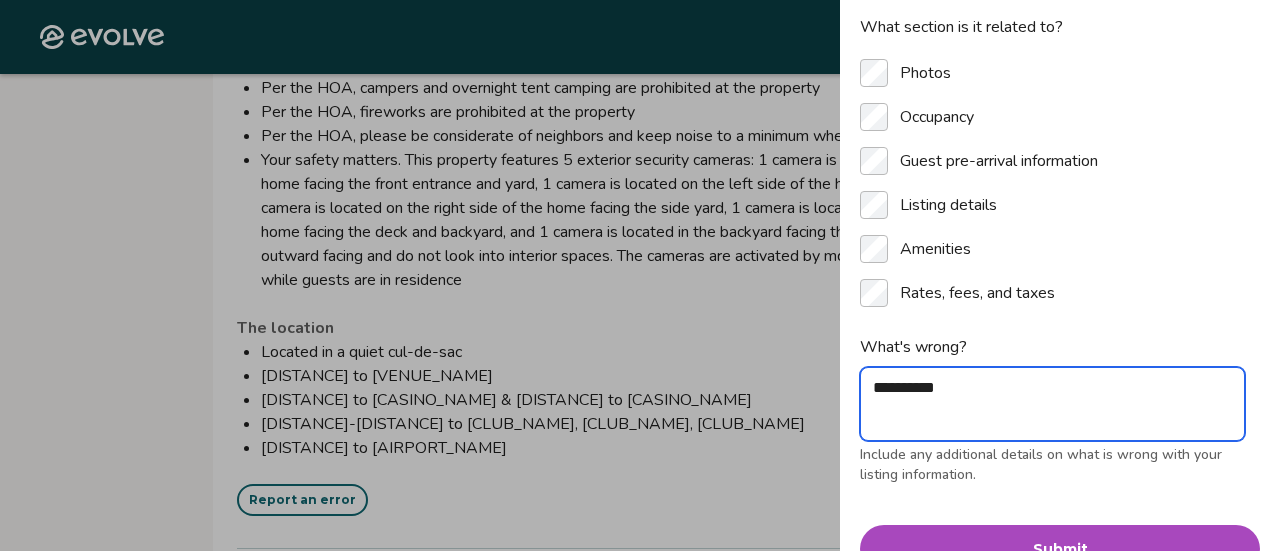type on "*" 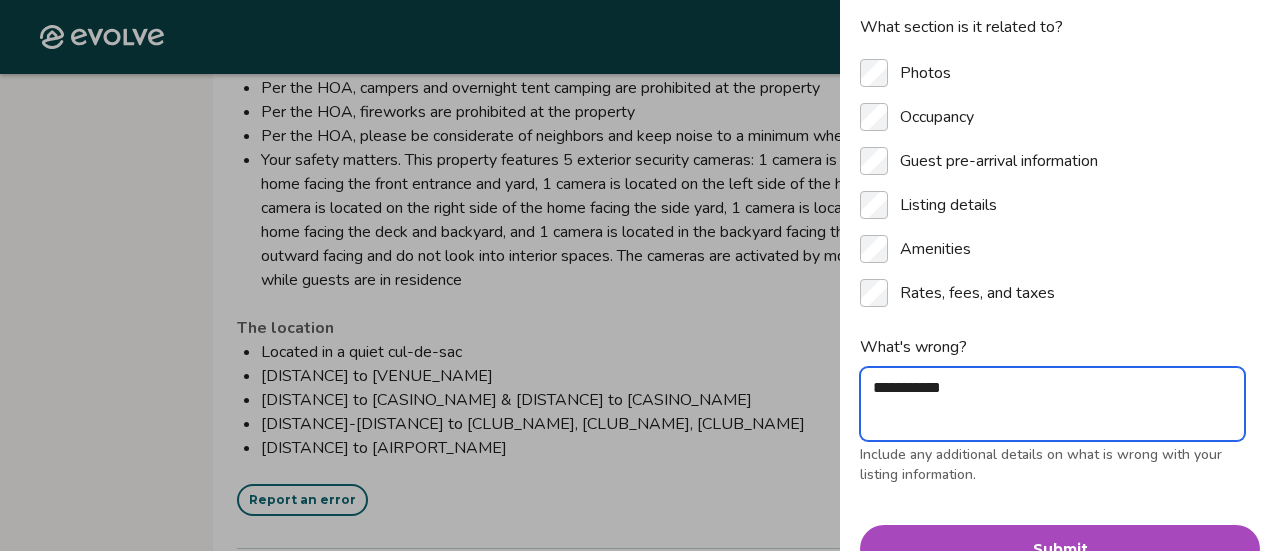 type on "*" 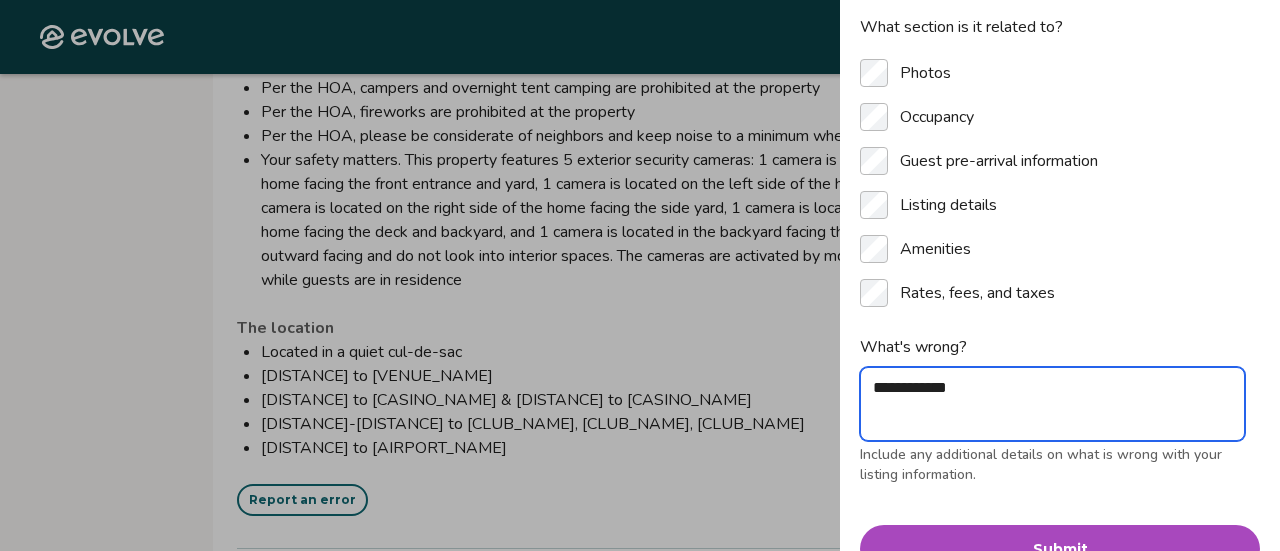 type on "*" 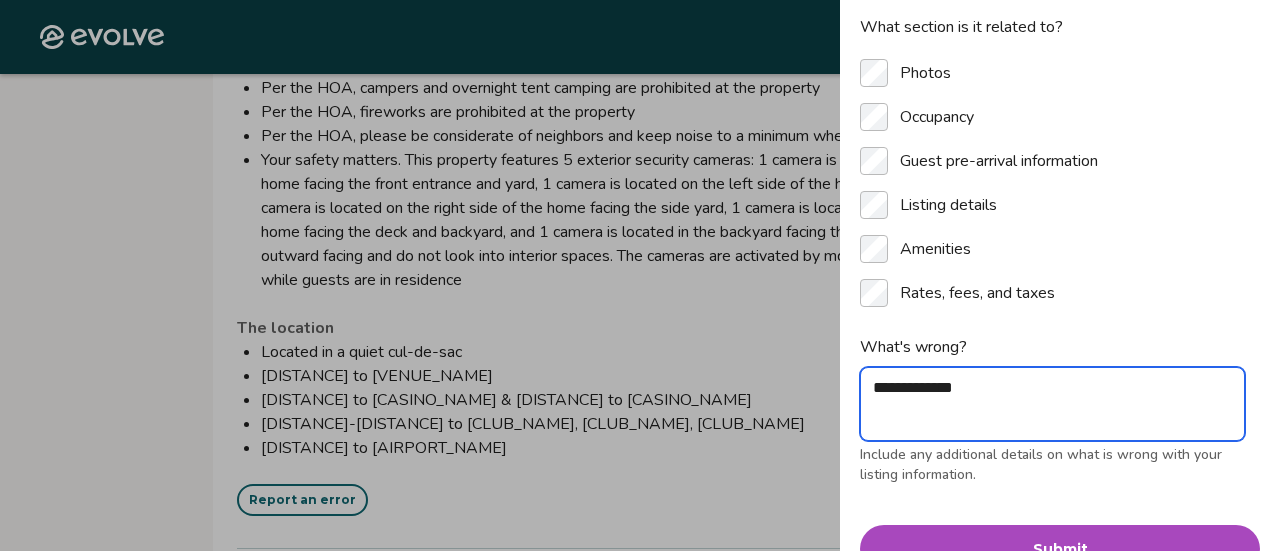 type on "*" 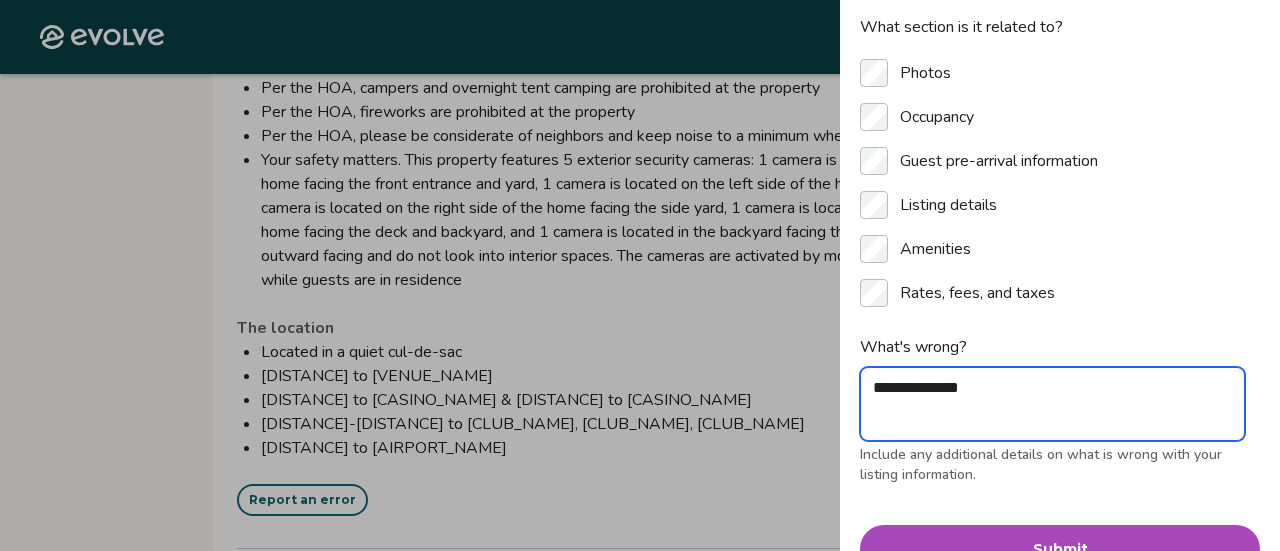 type on "*" 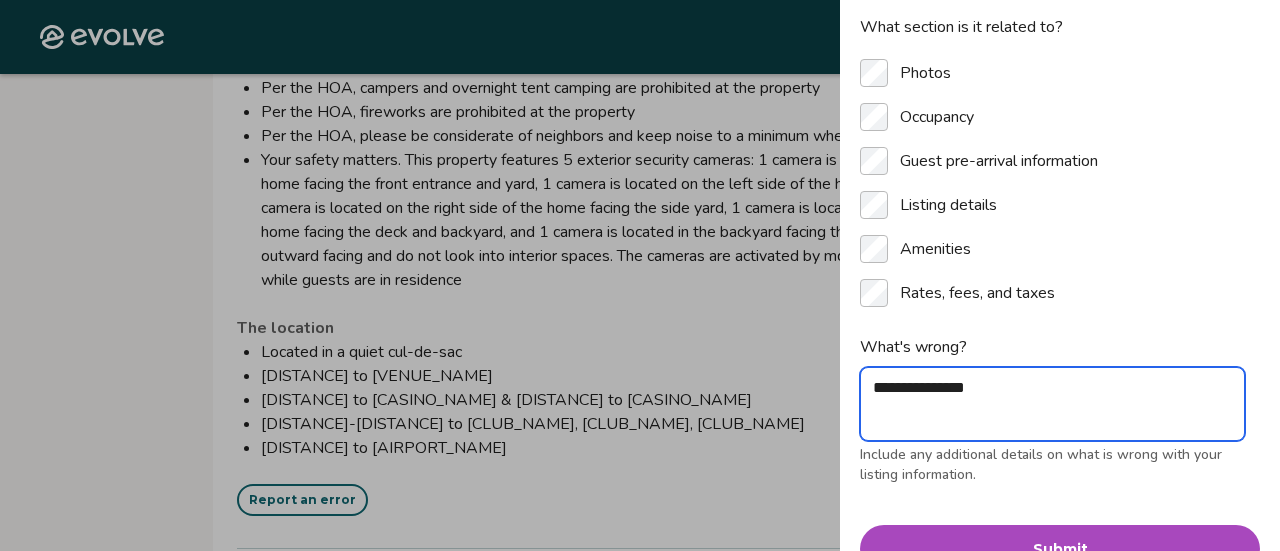 type on "*" 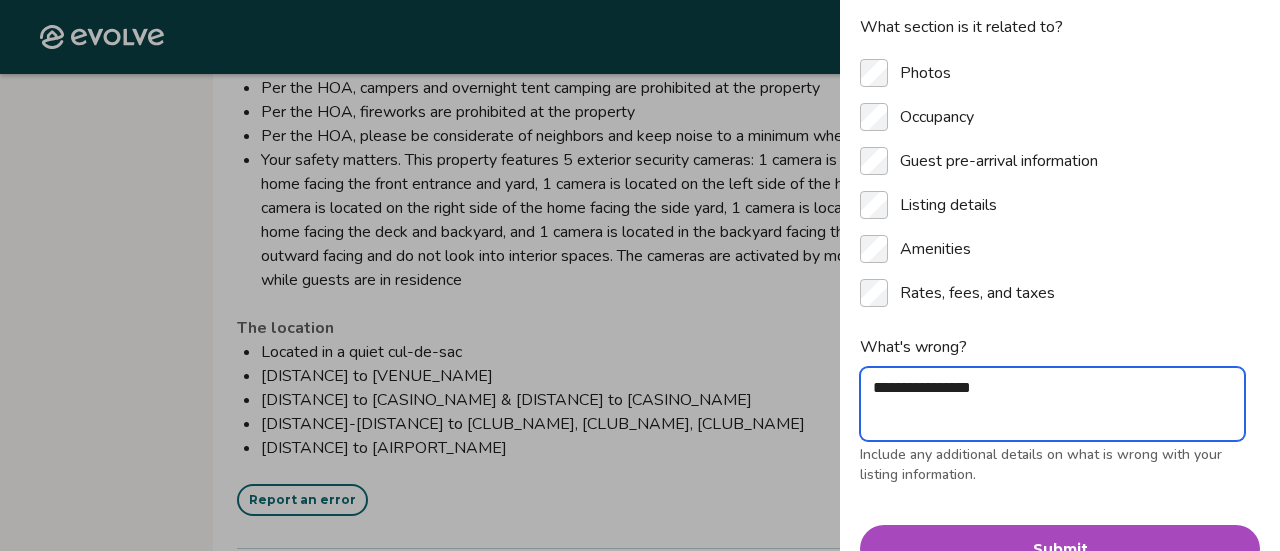 type on "*" 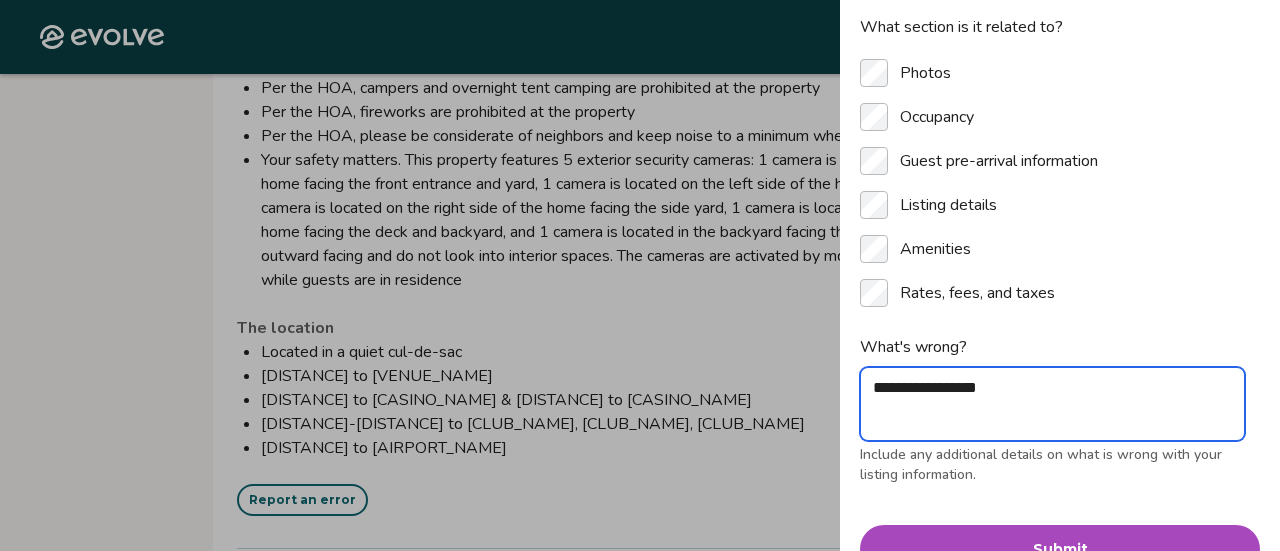 type on "*" 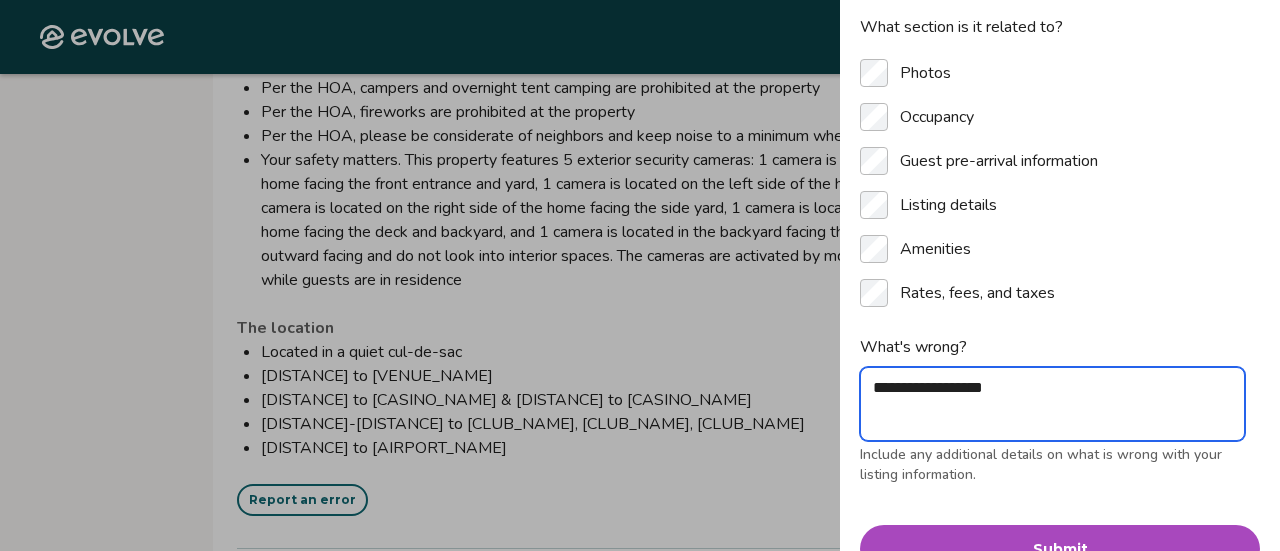 type on "*" 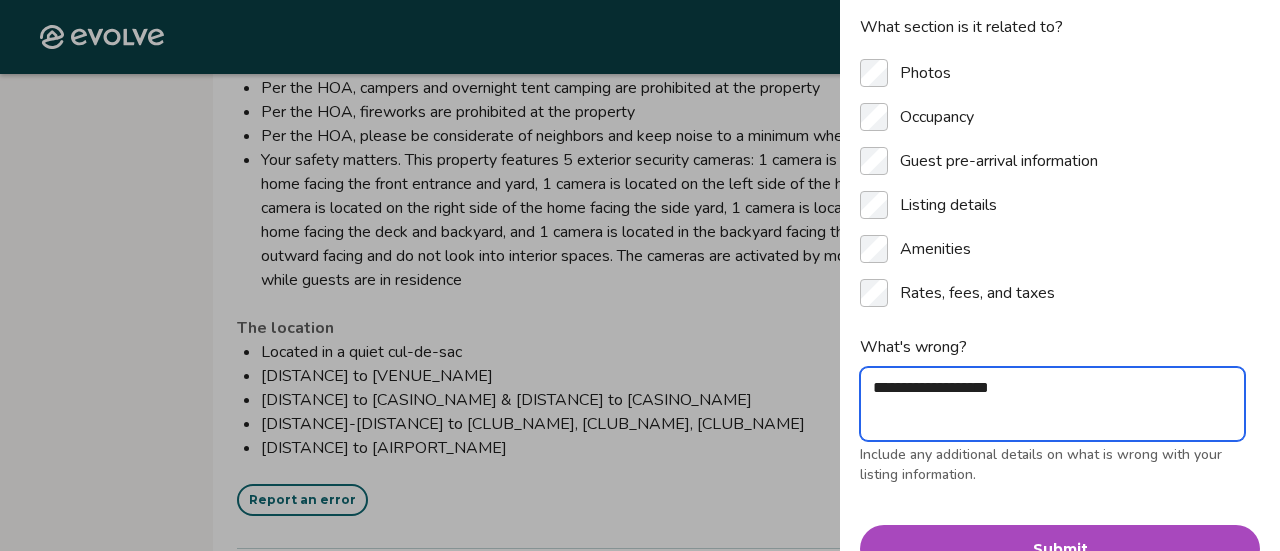 paste on "**********" 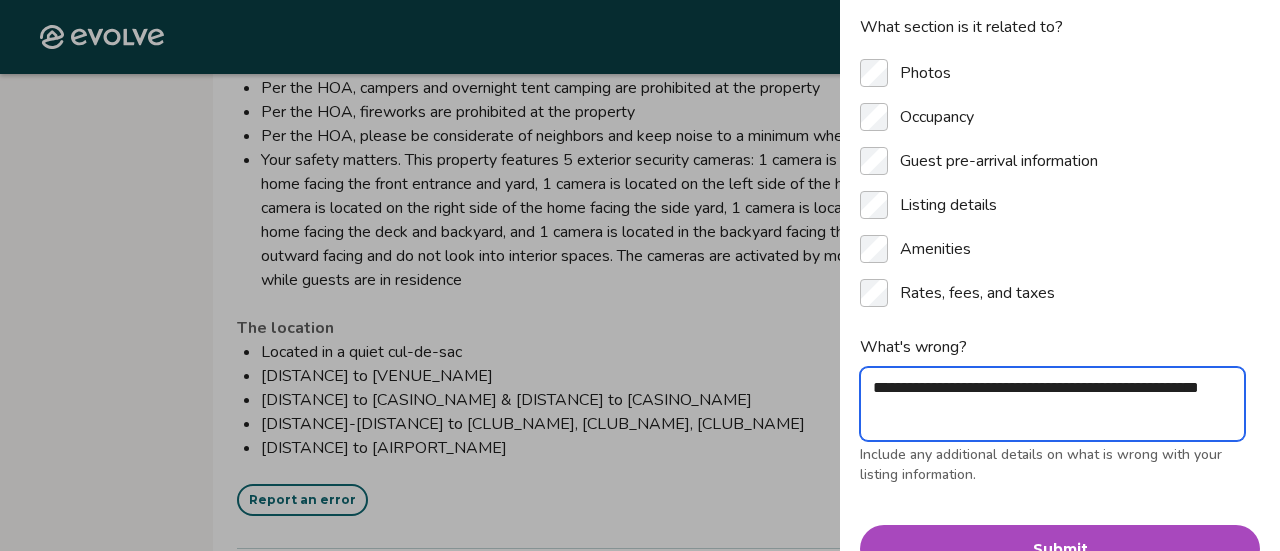 type on "*" 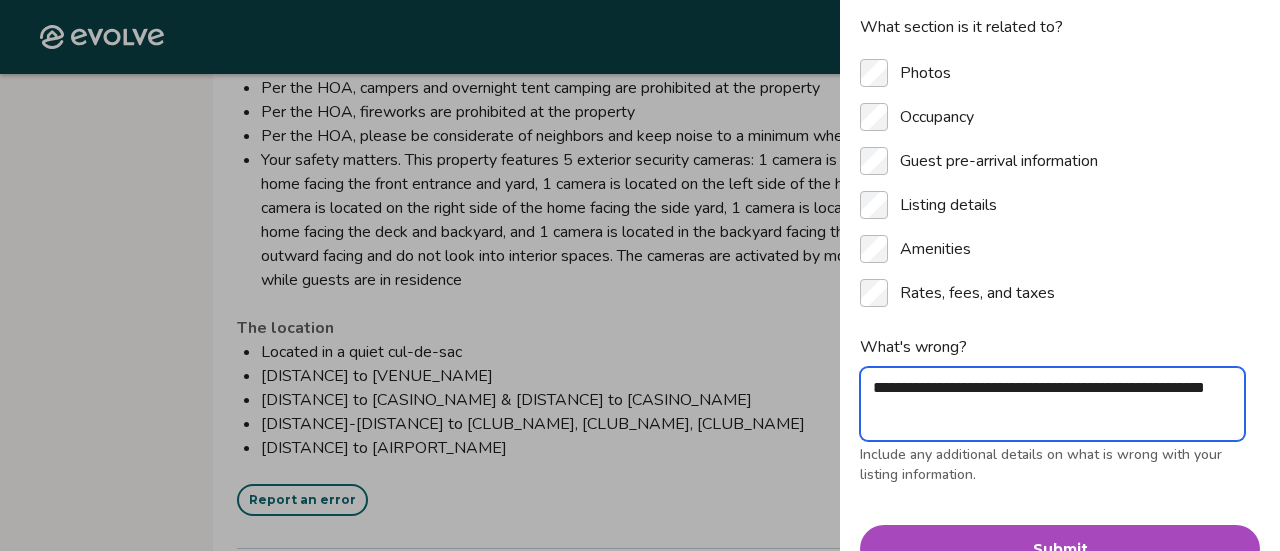 type on "*" 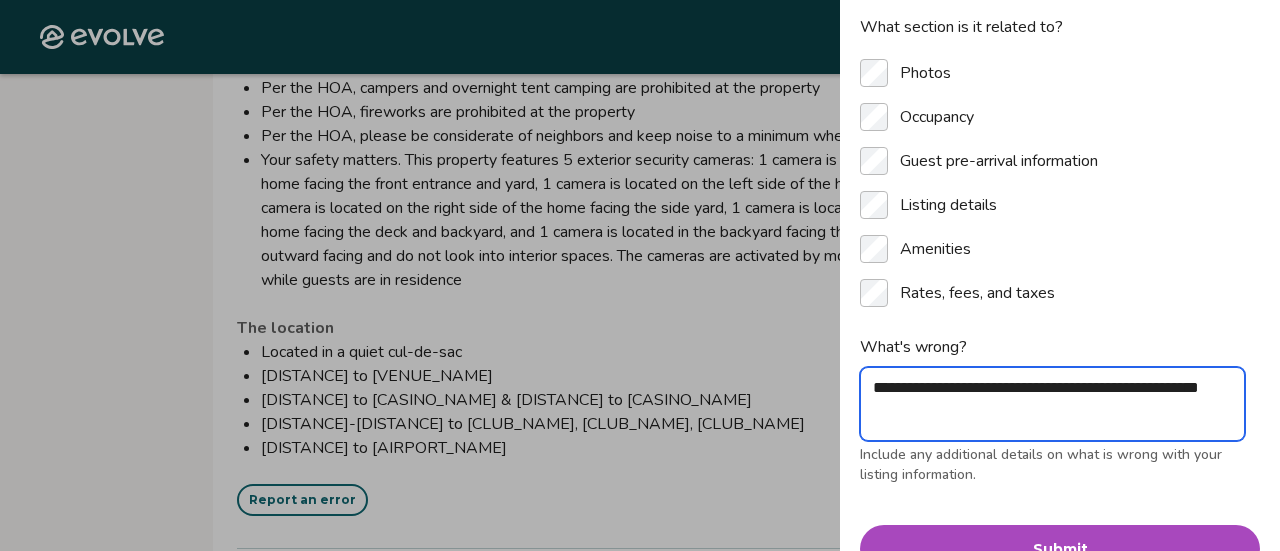 type on "*" 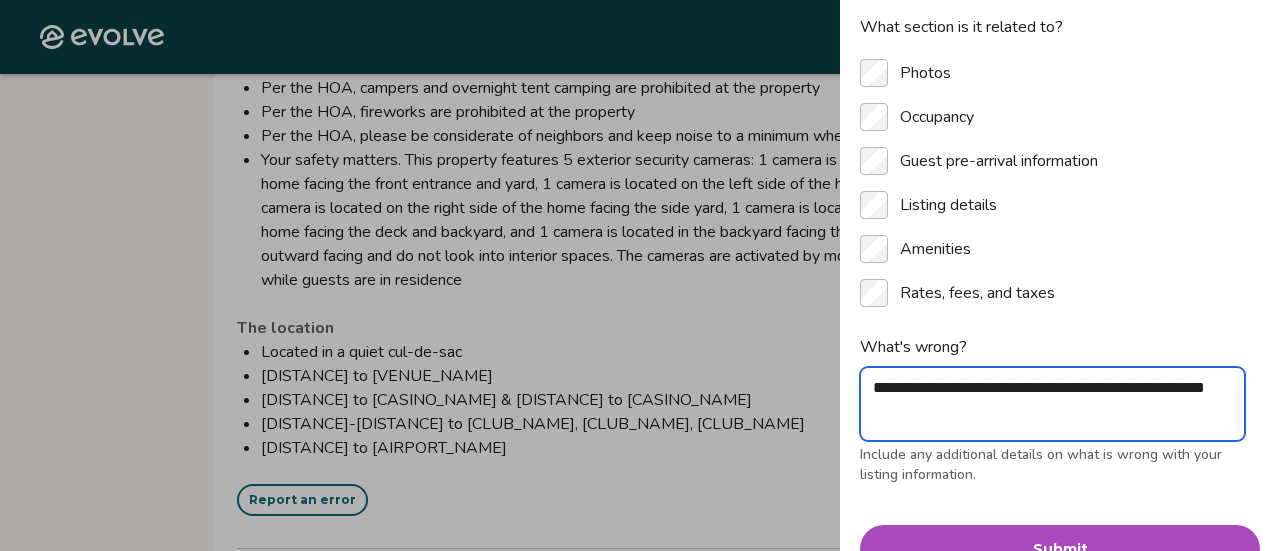 click on "**********" at bounding box center [1052, 404] 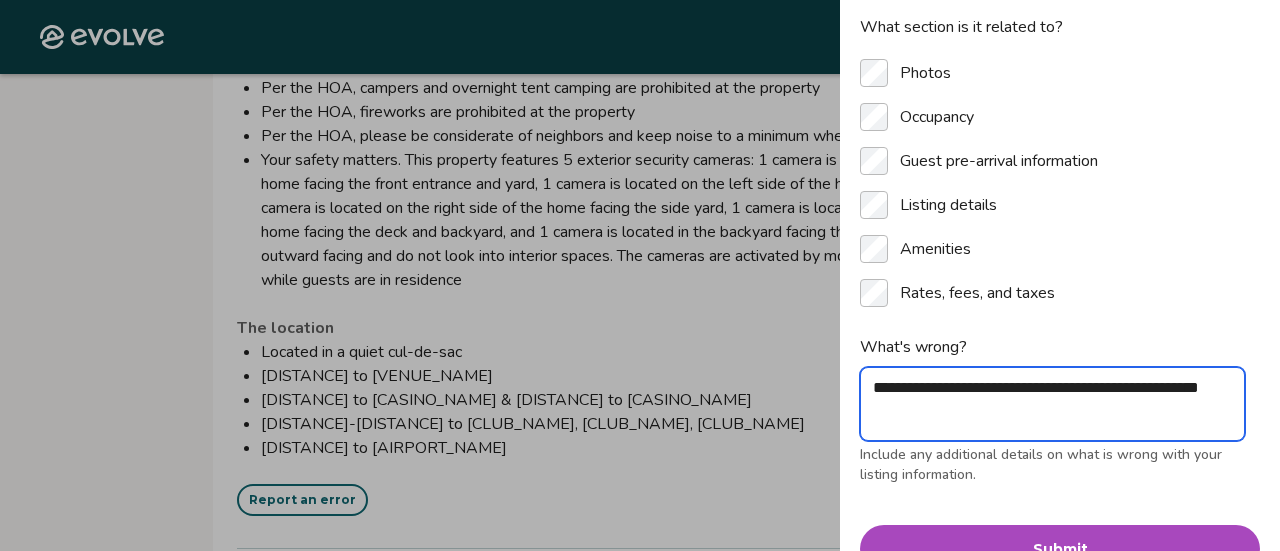 type on "*" 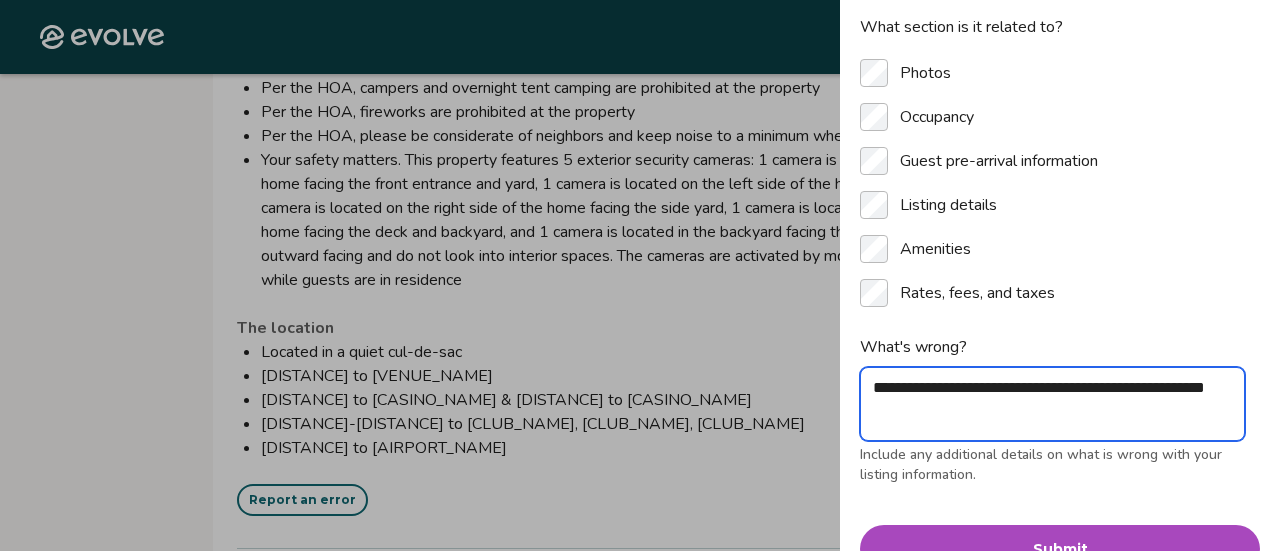 type on "**********" 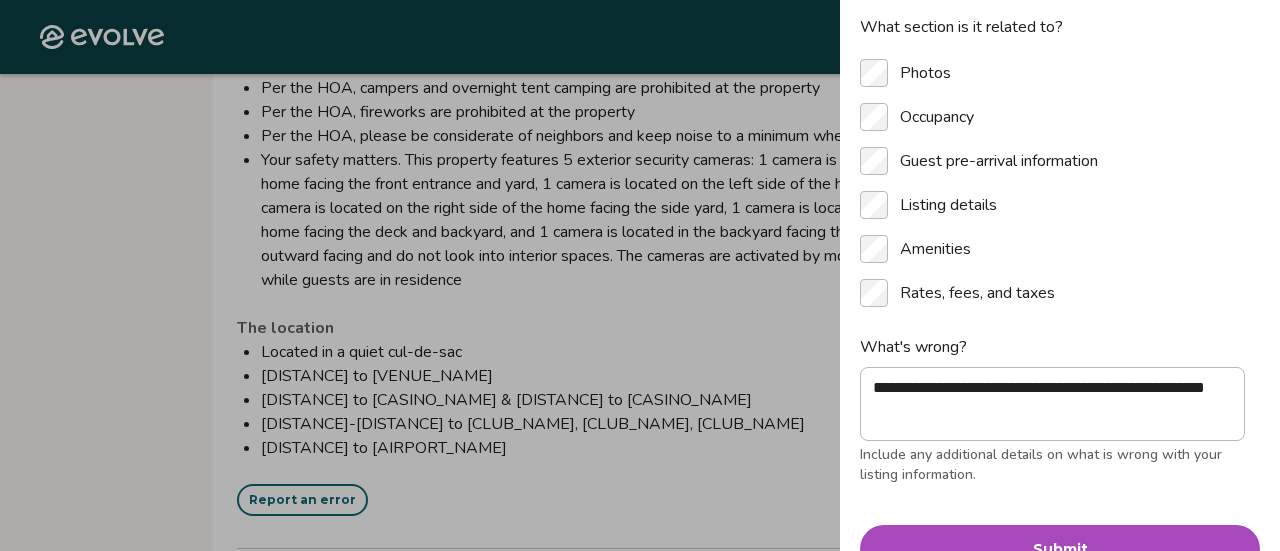 click on "Submit" at bounding box center (1060, 549) 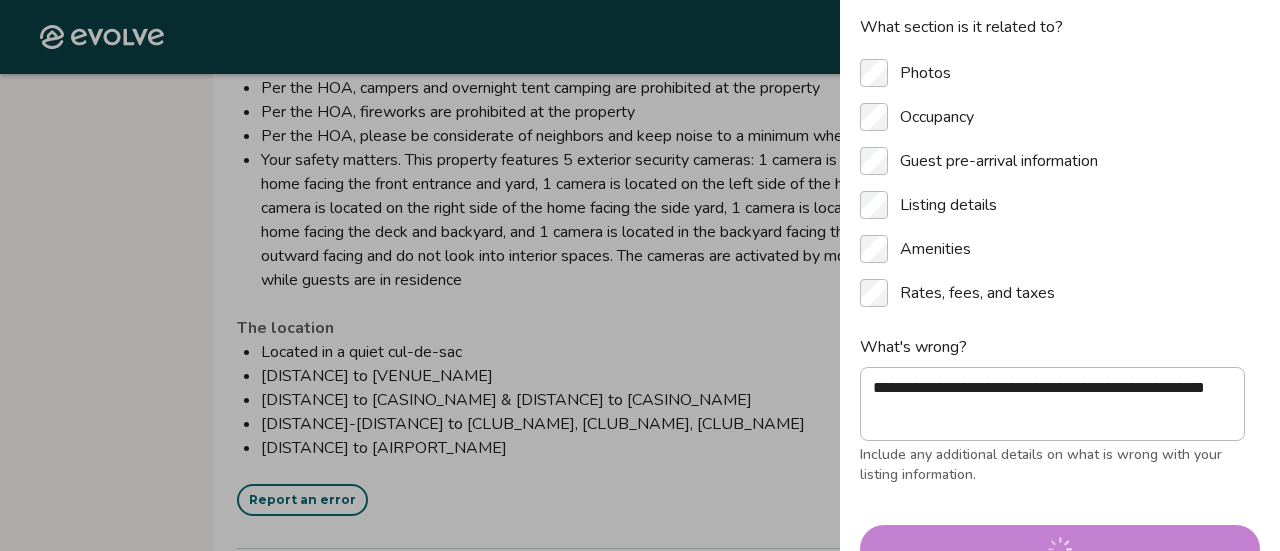 type on "*" 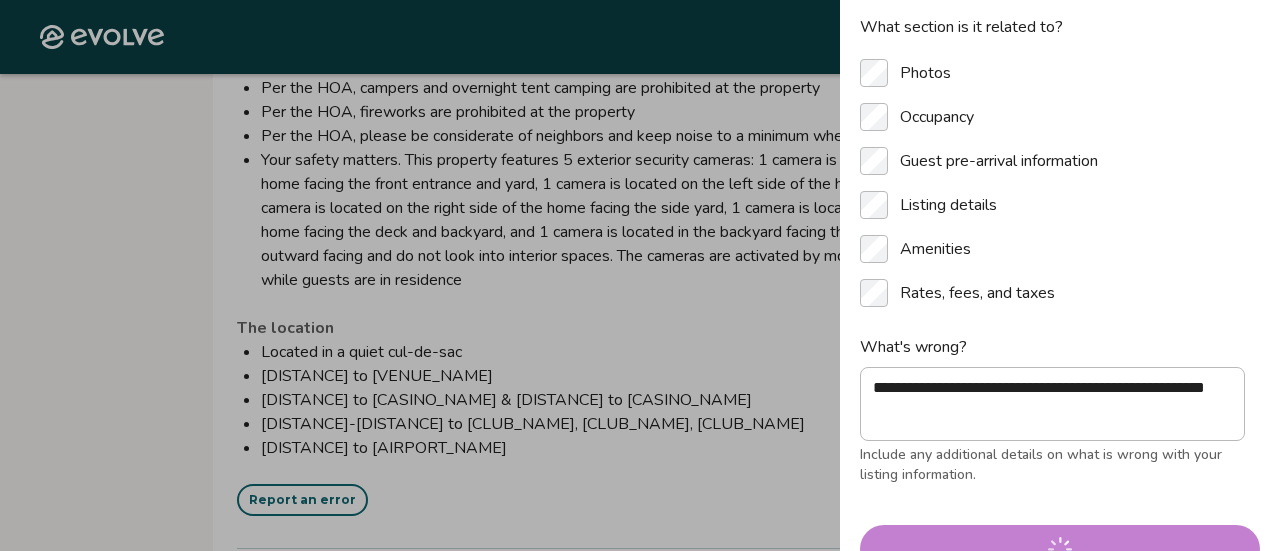 type 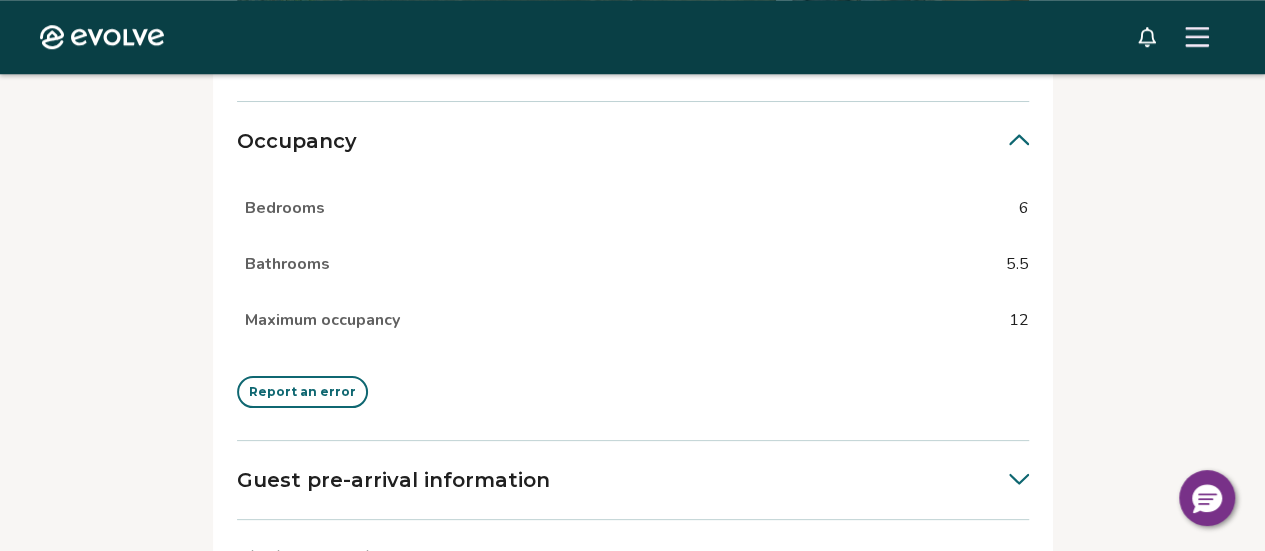 scroll, scrollTop: 886, scrollLeft: 0, axis: vertical 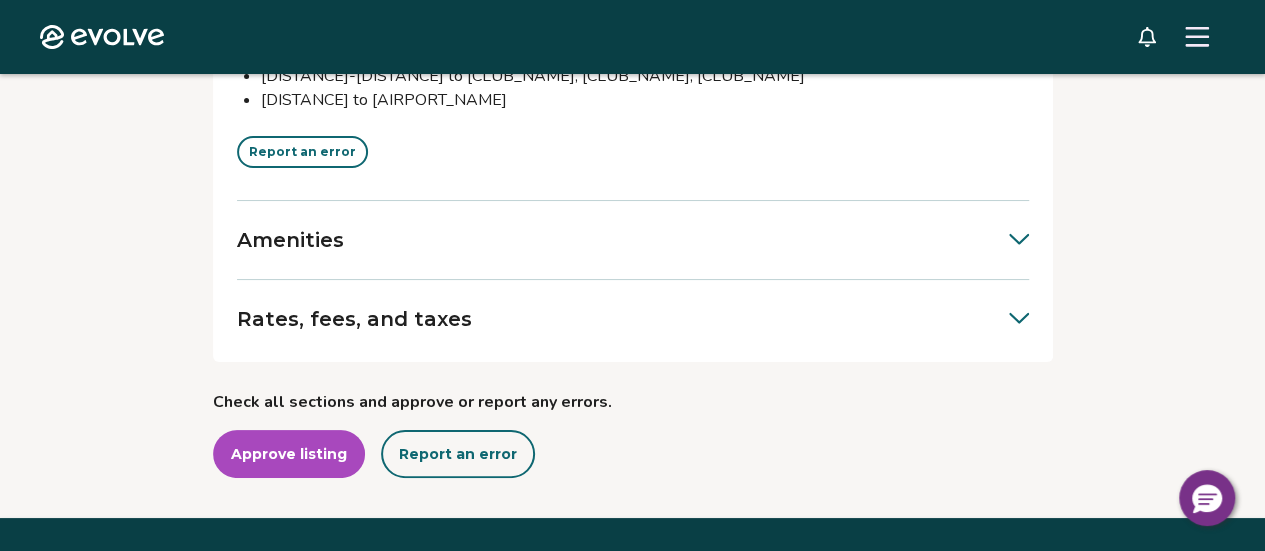 click 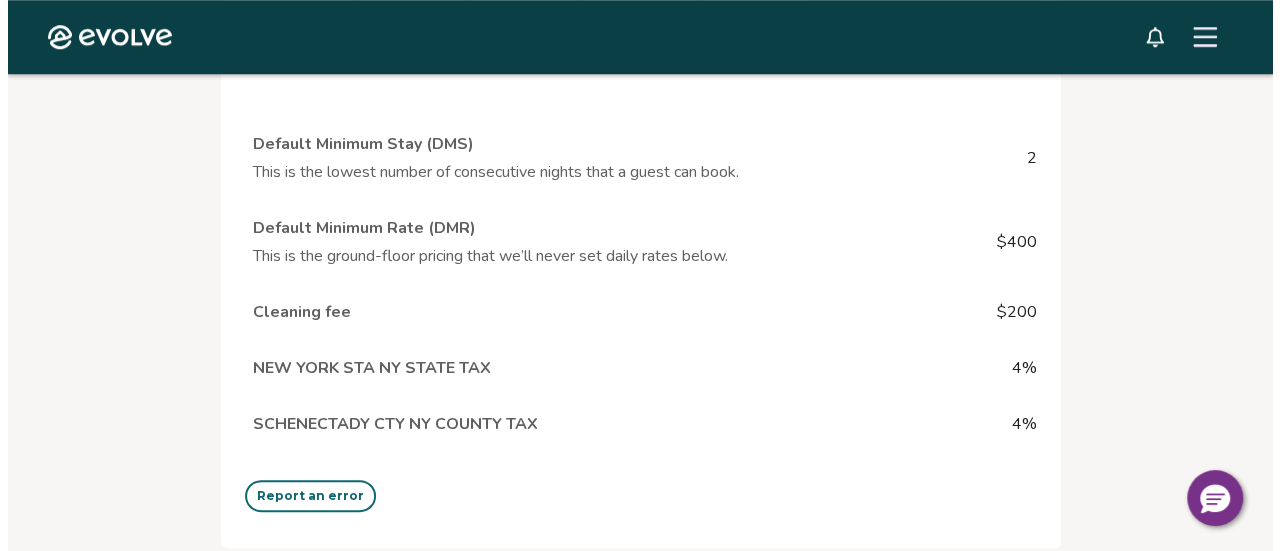 scroll, scrollTop: 4670, scrollLeft: 0, axis: vertical 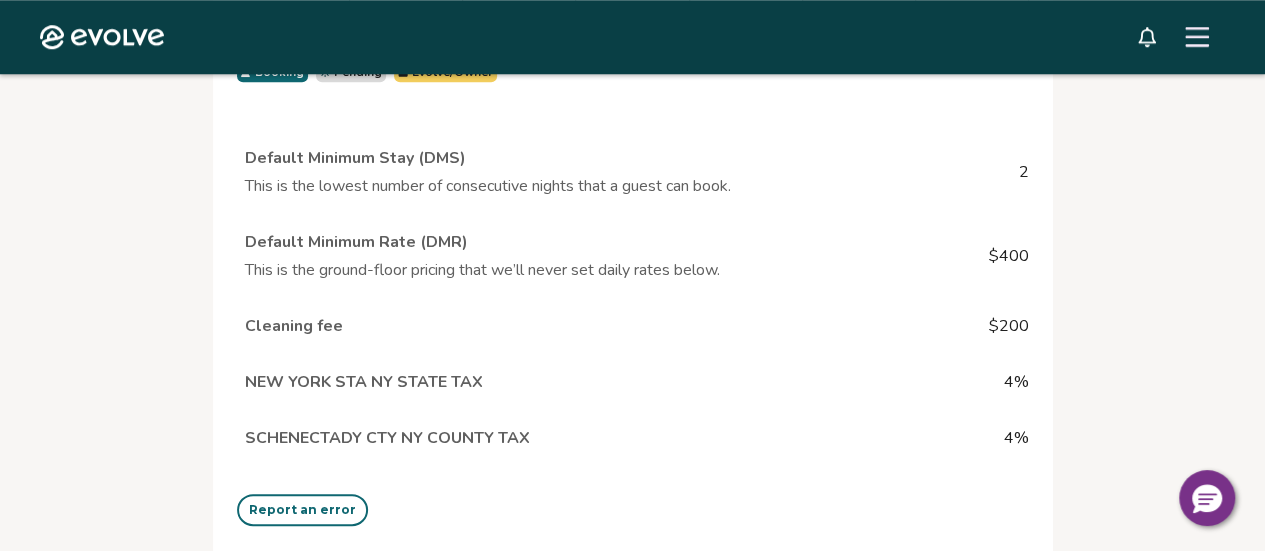 click on "Report an error" at bounding box center (302, 510) 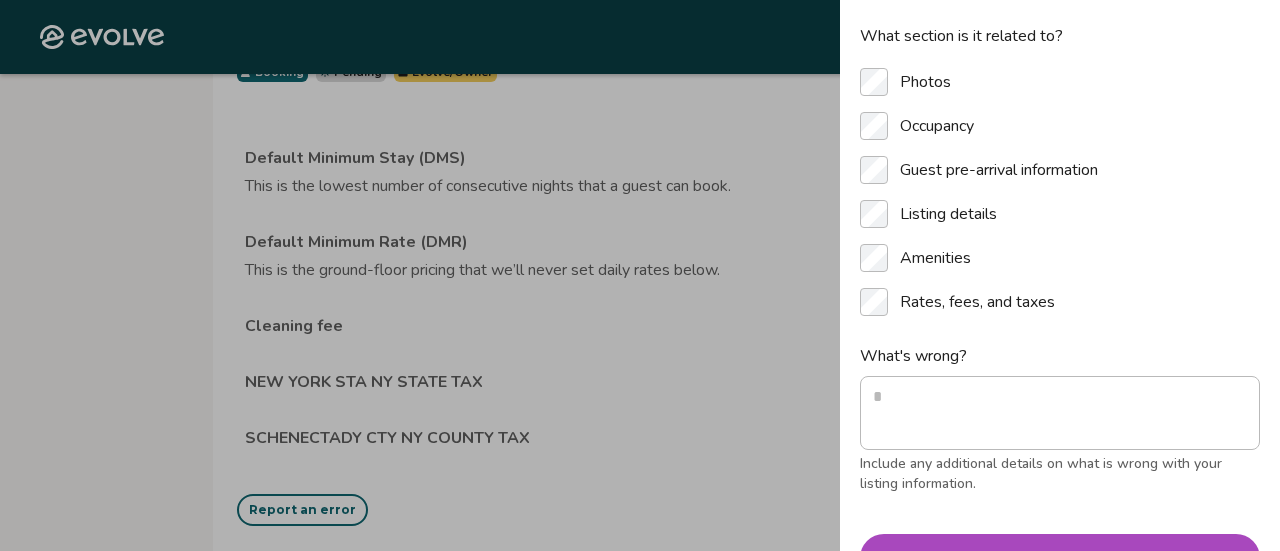 scroll, scrollTop: 160, scrollLeft: 0, axis: vertical 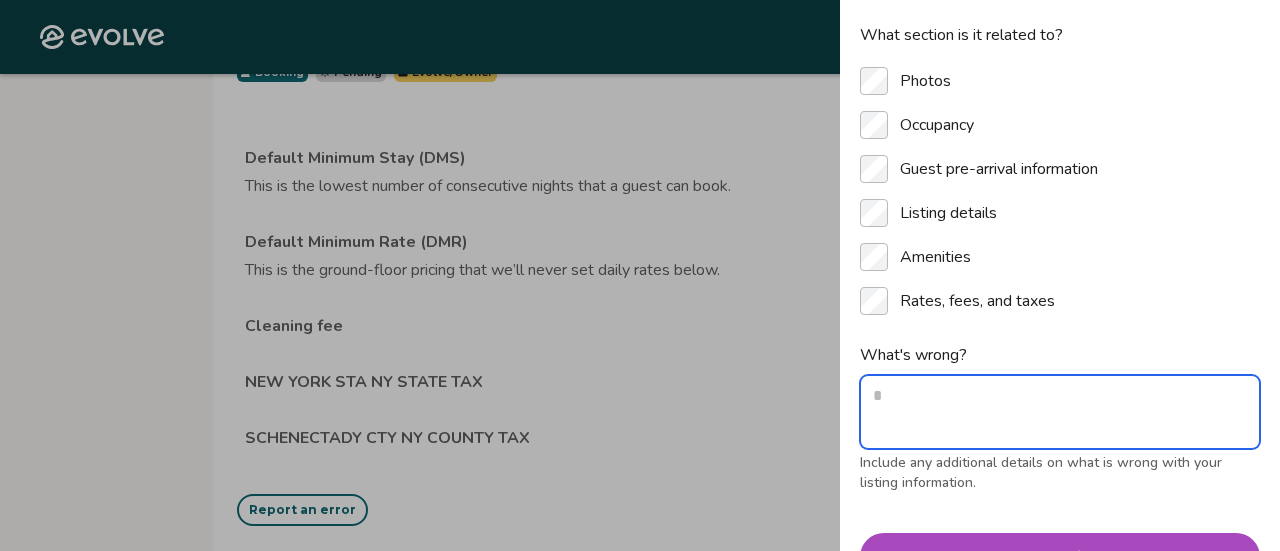 click on "What's wrong?" at bounding box center [1060, 412] 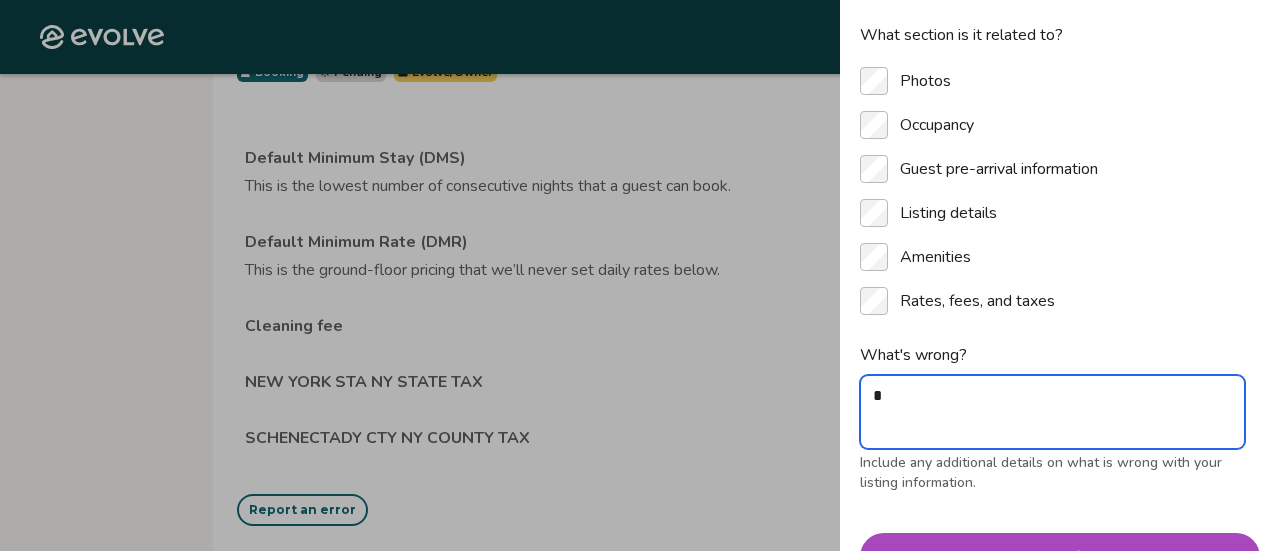 type on "*" 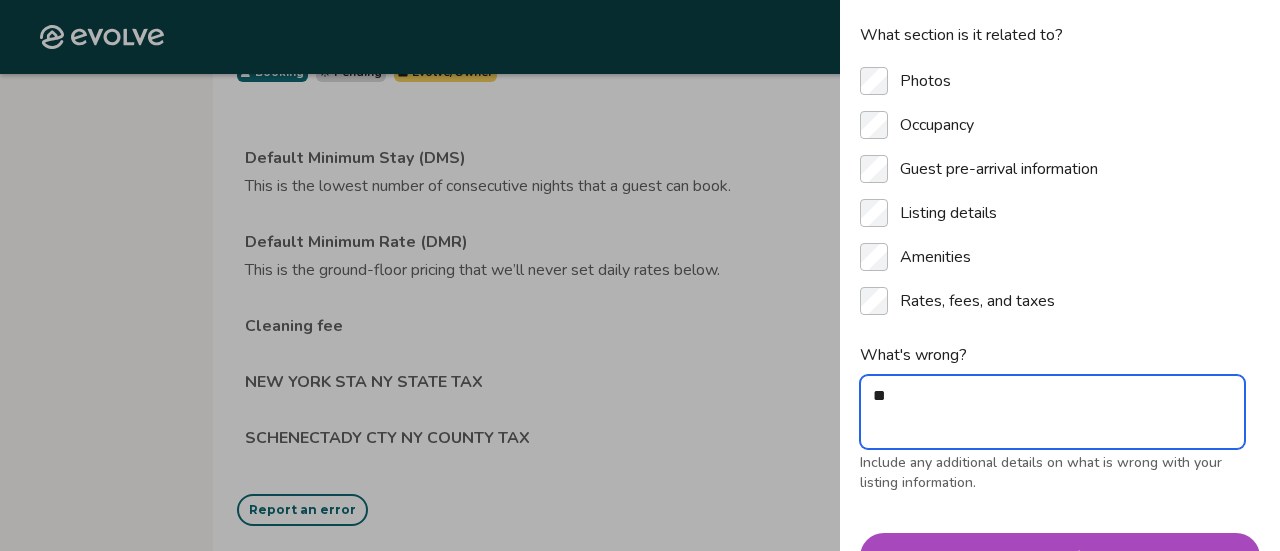 type on "*" 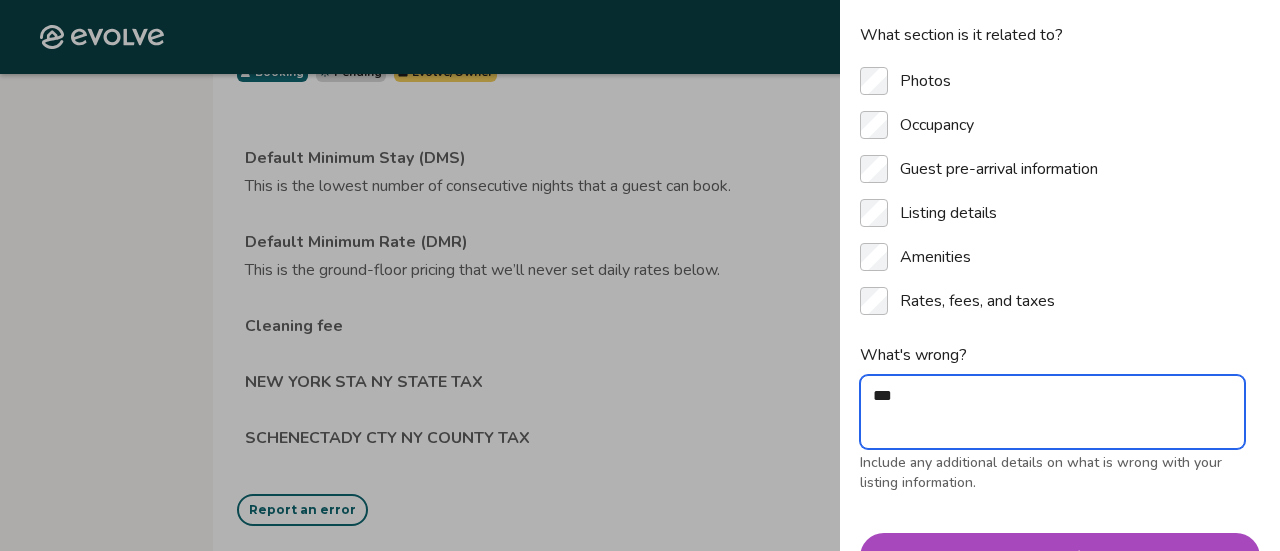 type on "*" 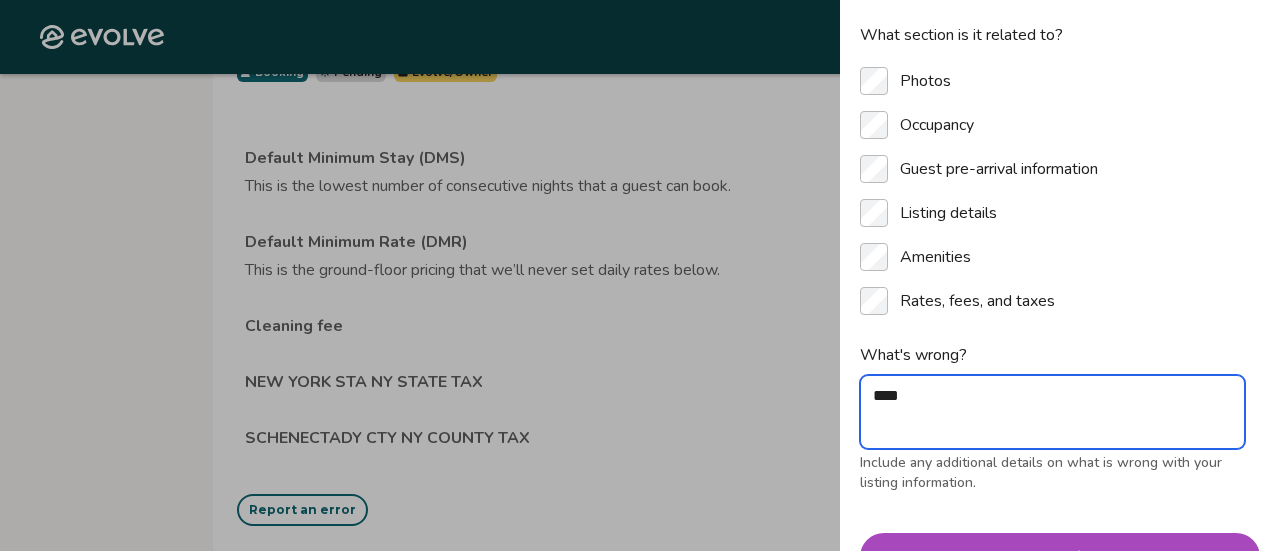 type on "*" 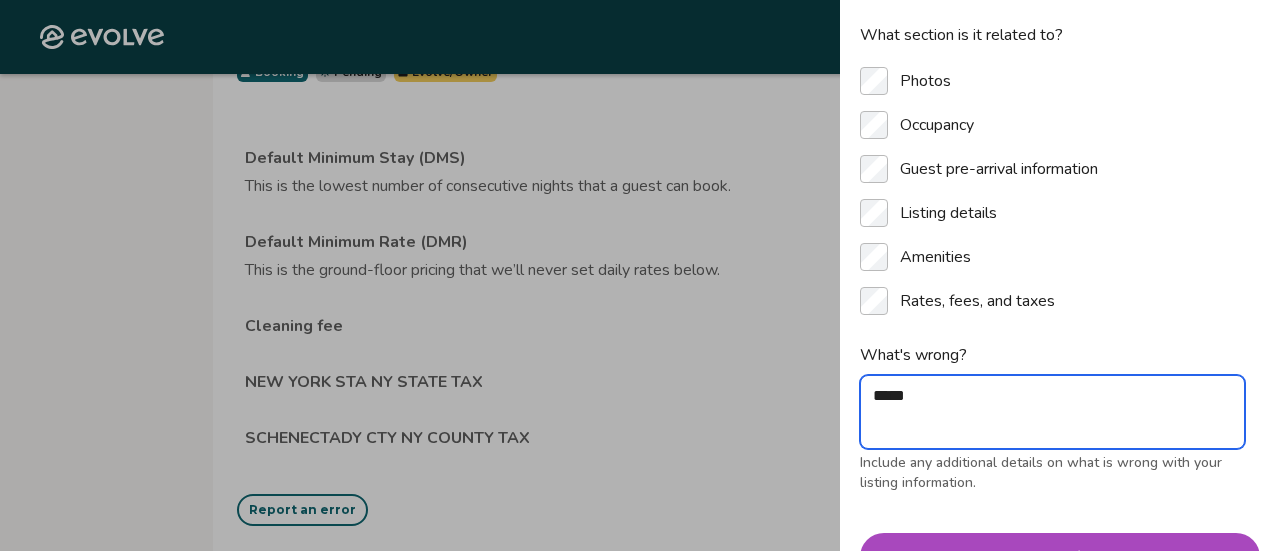 type on "*" 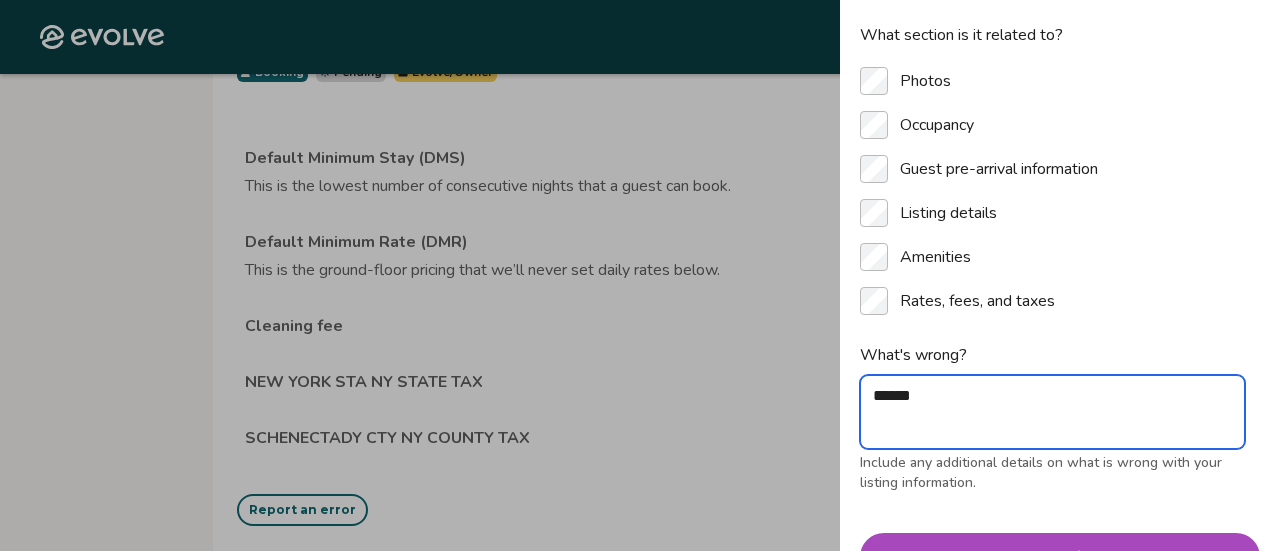 type on "*" 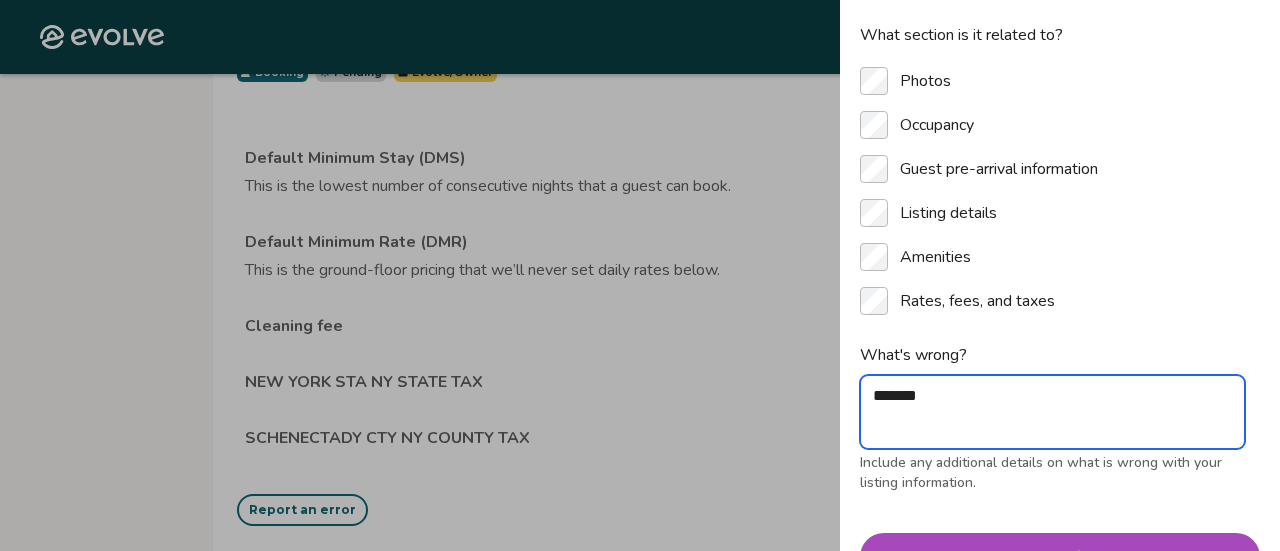 type on "*" 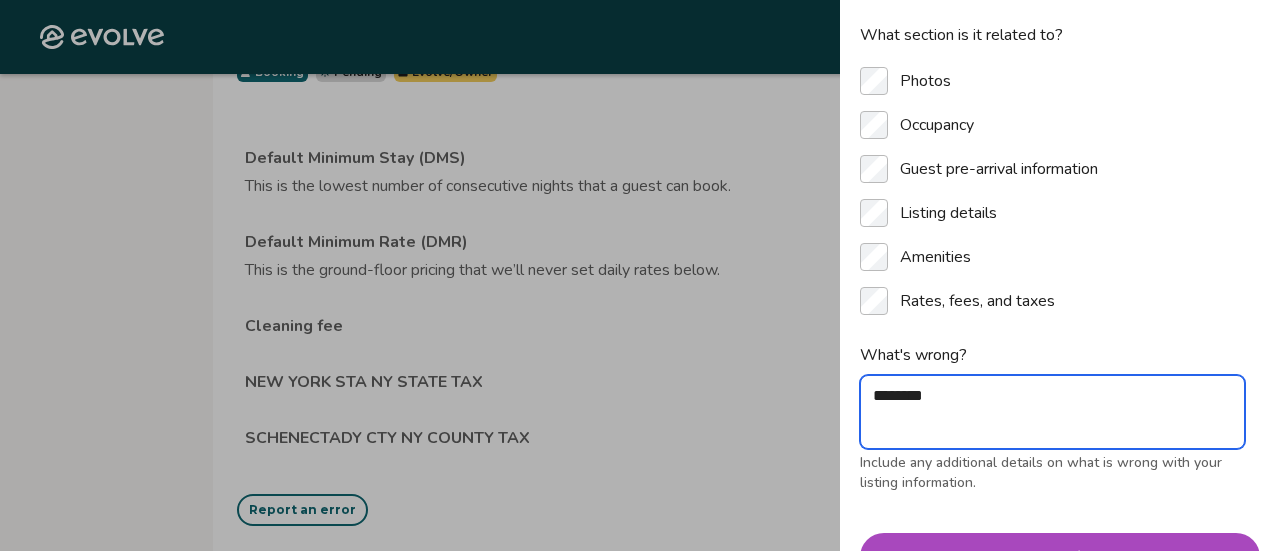 type on "*" 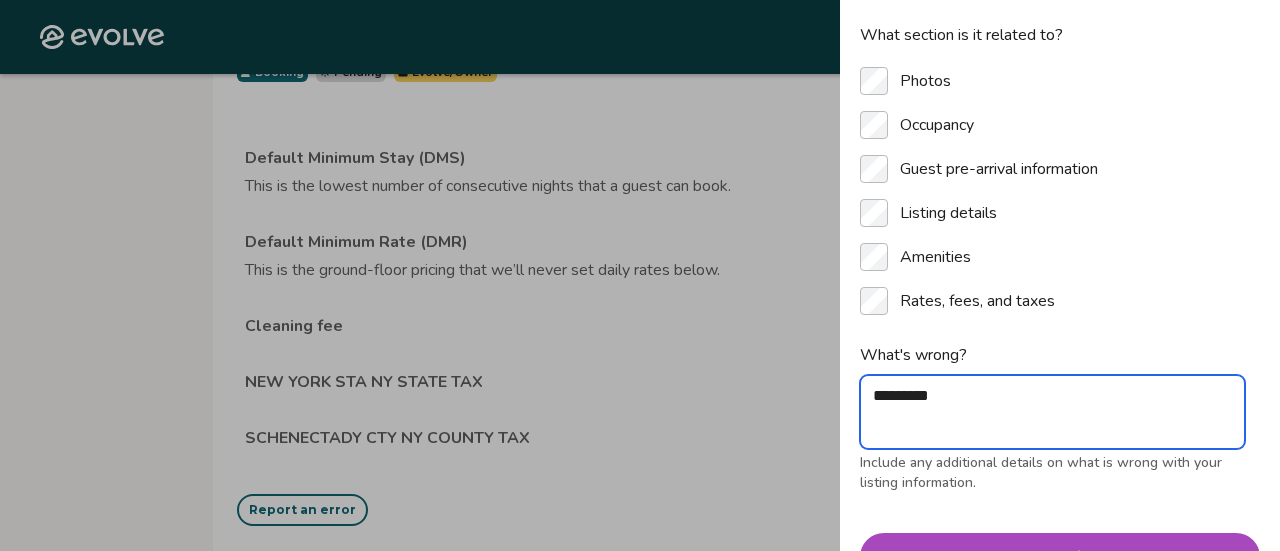 type on "*" 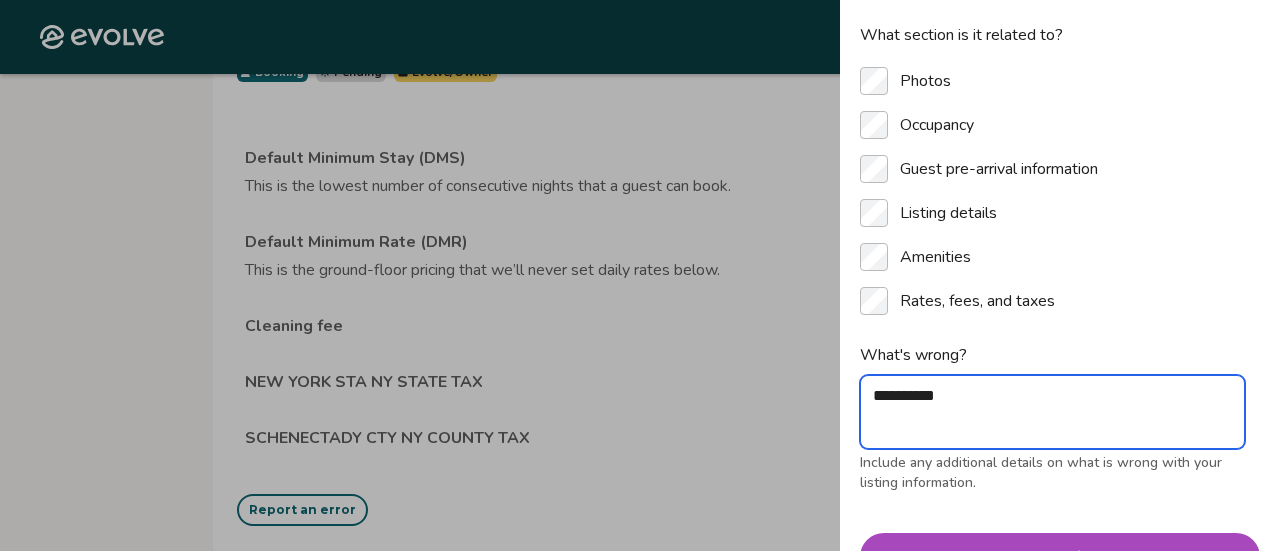 click on "**********" at bounding box center (1052, 412) 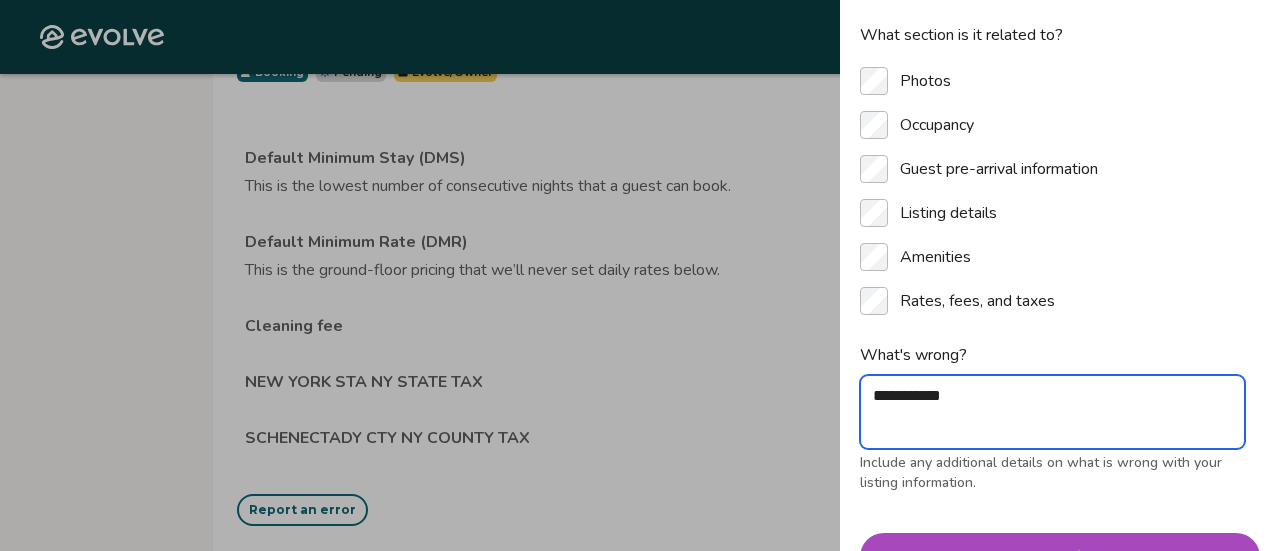 type on "*" 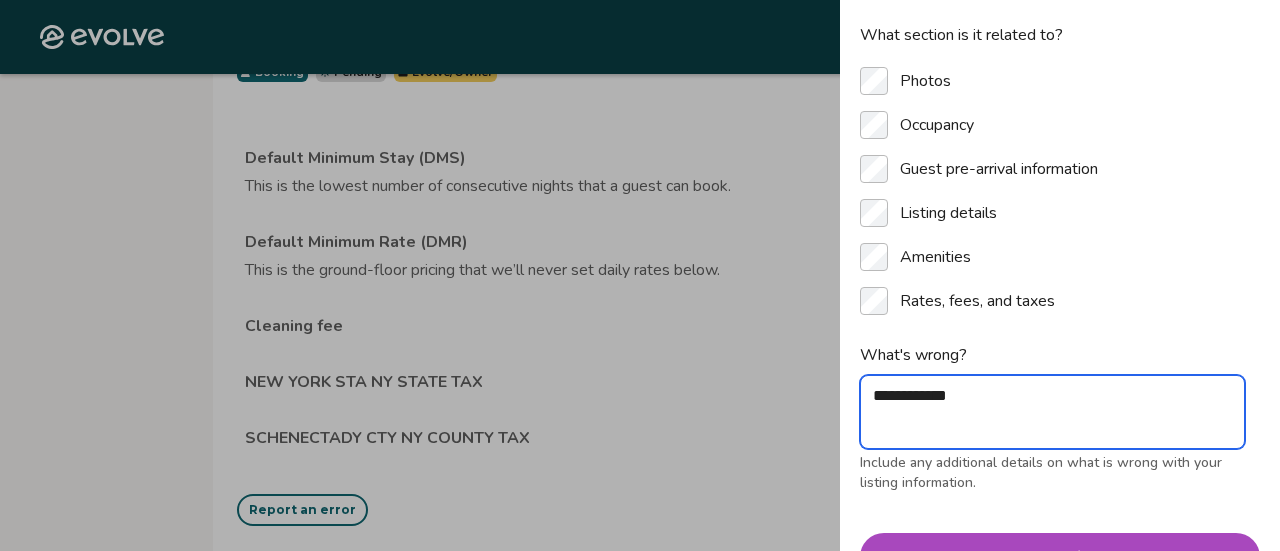 type on "*" 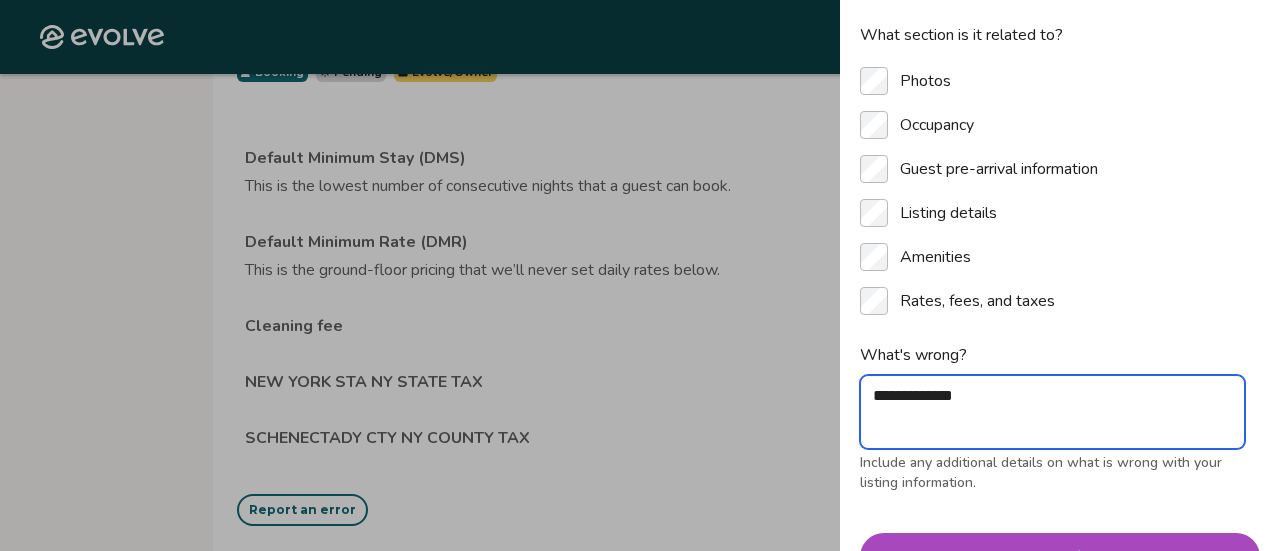 type on "*" 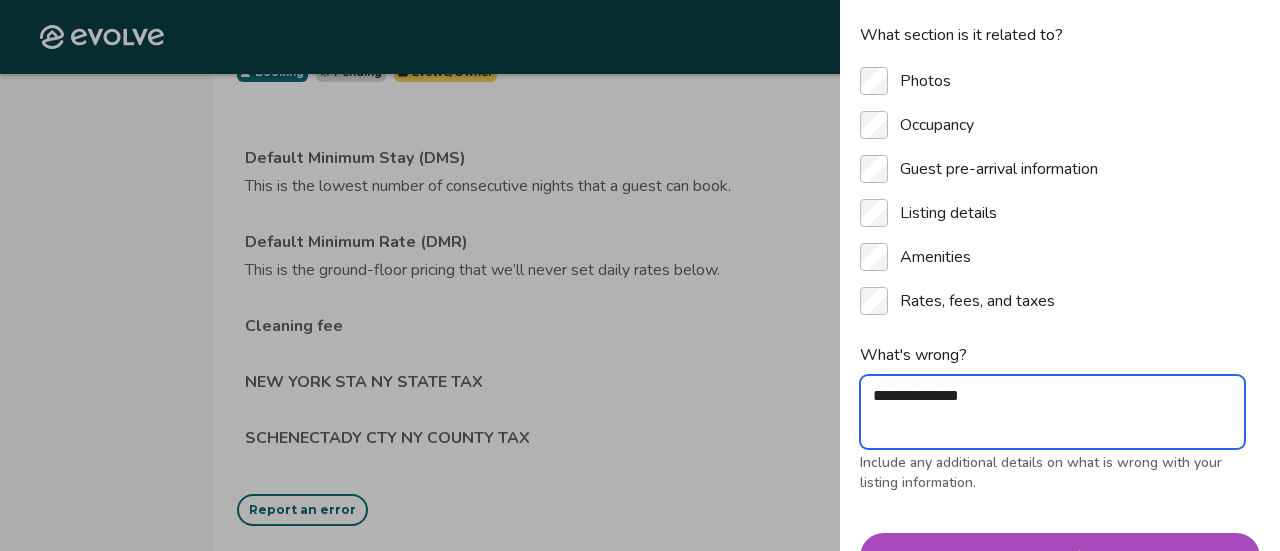 type on "*" 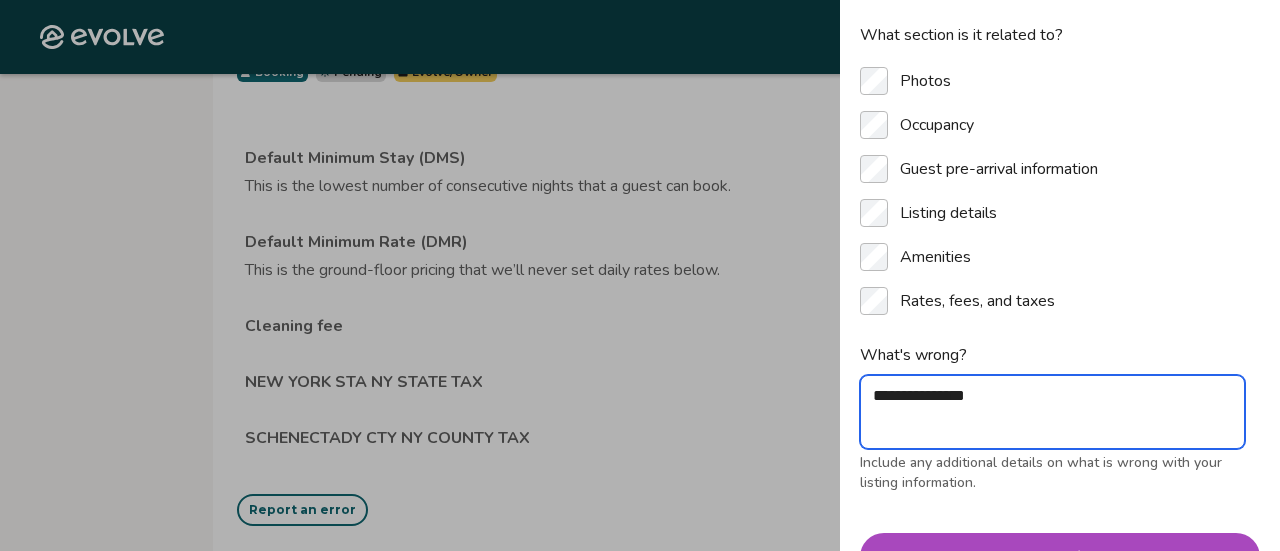 type on "*" 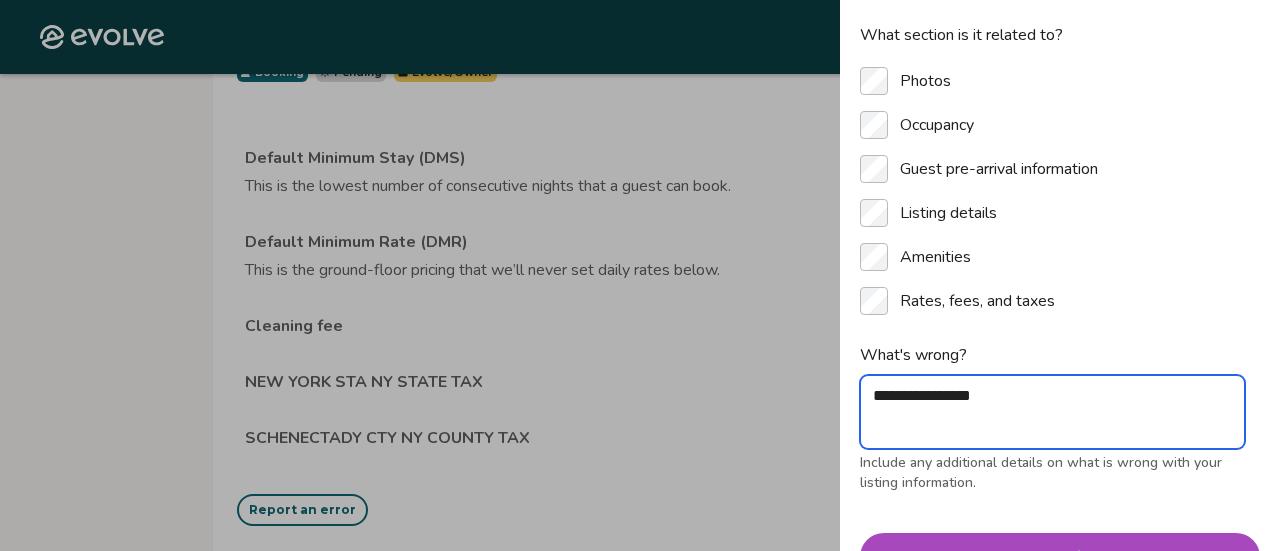 type on "*" 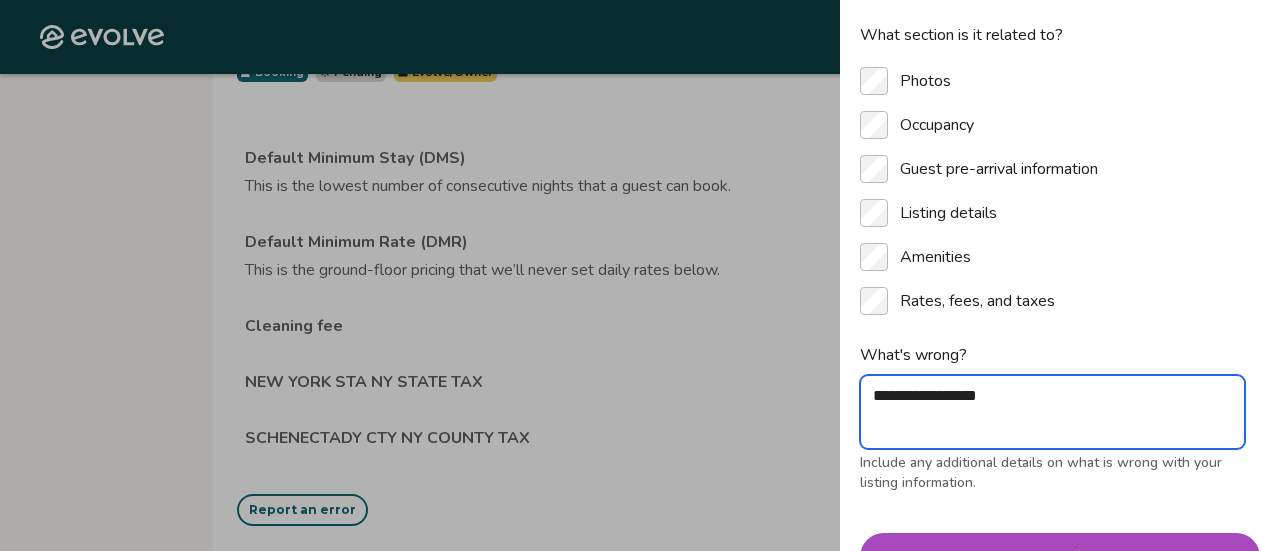 type on "*" 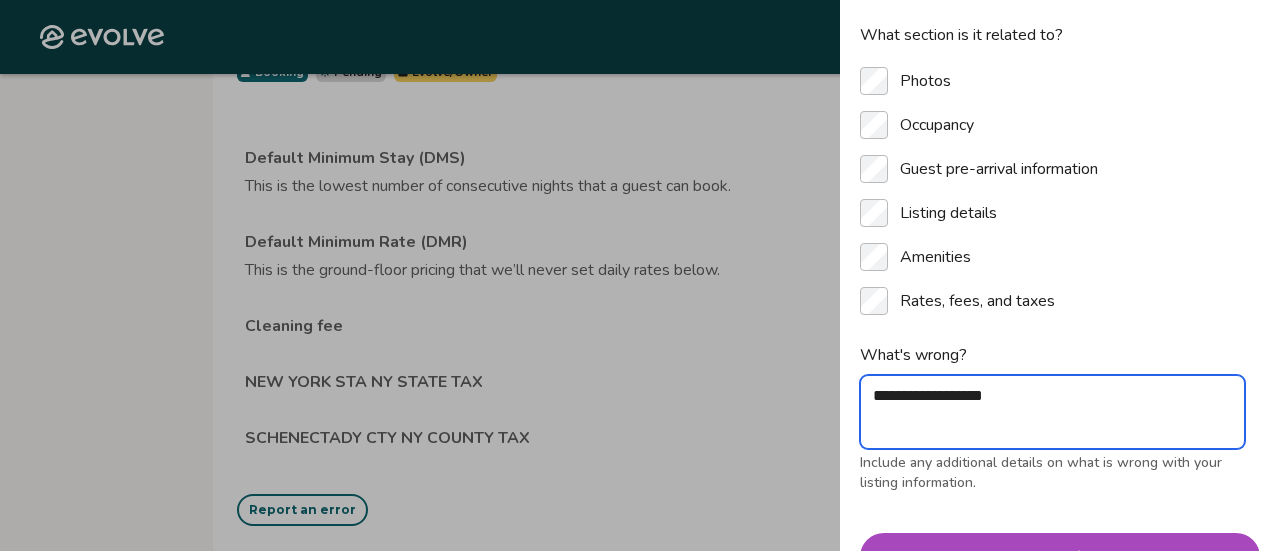 type on "*" 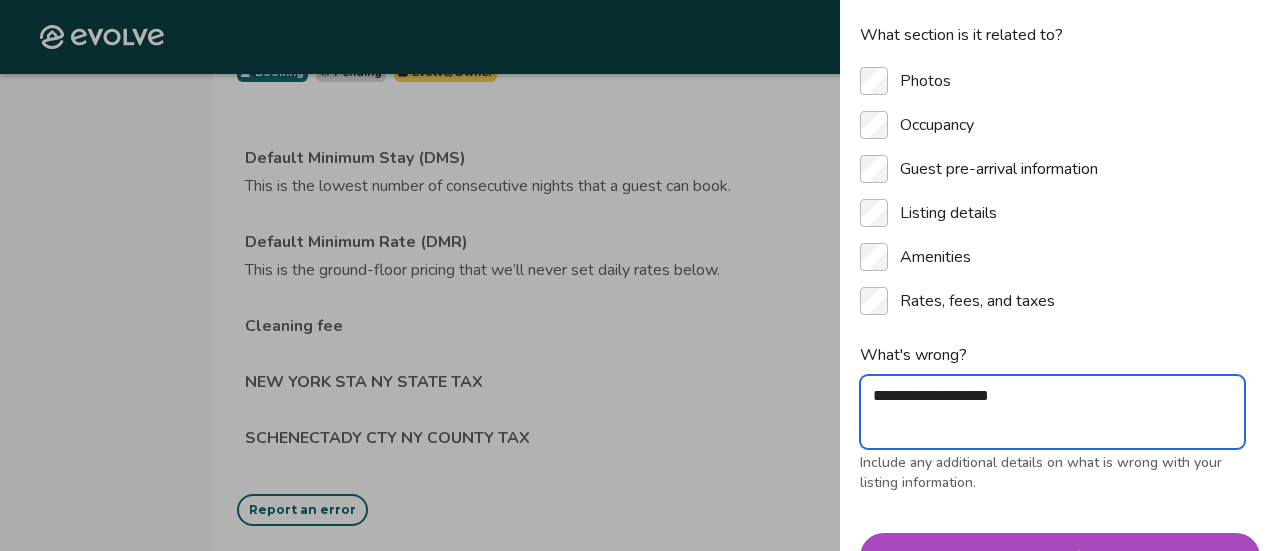 type on "*" 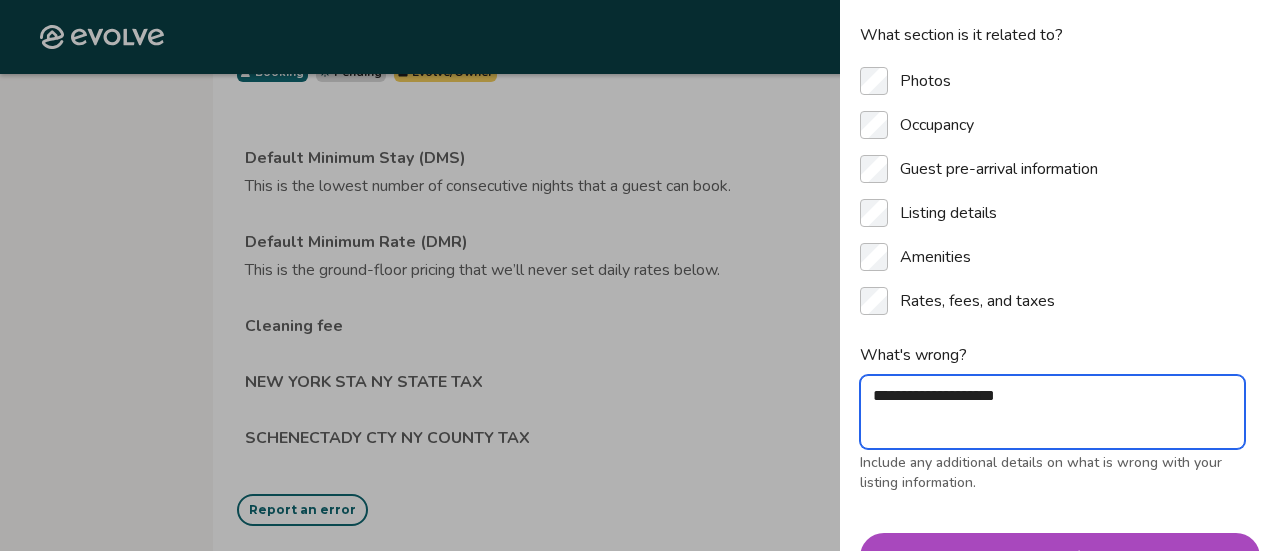 type on "*" 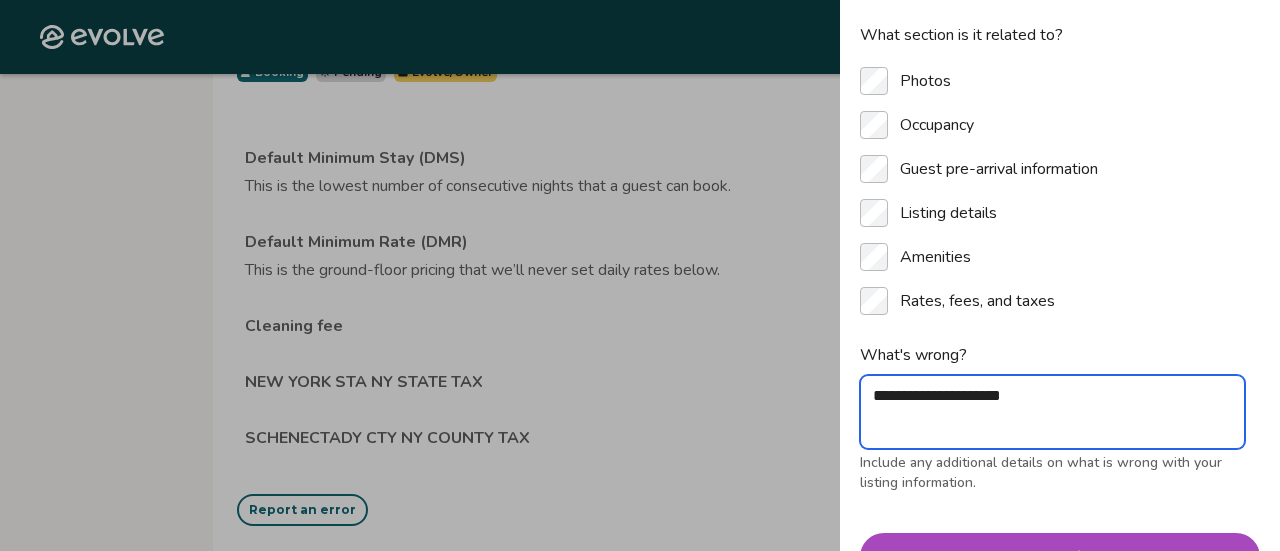 type on "*" 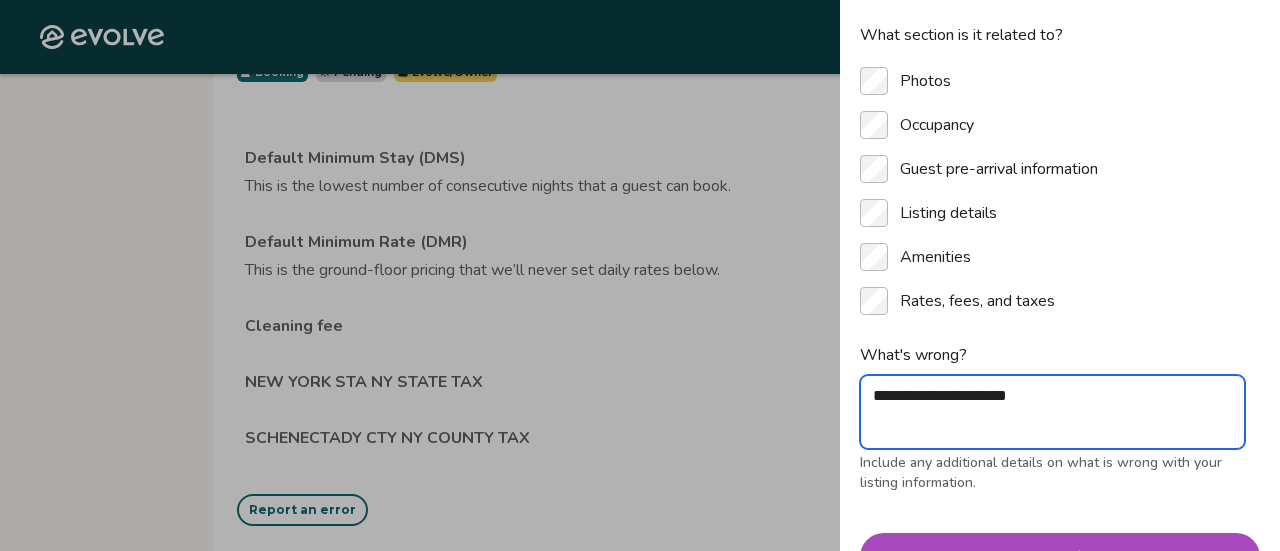type on "*" 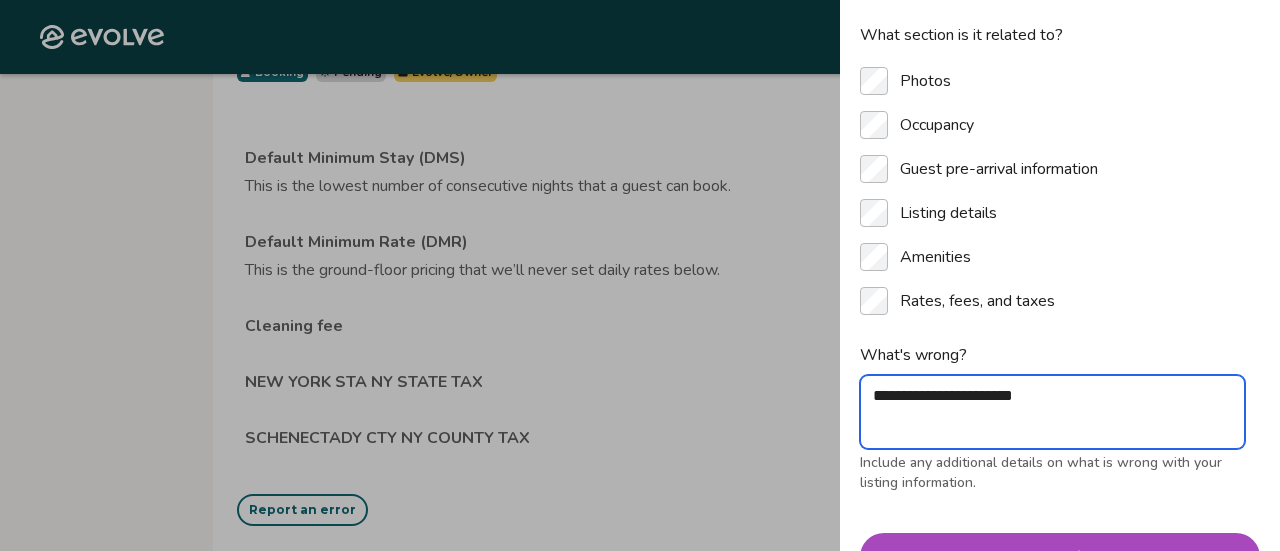 type on "*" 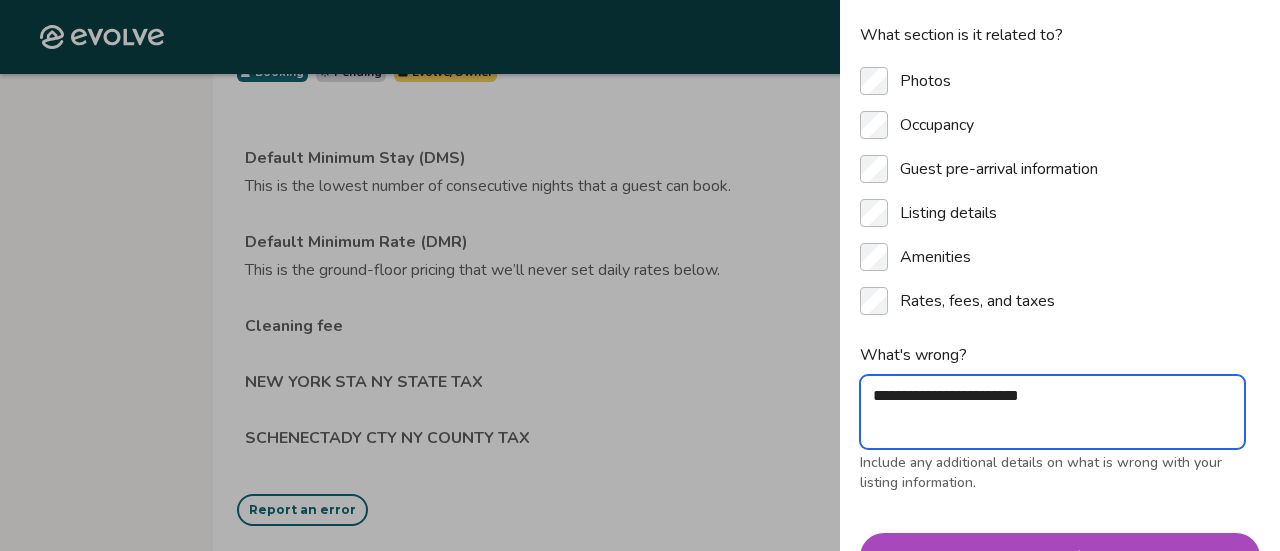 type on "*" 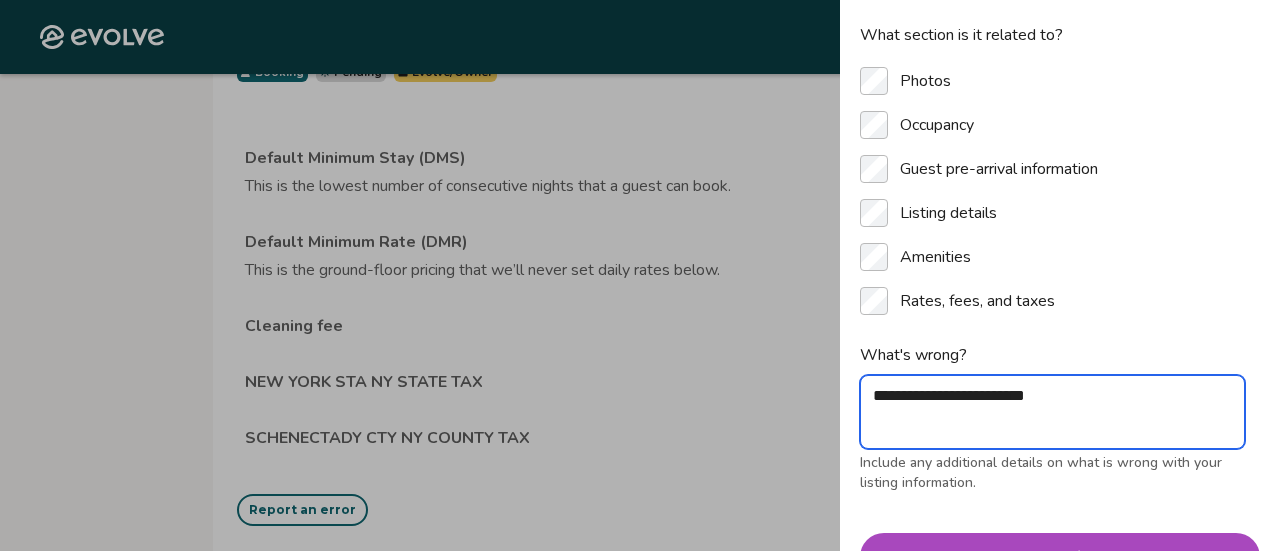 type on "*" 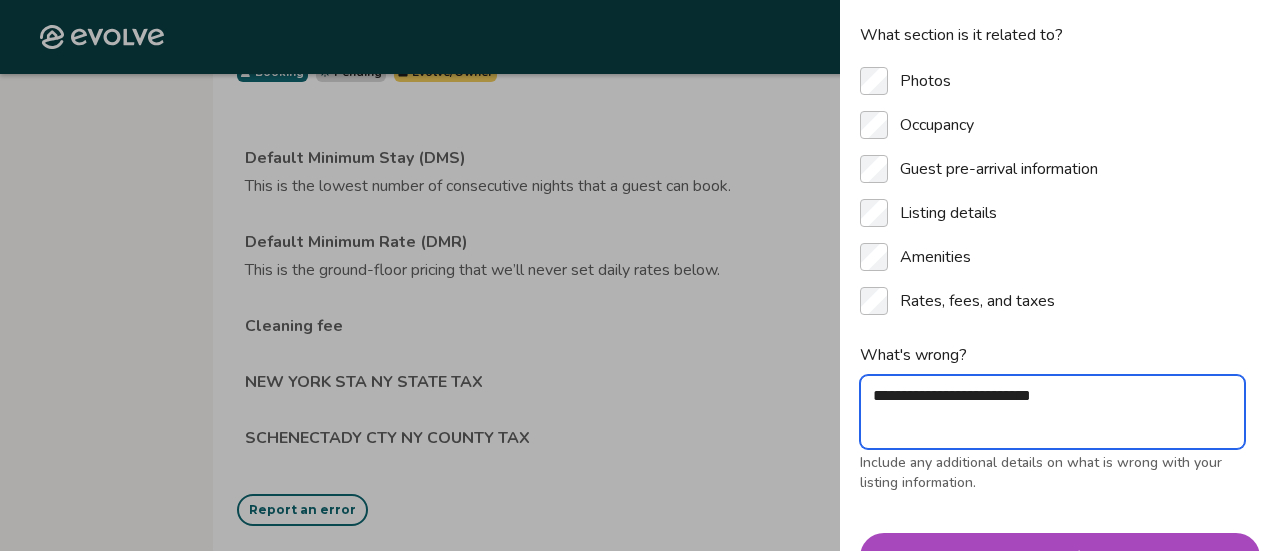 type on "*" 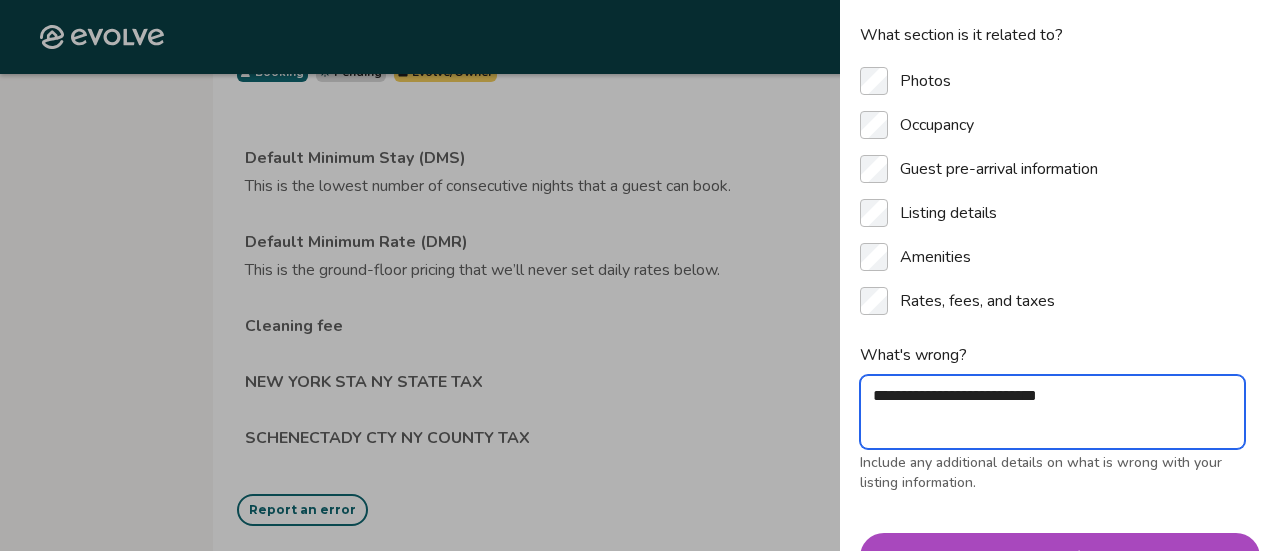 type on "*" 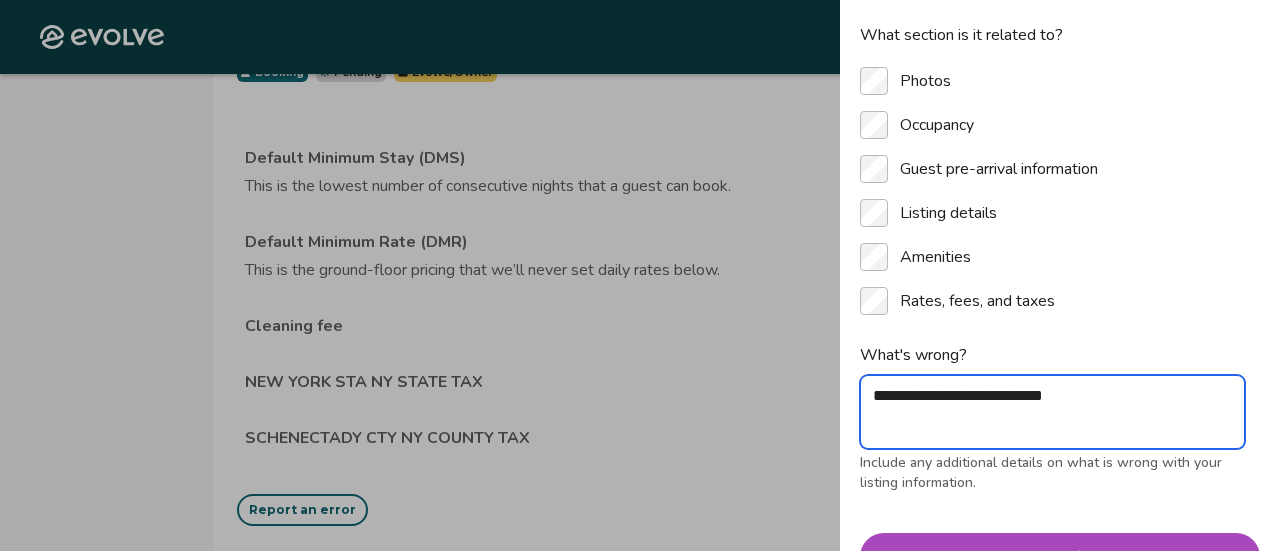 type on "*" 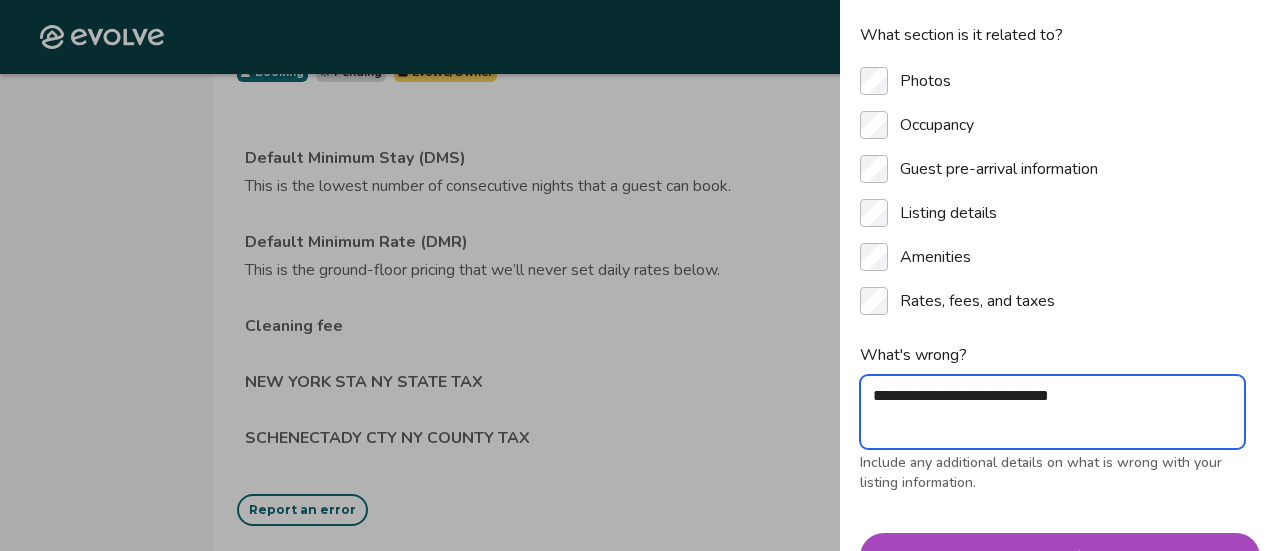 type on "*" 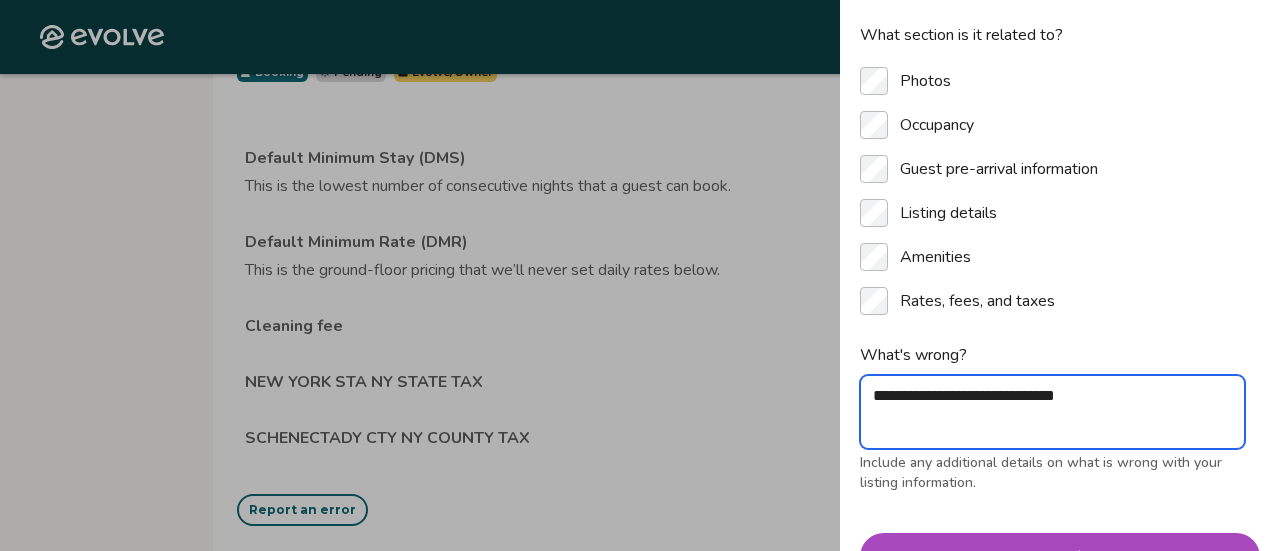 type on "*" 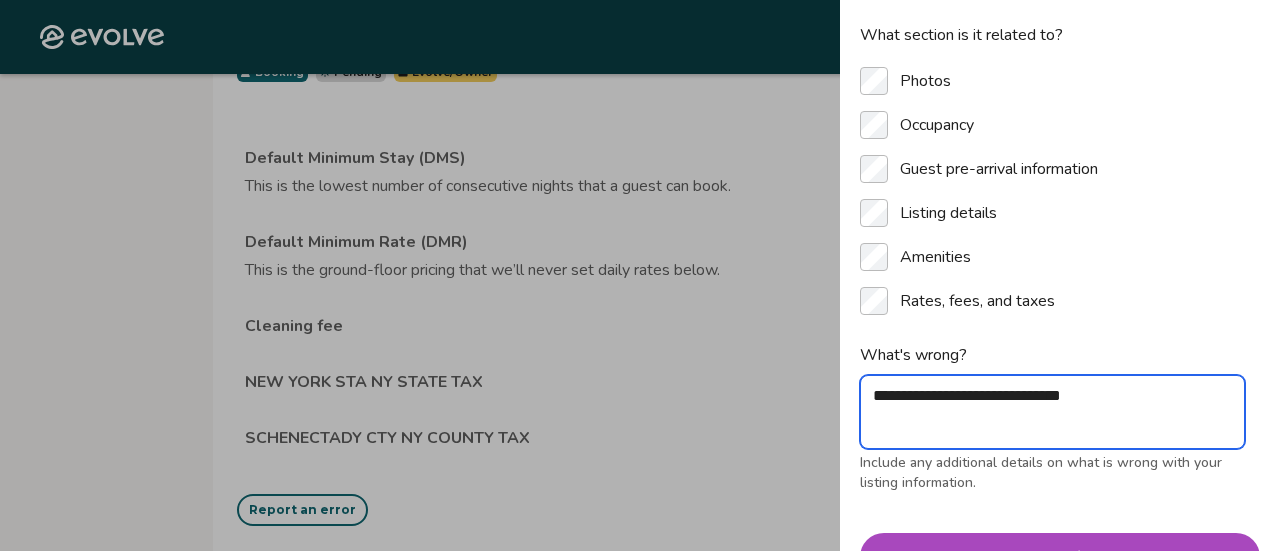 click on "**********" at bounding box center (1052, 412) 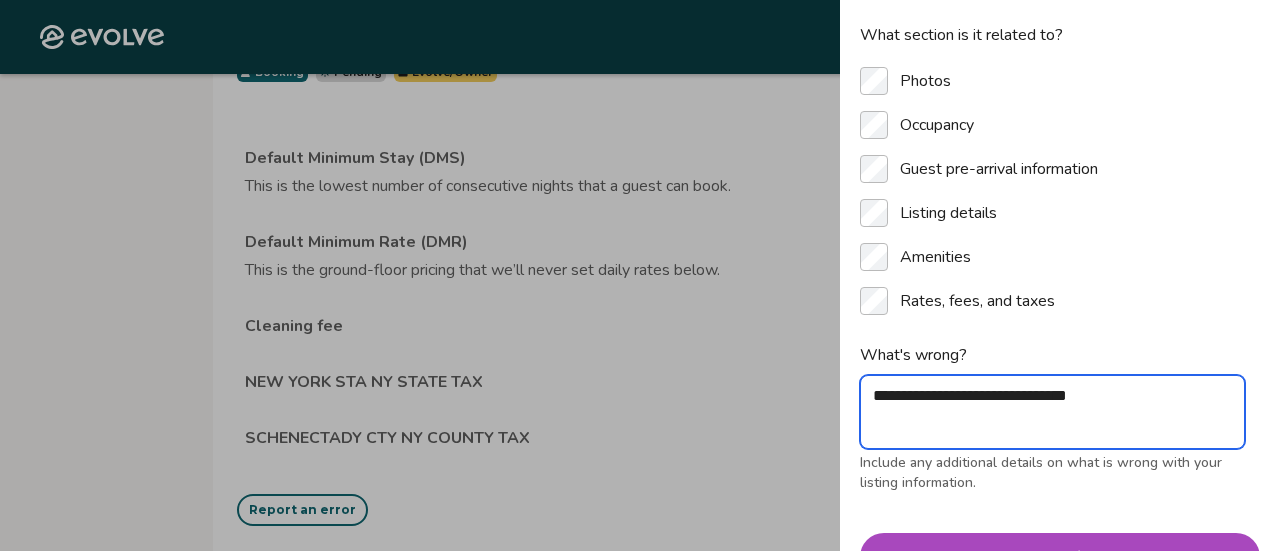type on "*" 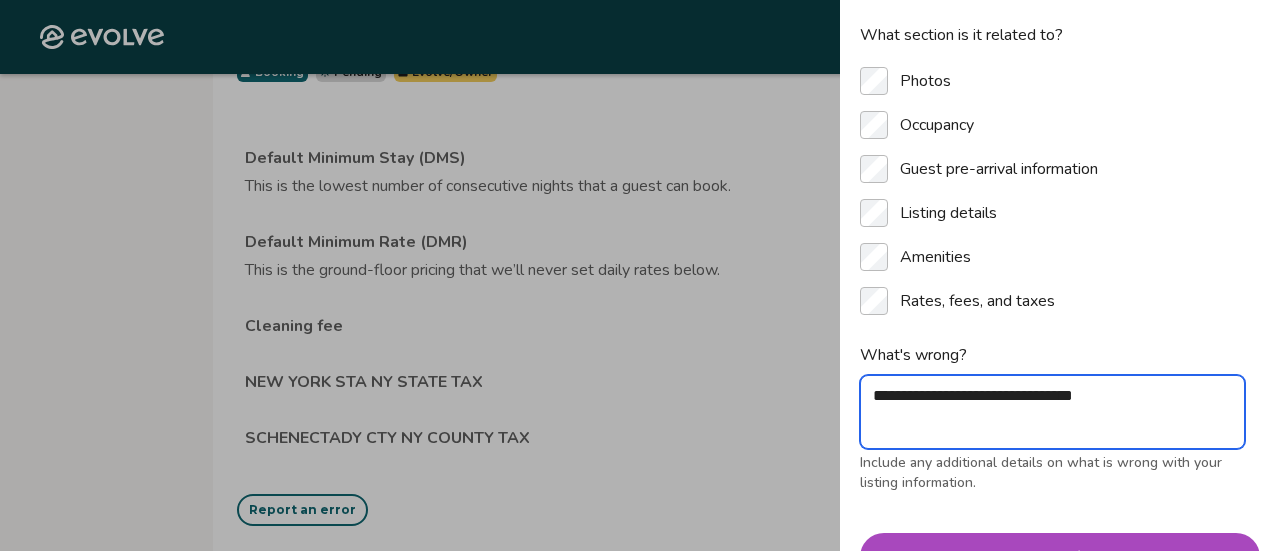 type on "*" 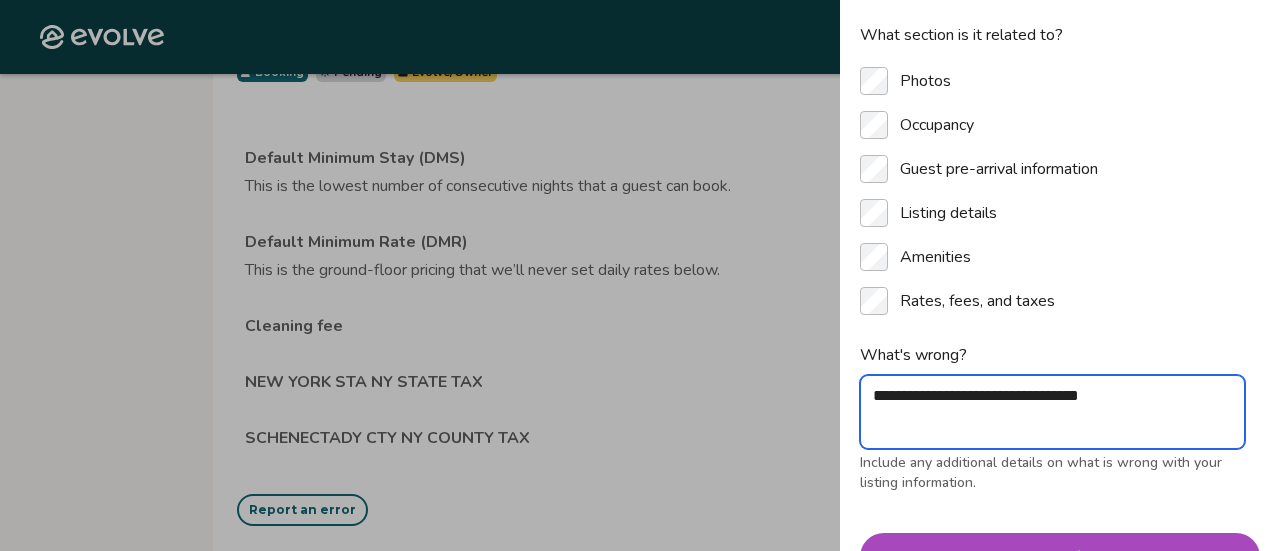 type on "*" 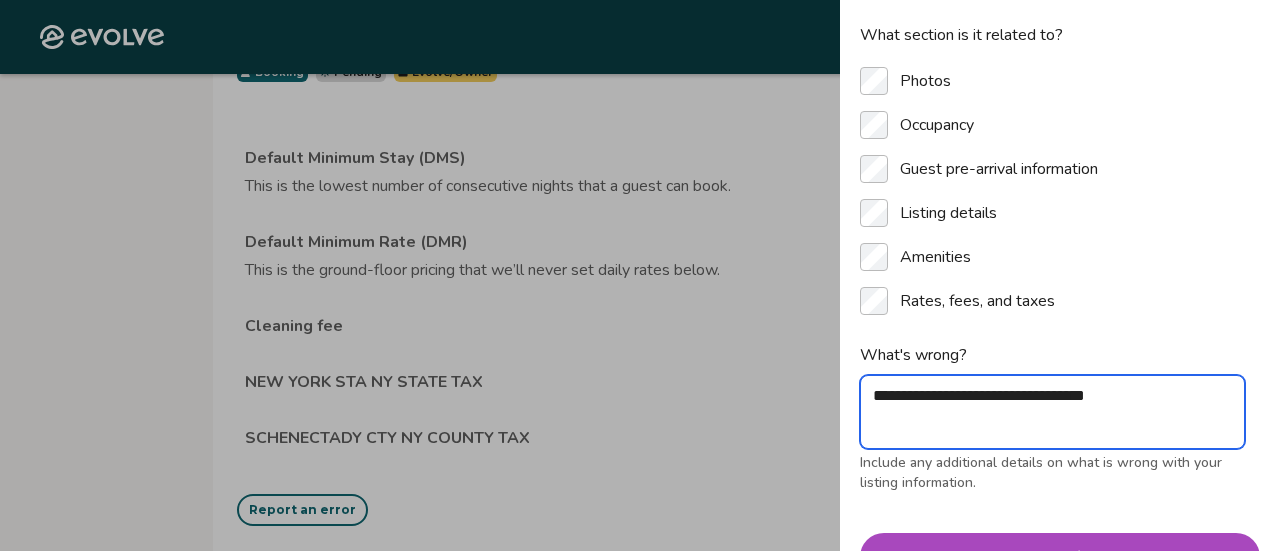 type on "*" 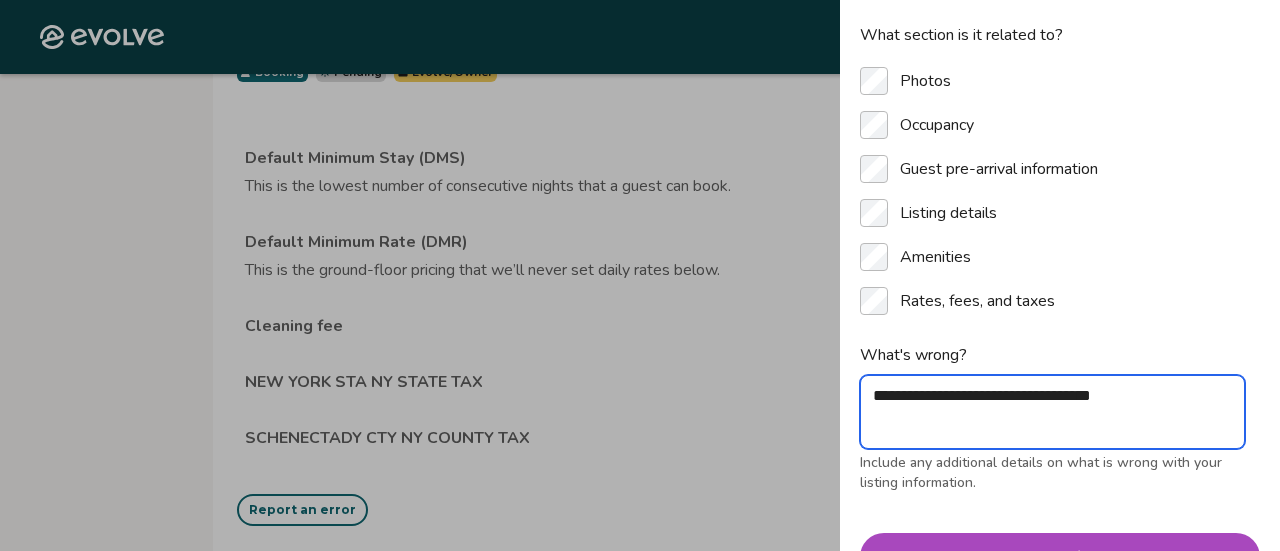 type on "*" 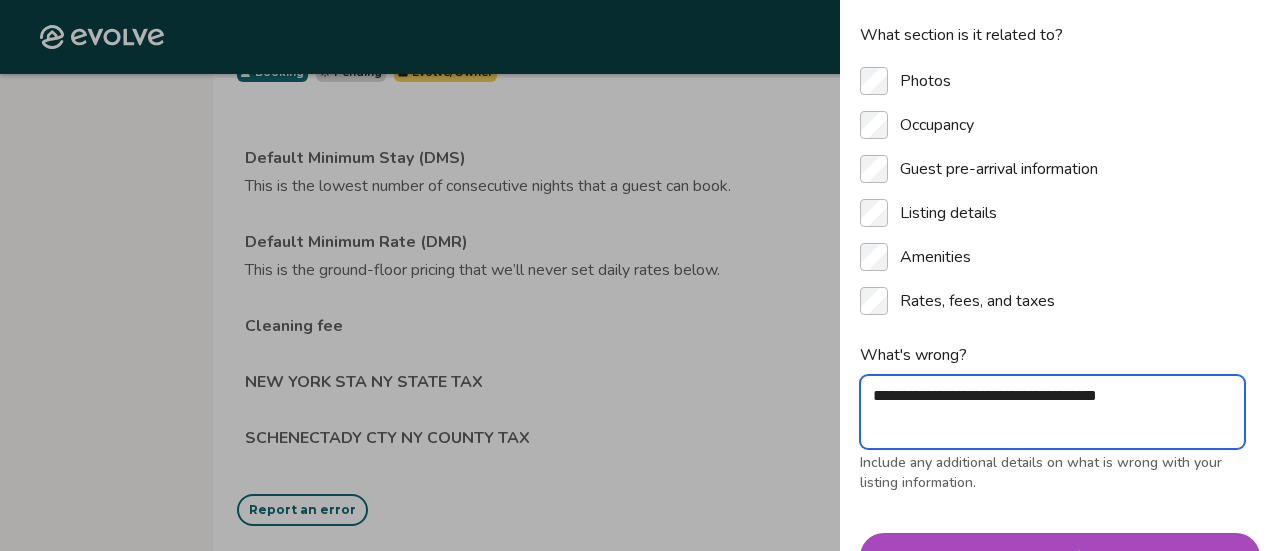 type on "*" 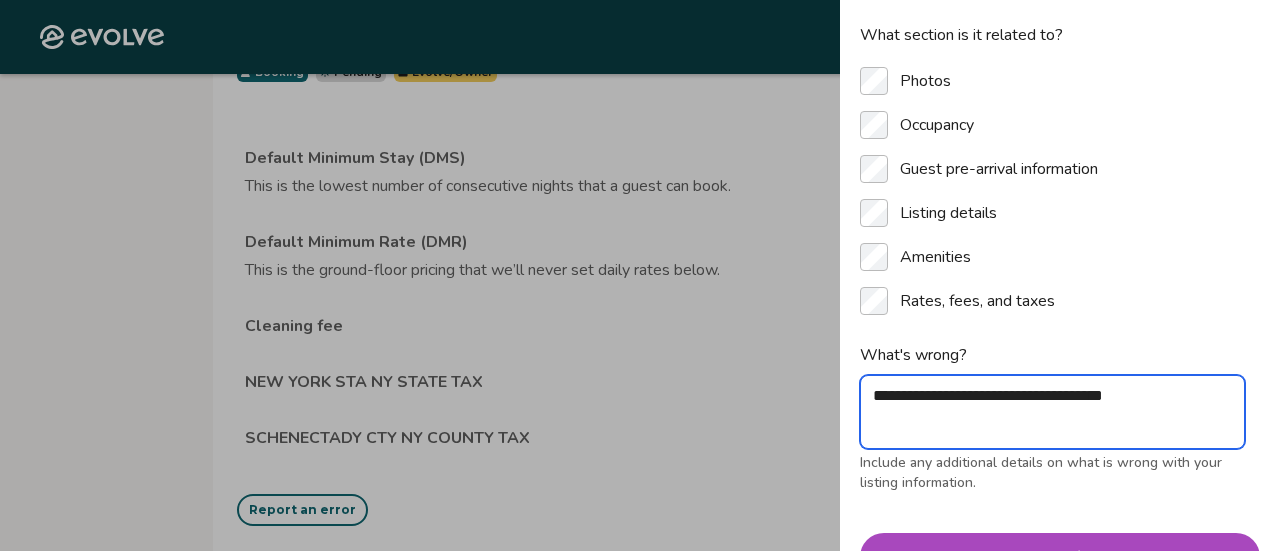 type on "*" 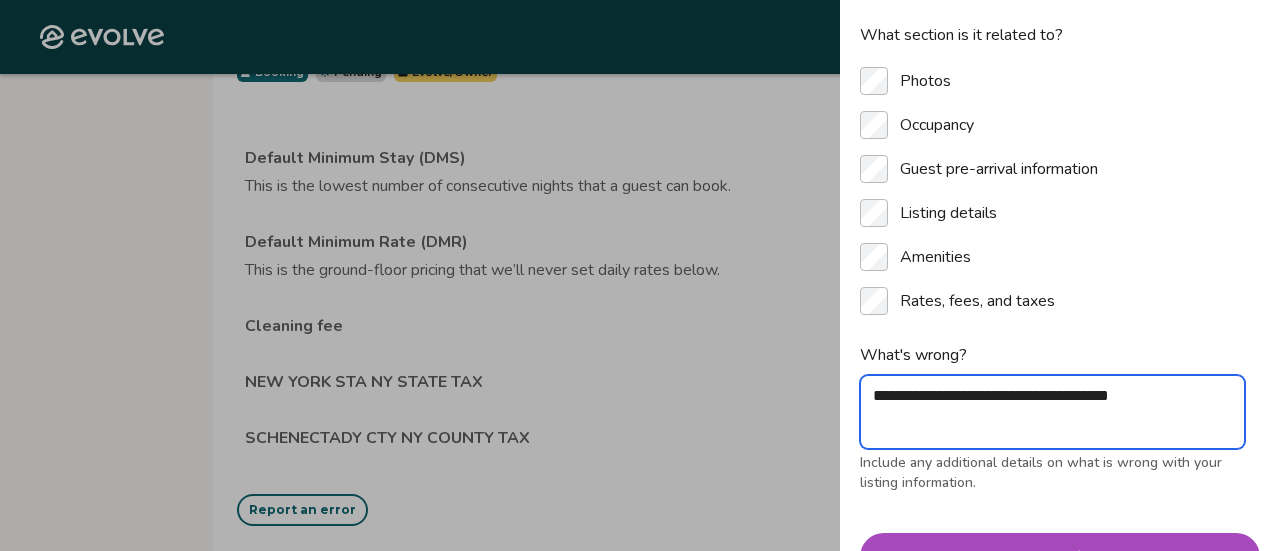 type on "*" 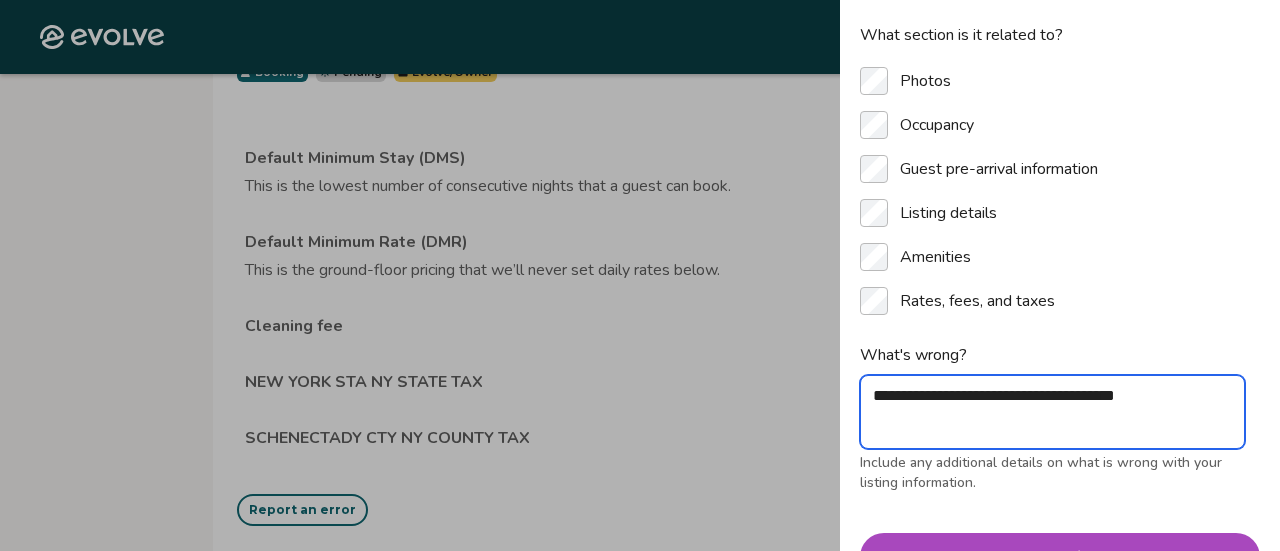 type on "*" 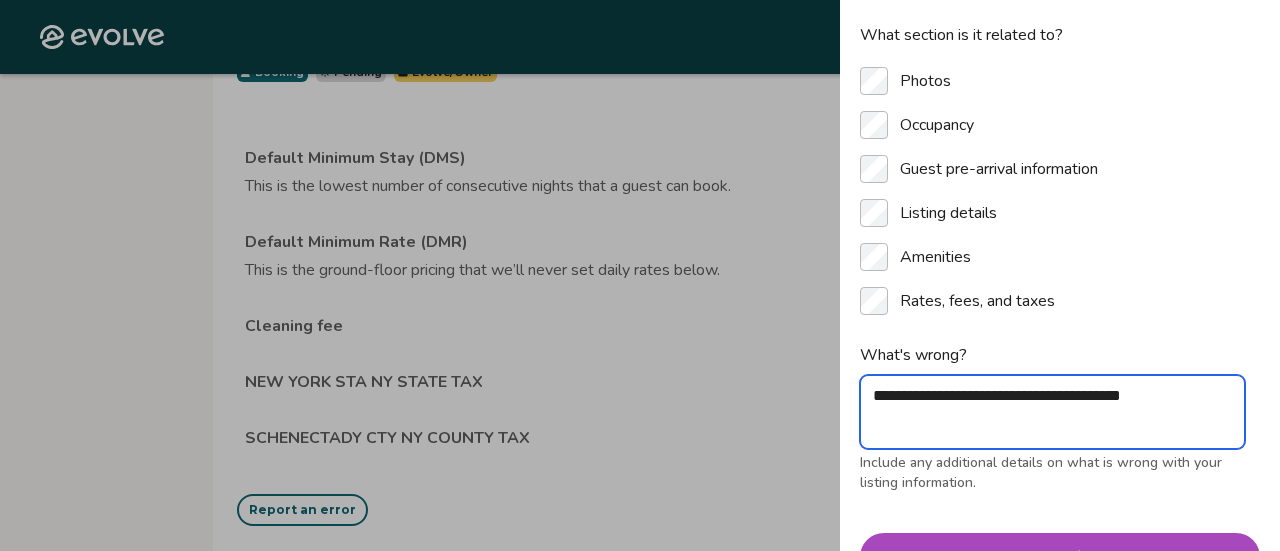 type on "*" 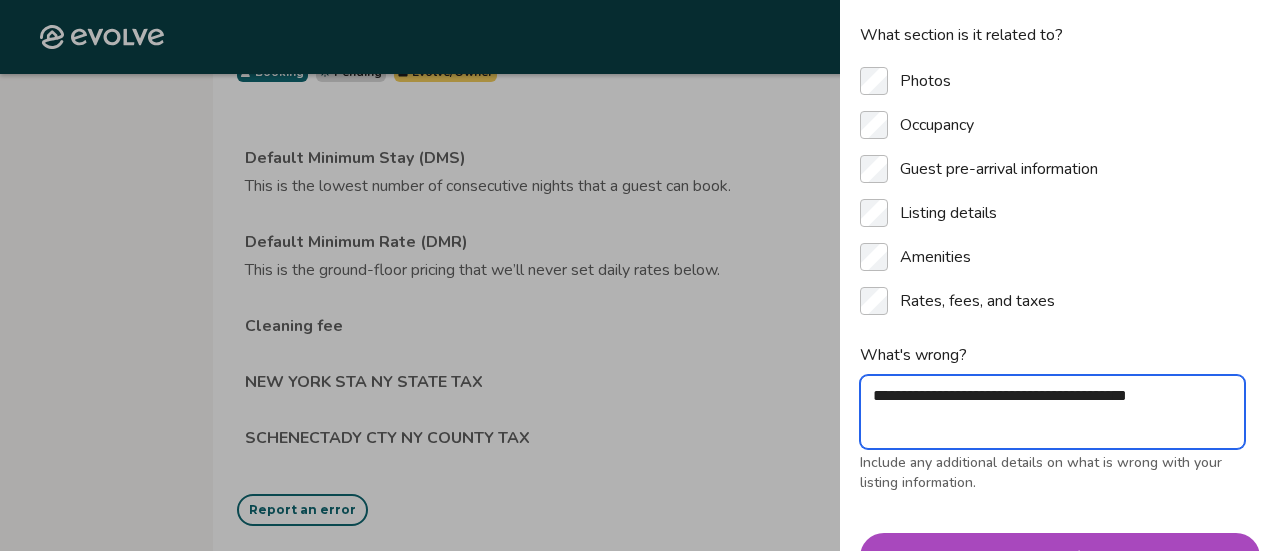 type on "*" 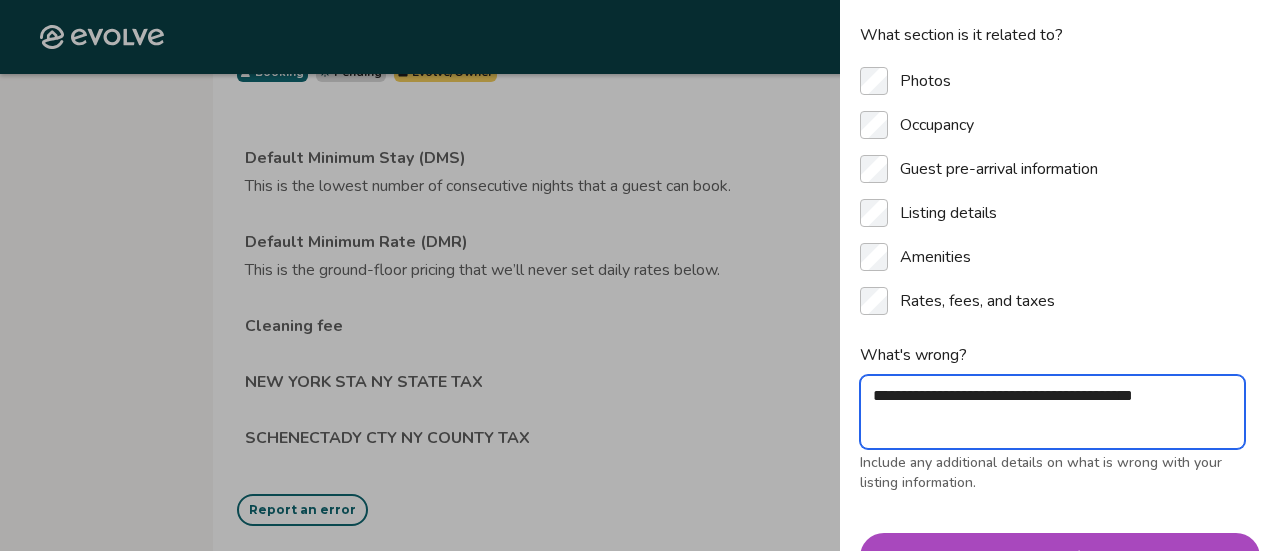 type on "*" 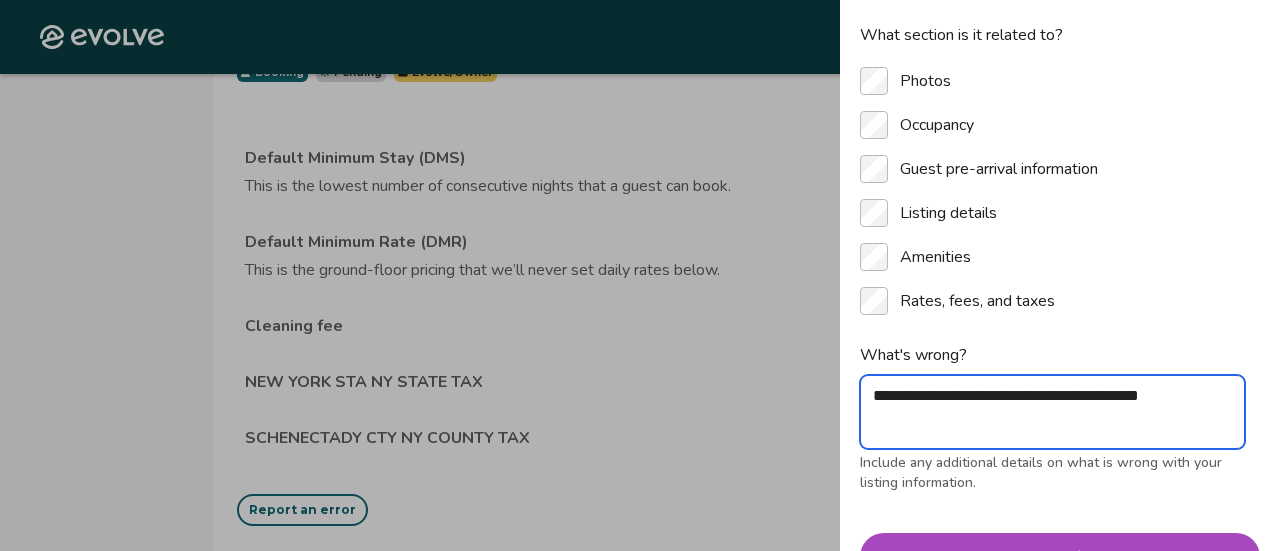 type on "*" 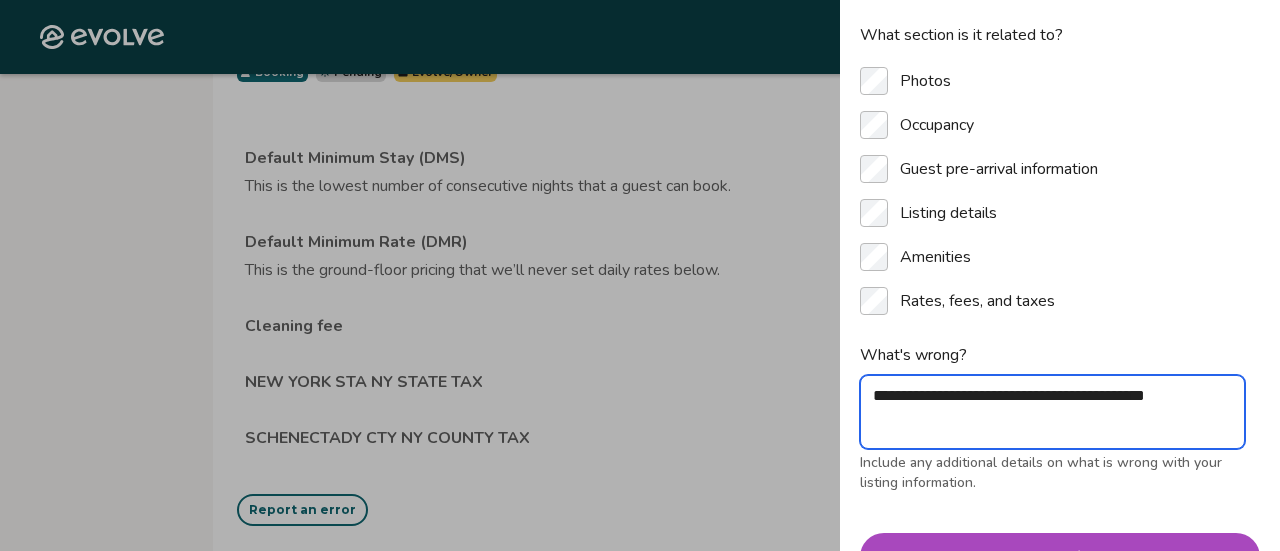 type on "*" 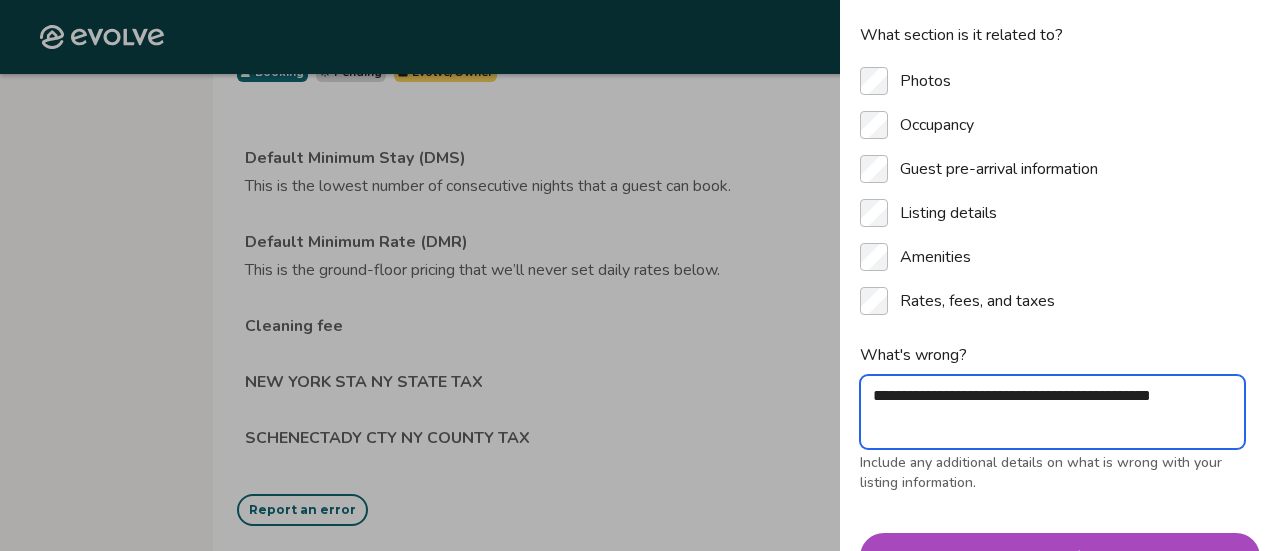 type on "*" 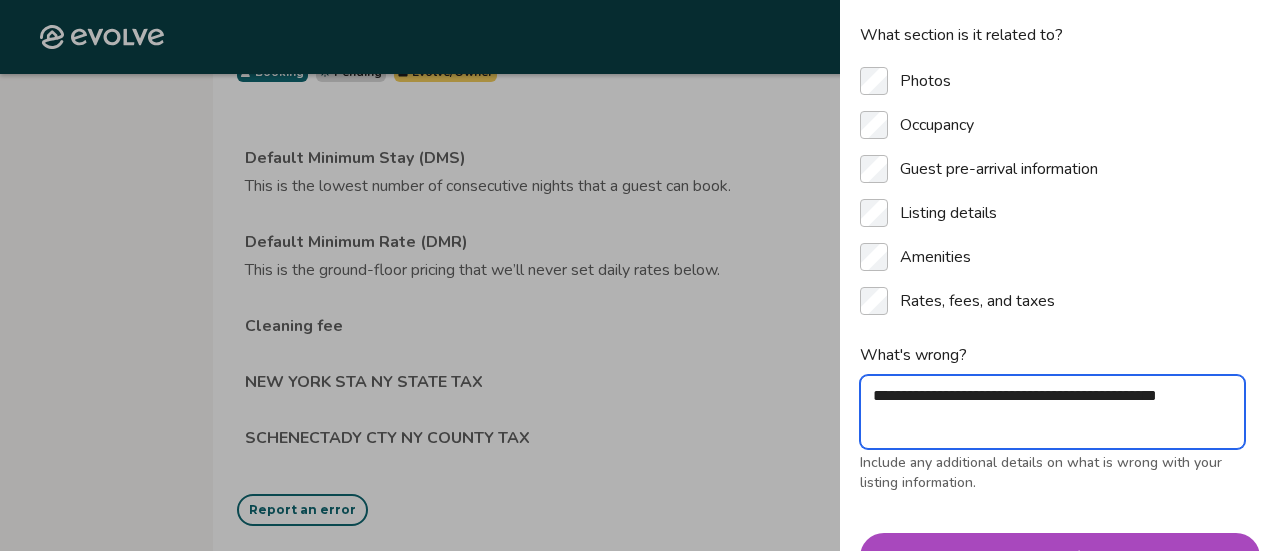 type on "*" 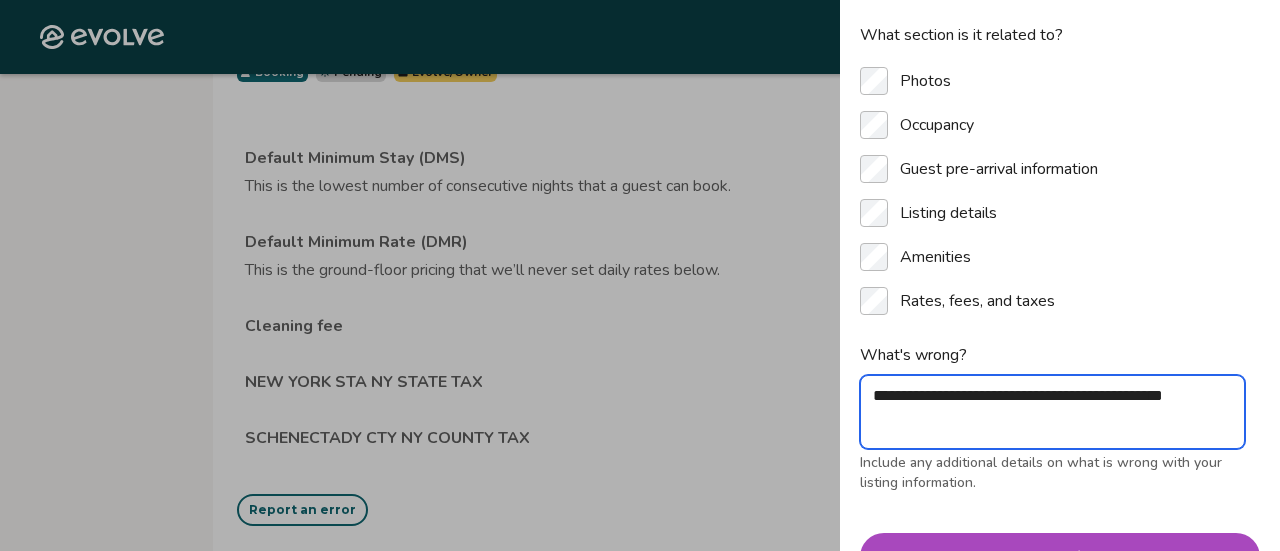 type on "*" 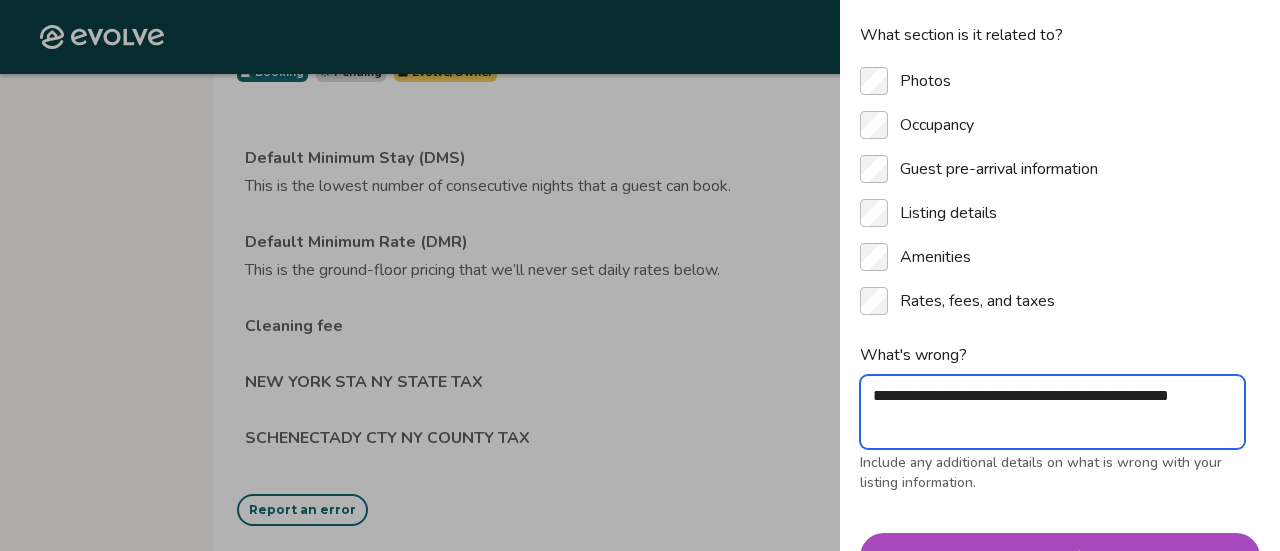 type on "*" 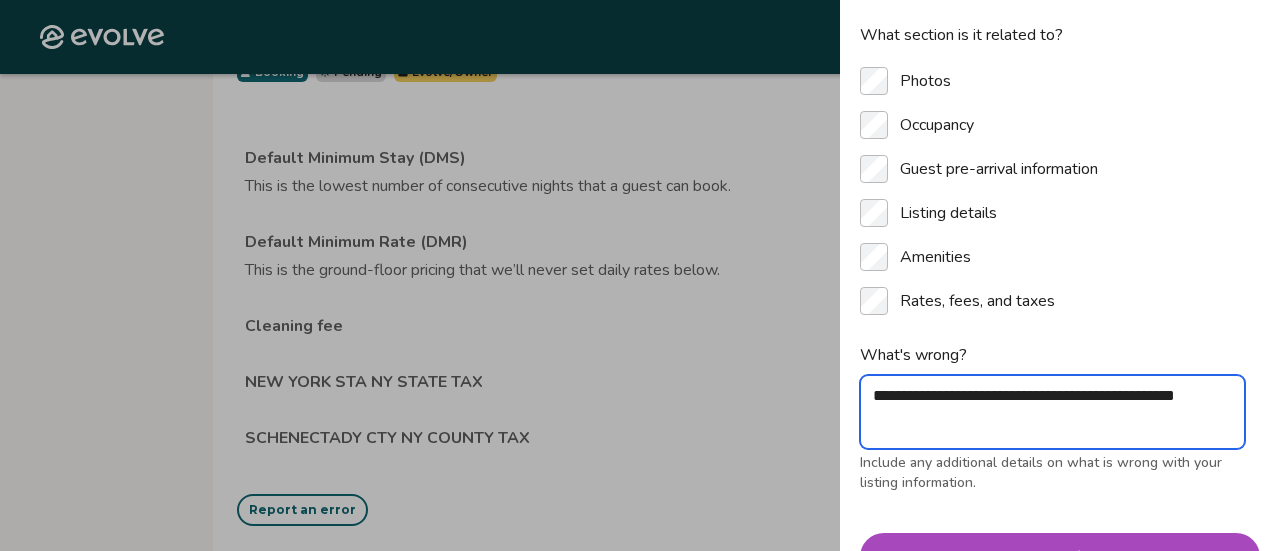 type on "*" 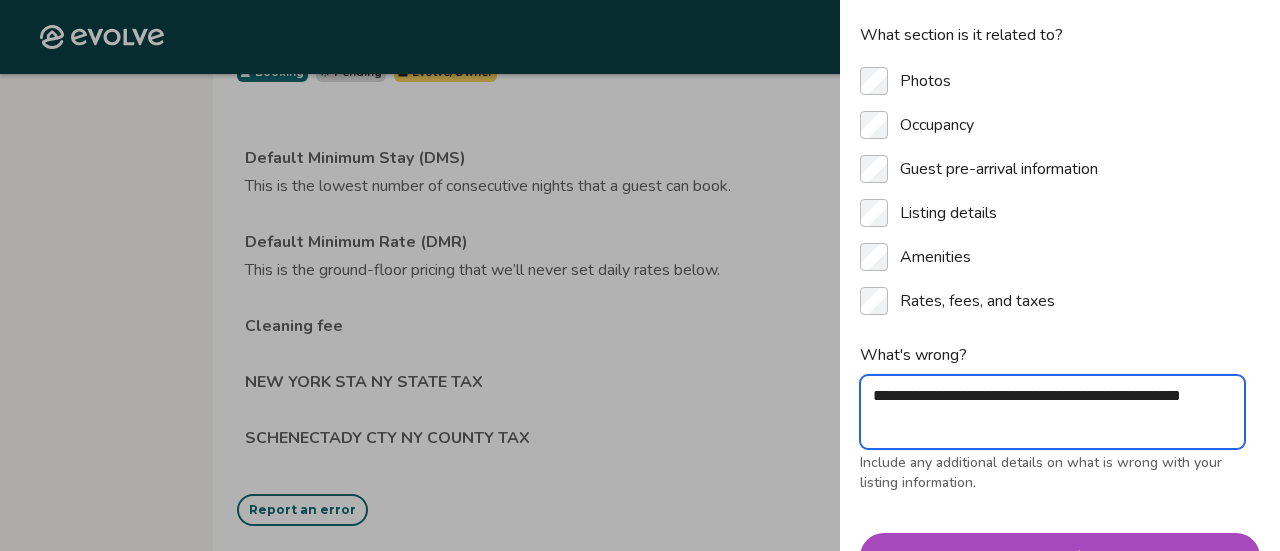type on "*" 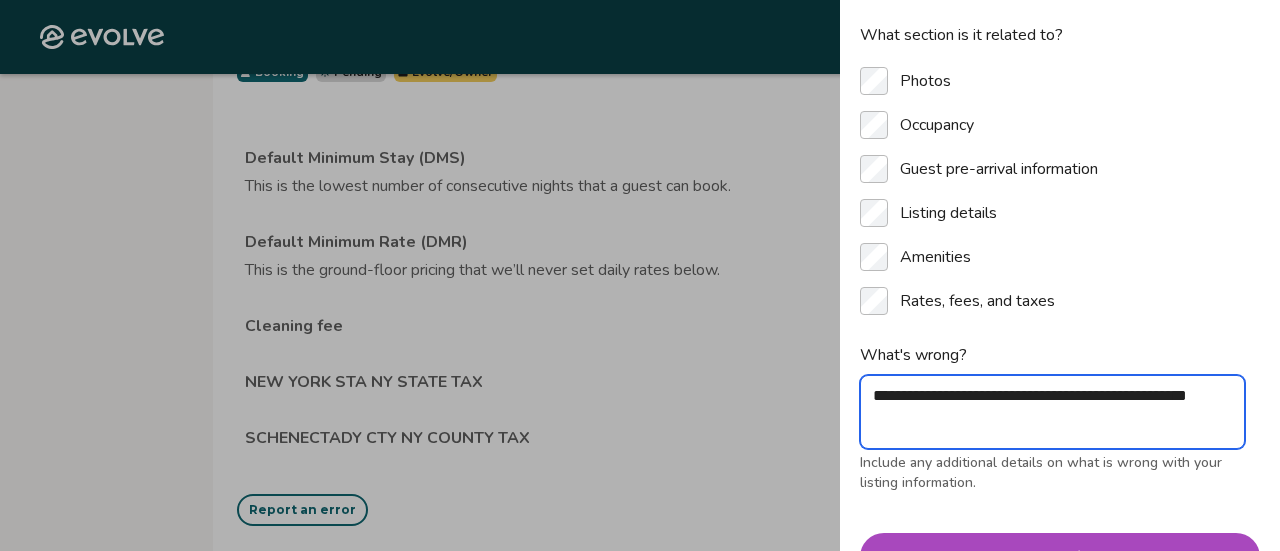 type on "*" 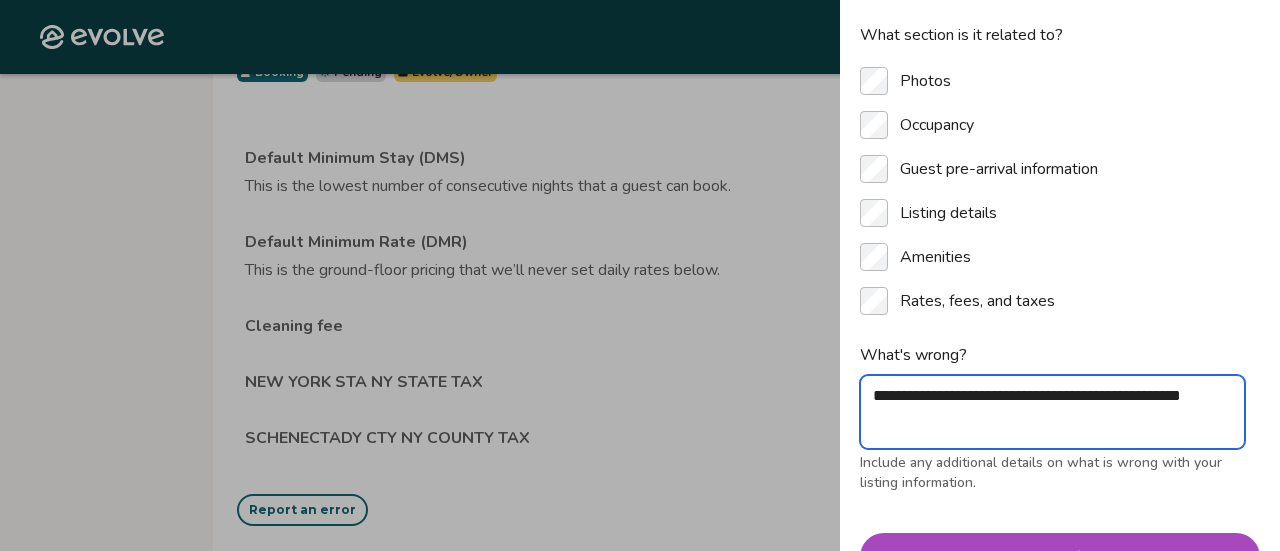 type on "*" 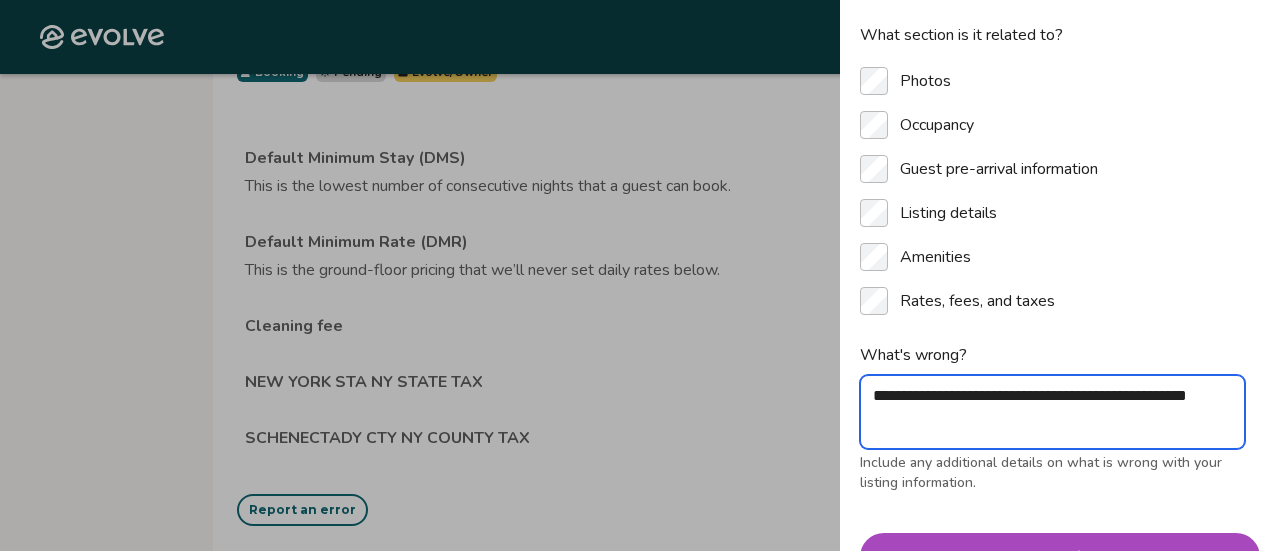 type on "*" 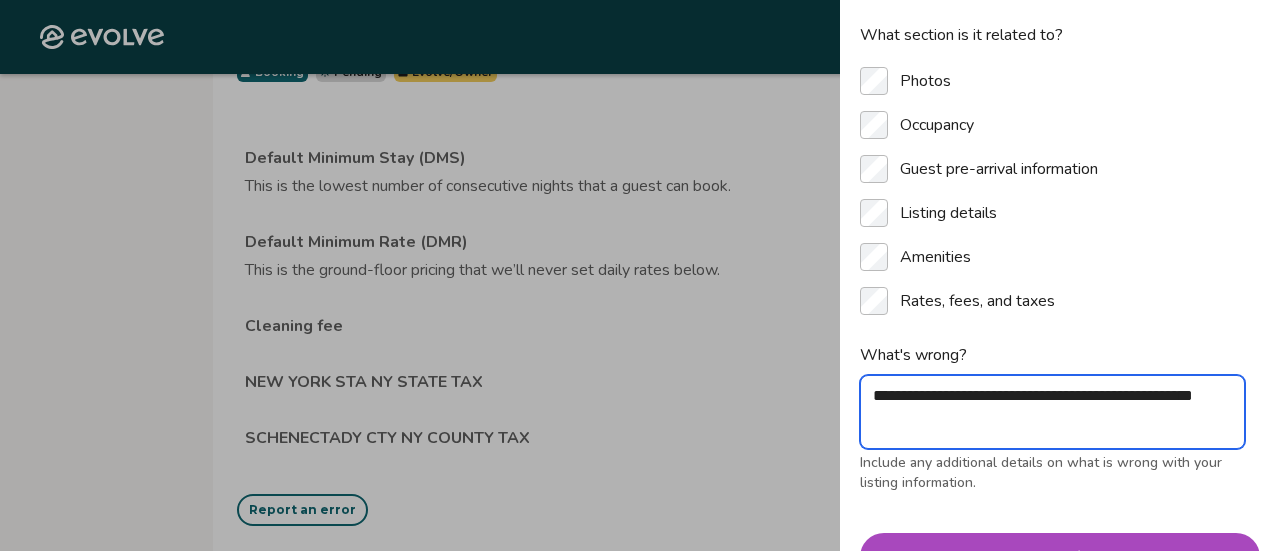 type on "*" 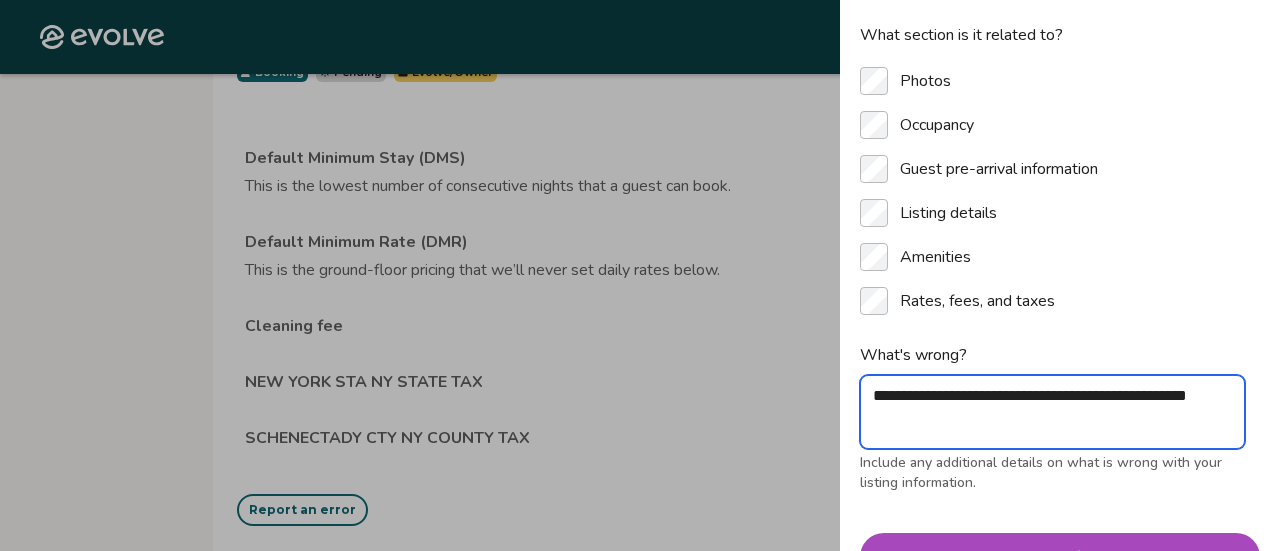 type on "*" 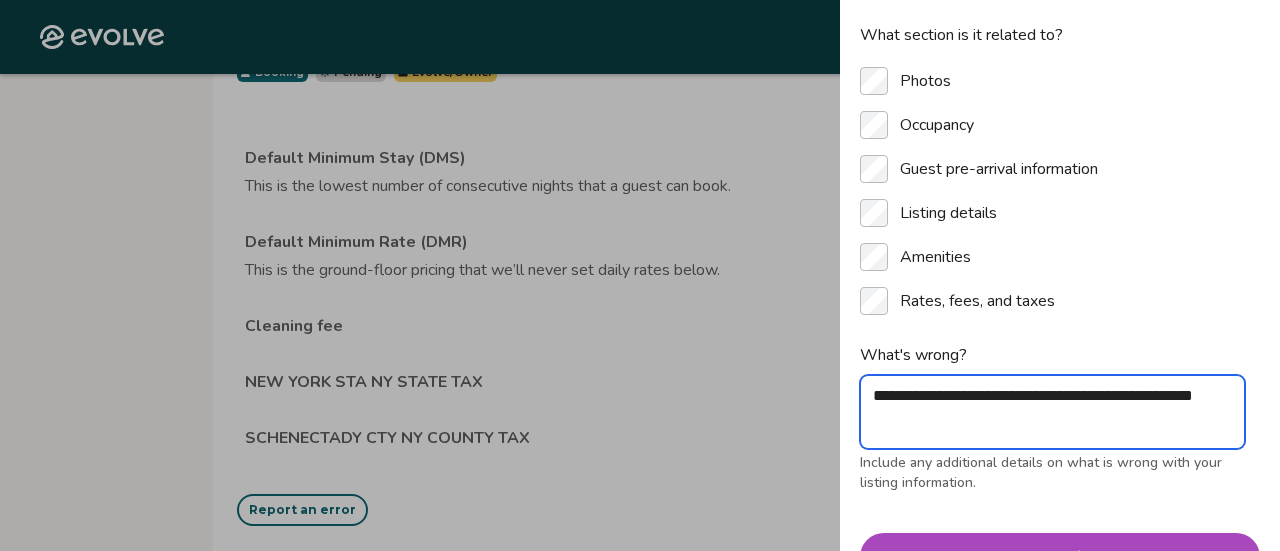 type on "**********" 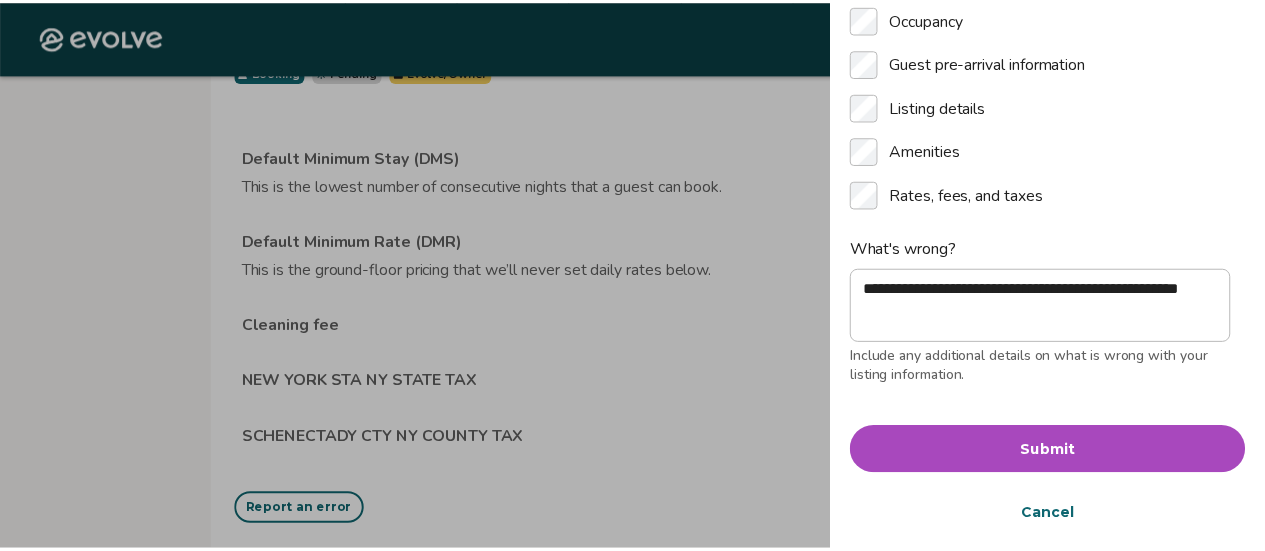 scroll, scrollTop: 273, scrollLeft: 0, axis: vertical 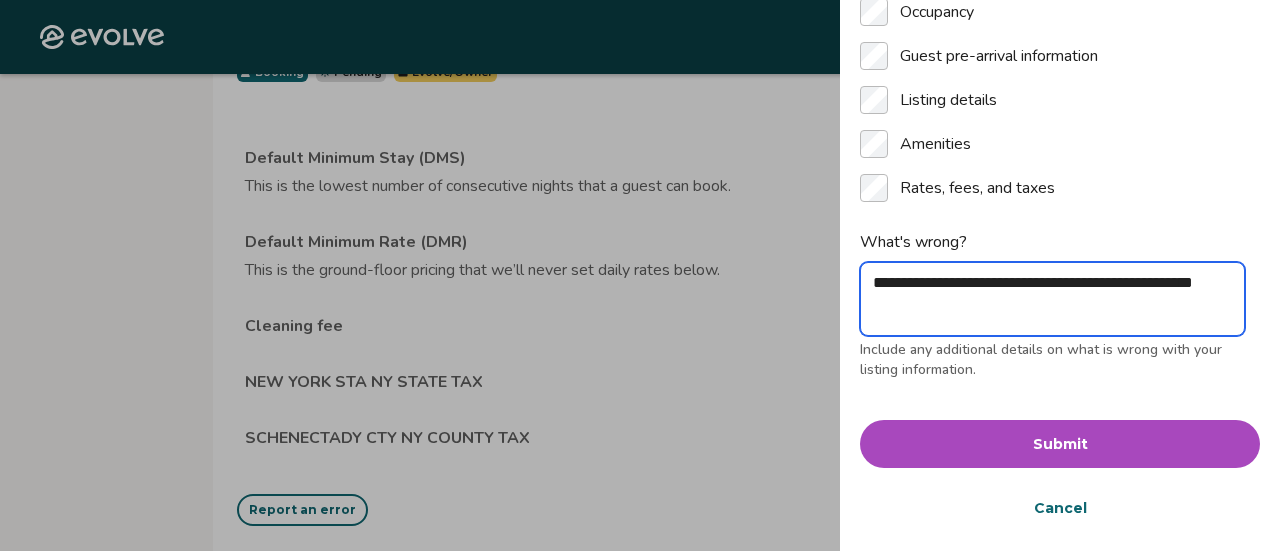 click on "**********" at bounding box center [1052, 299] 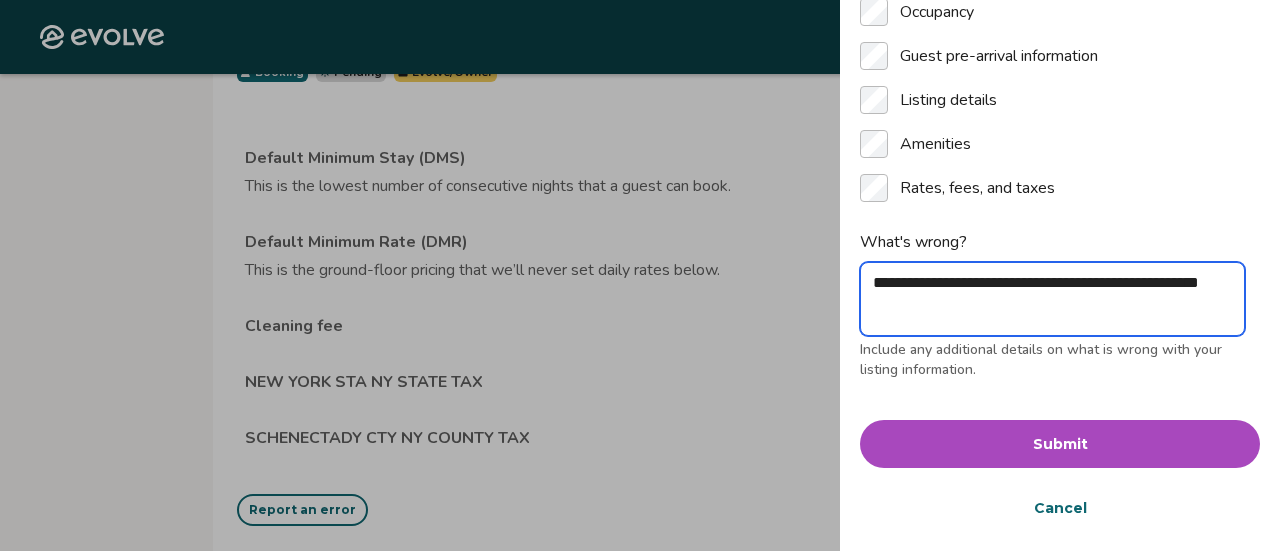 type on "*" 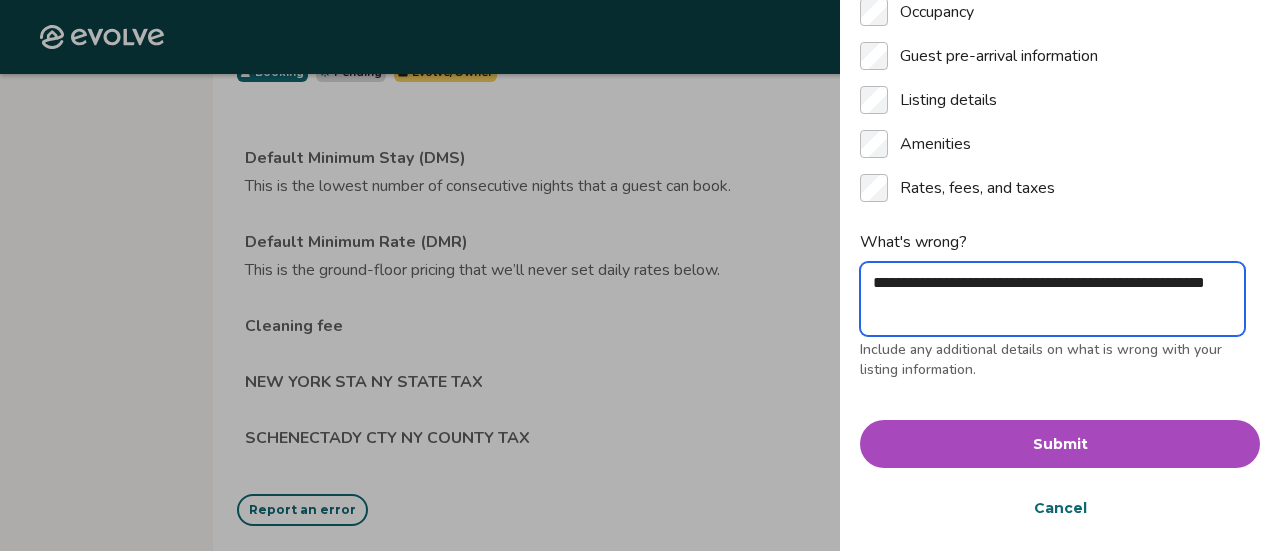 type on "*" 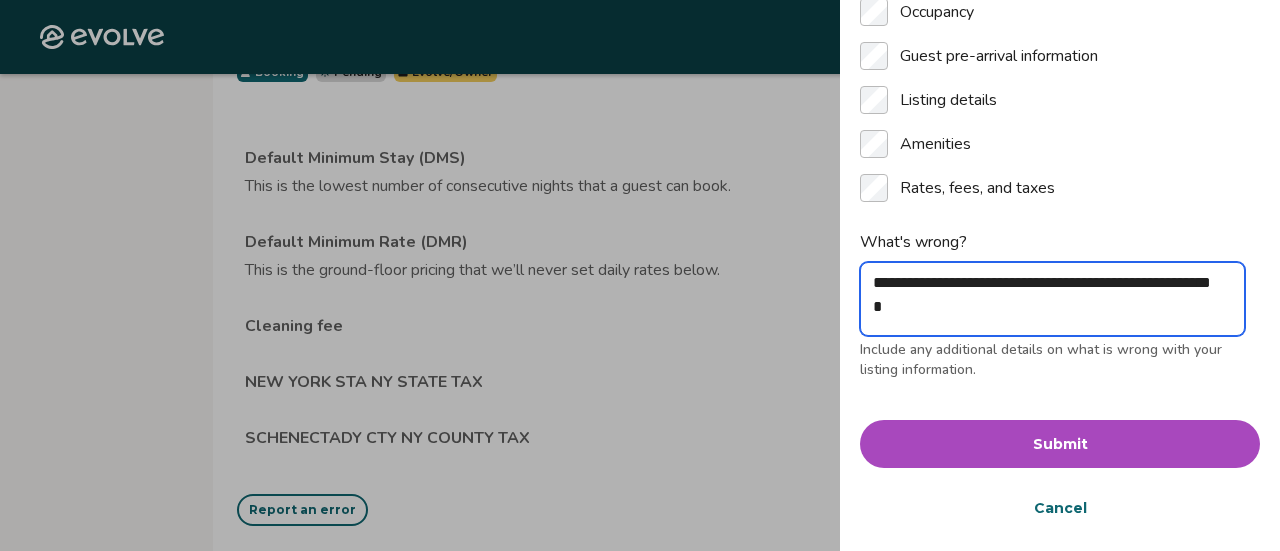 type on "*" 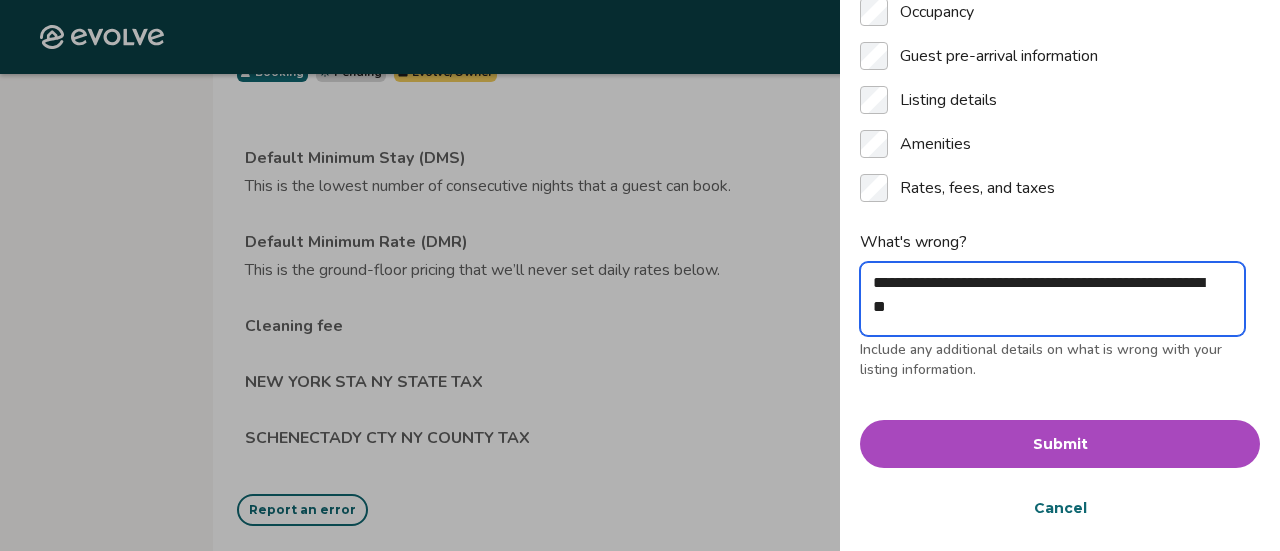 type on "*" 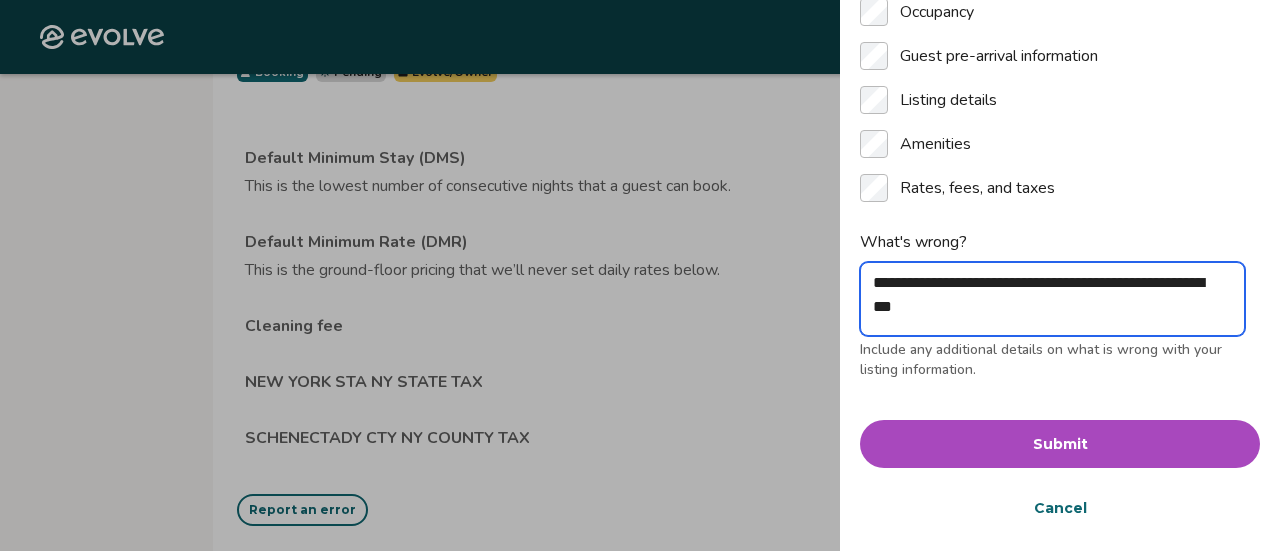 type on "*" 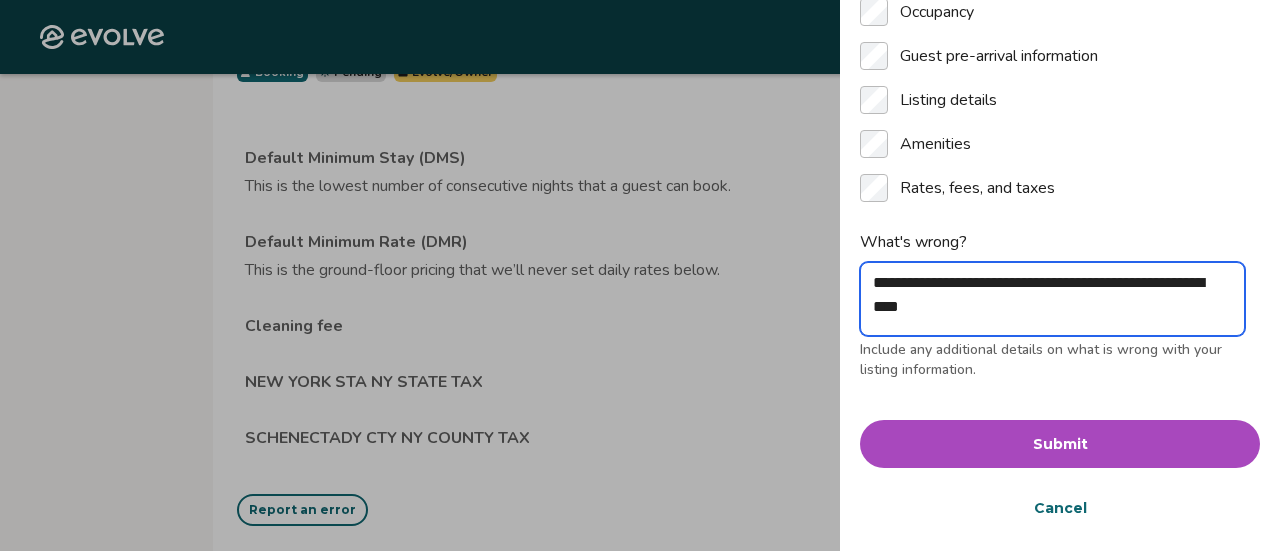 type on "*" 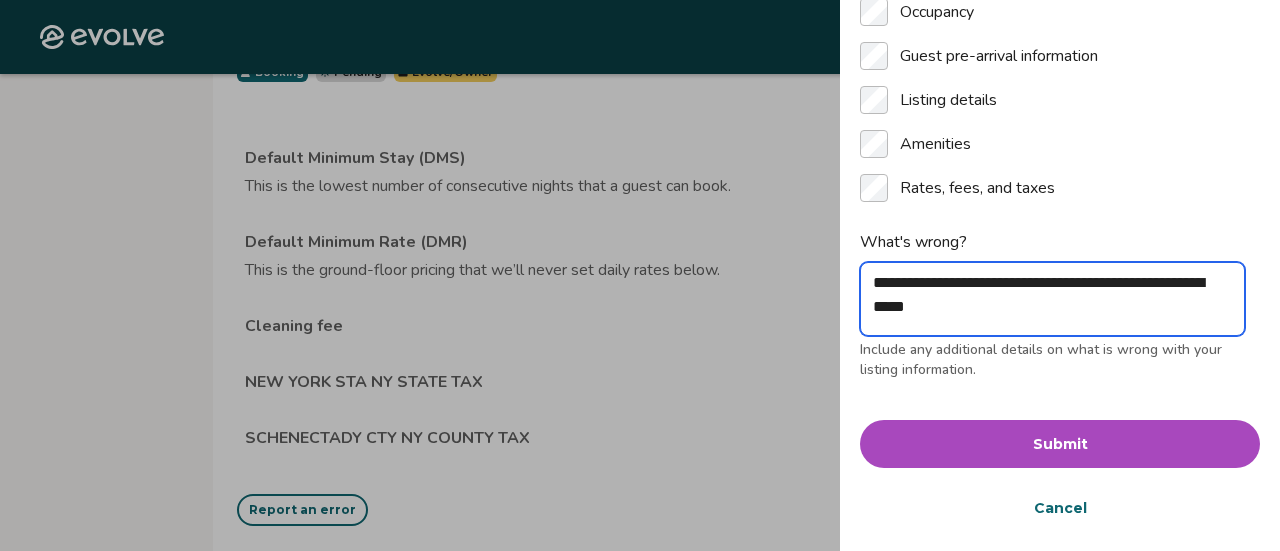 type on "*" 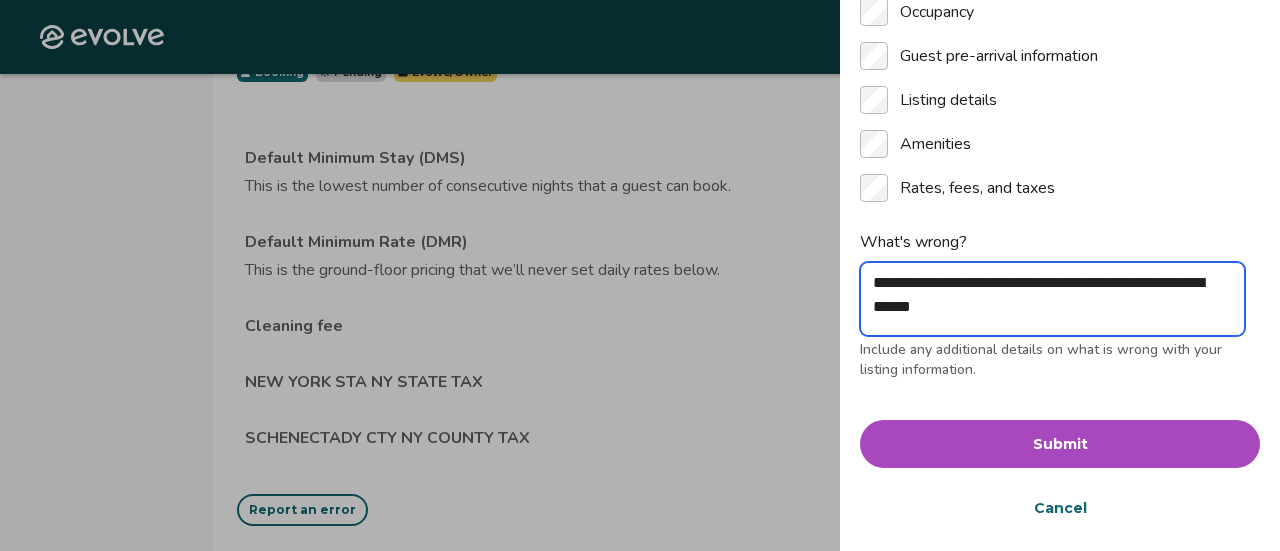 type on "*" 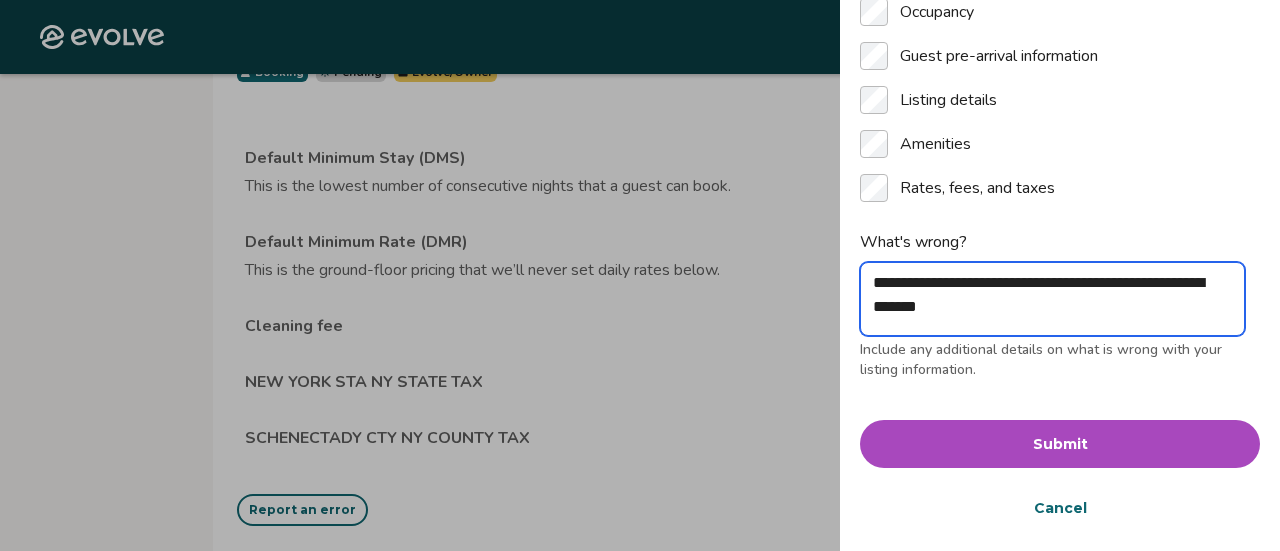 type on "*" 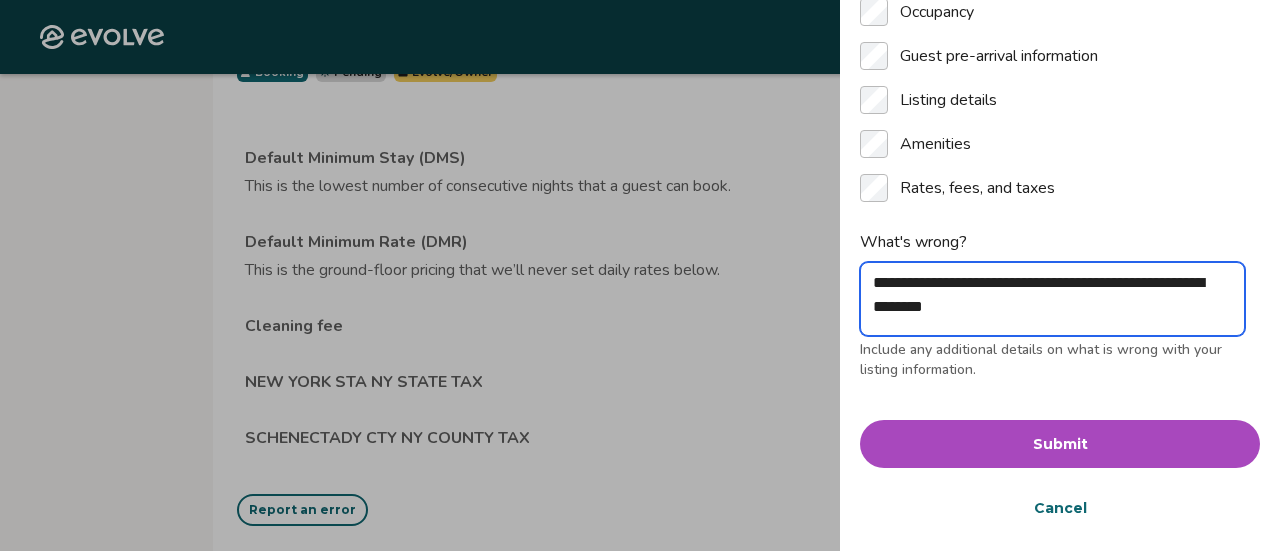 type on "*" 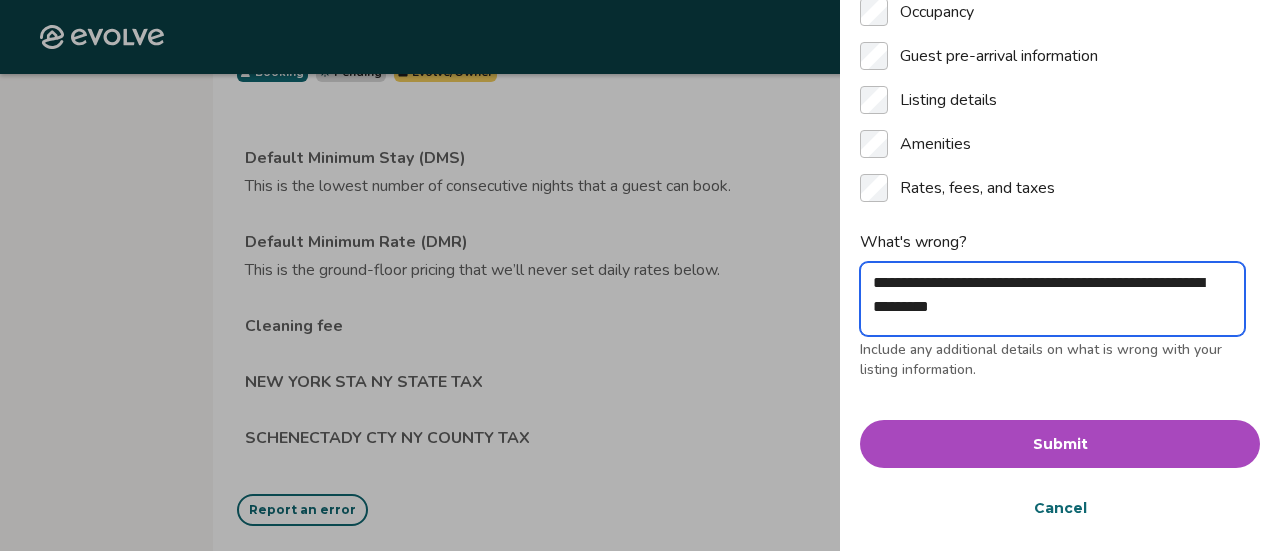 type on "*" 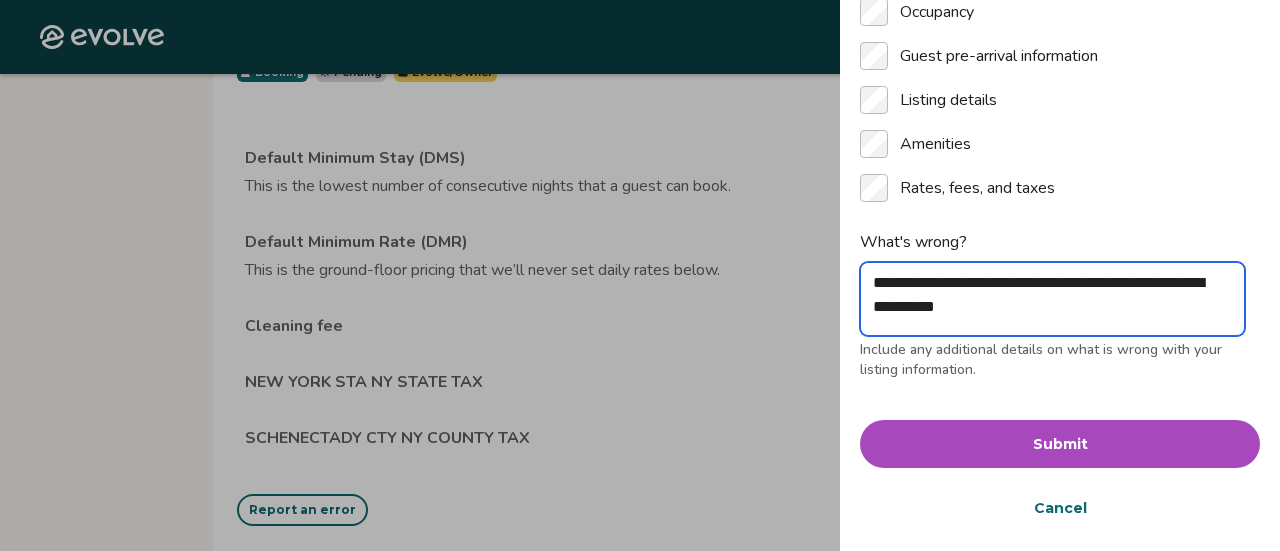 type on "*" 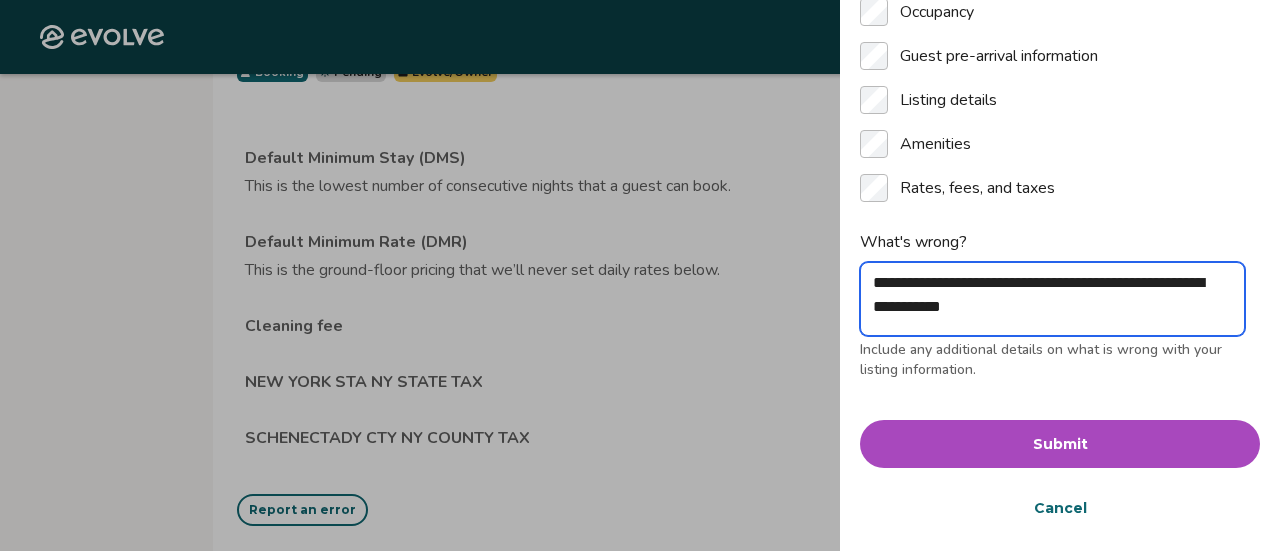type on "*" 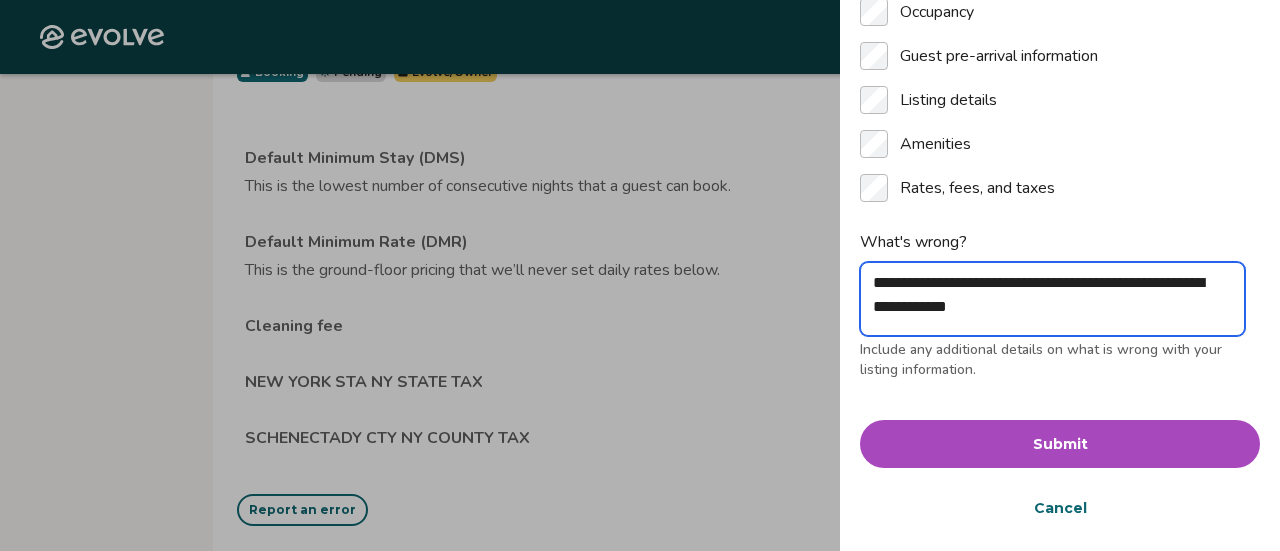 type on "*" 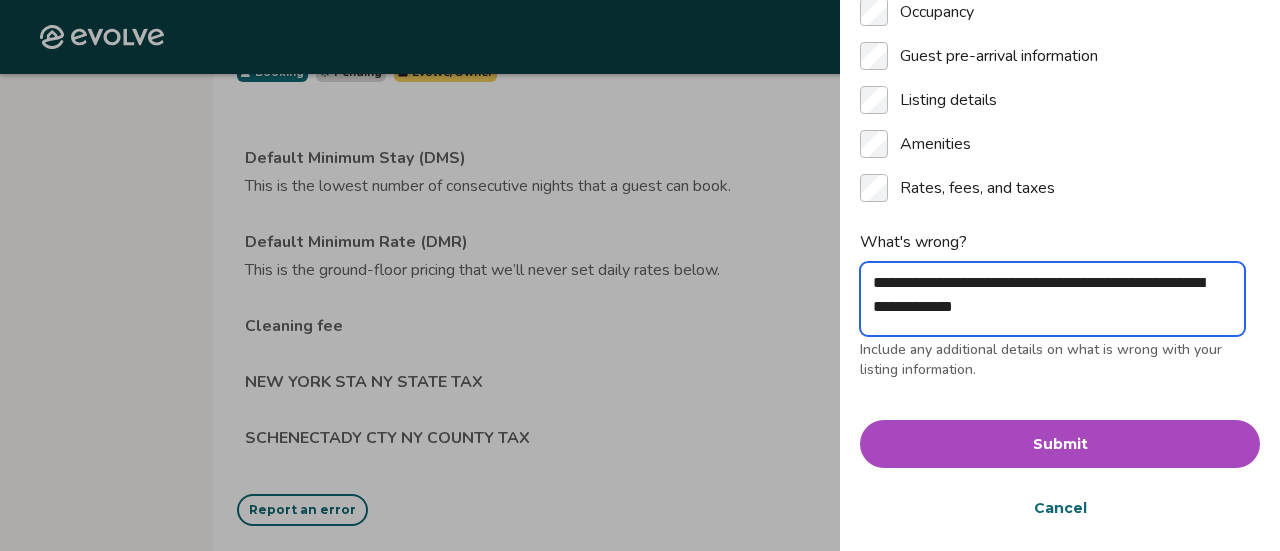 type 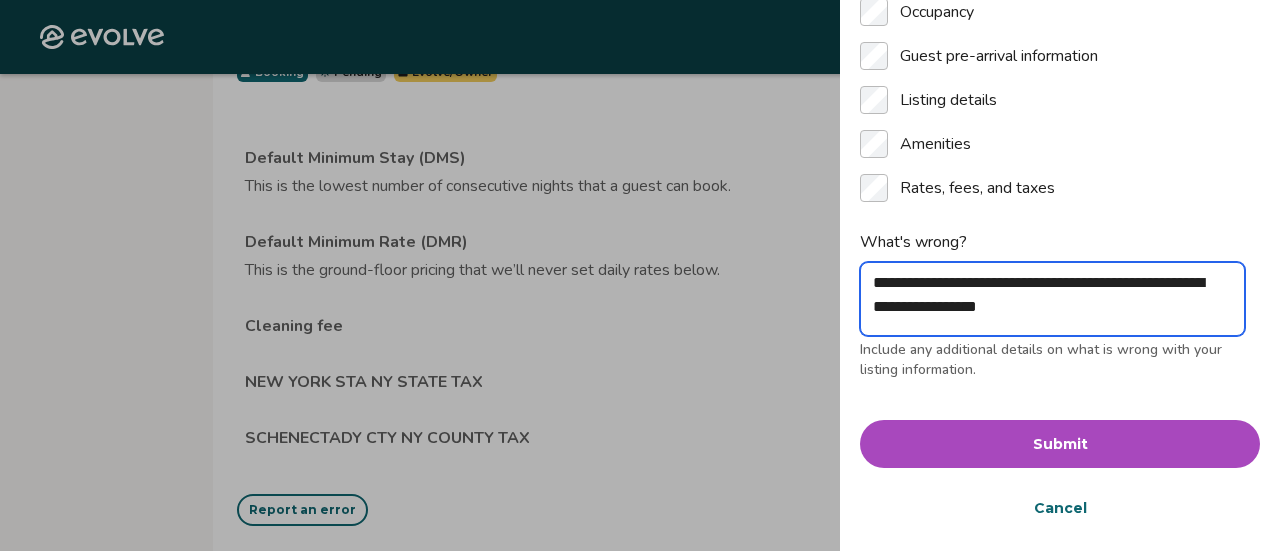 click on "**********" at bounding box center (1052, 299) 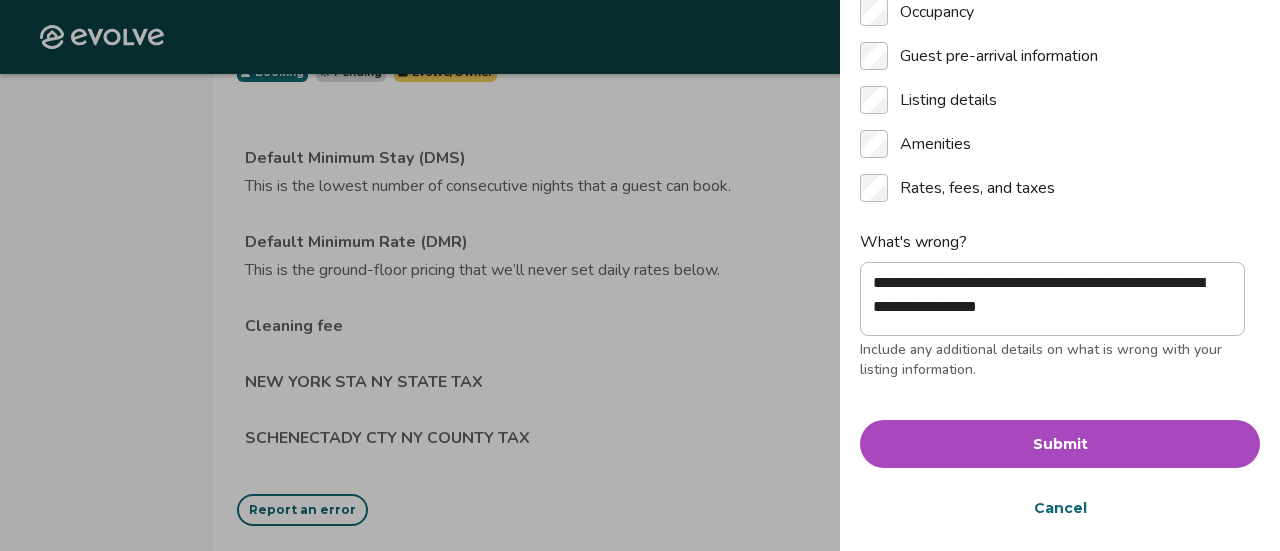 click on "Submit" at bounding box center [1060, 444] 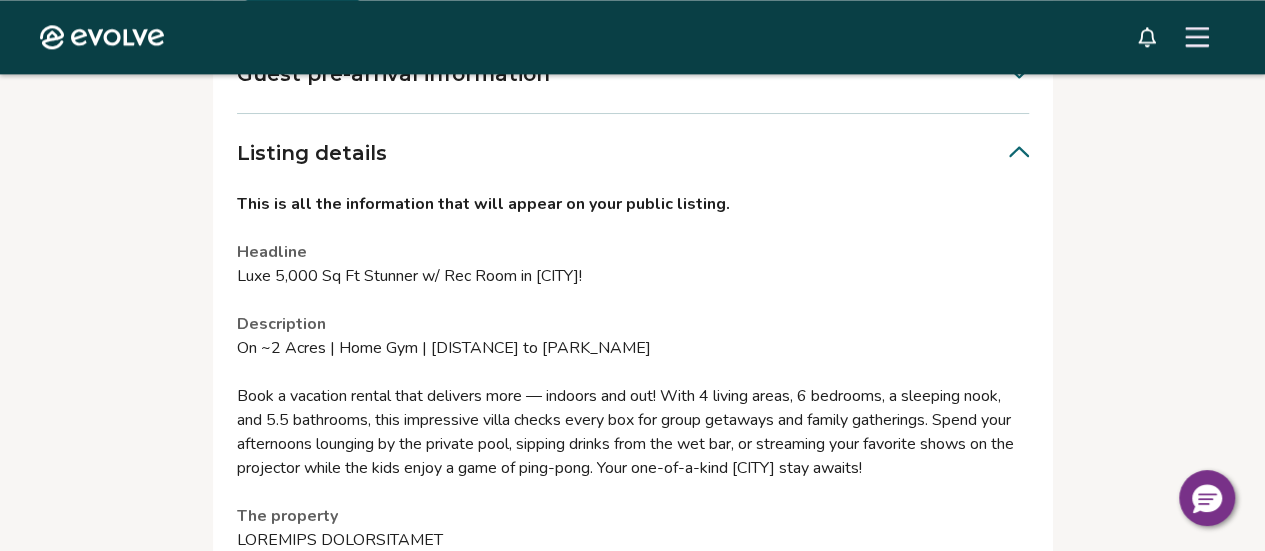 scroll, scrollTop: 1350, scrollLeft: 0, axis: vertical 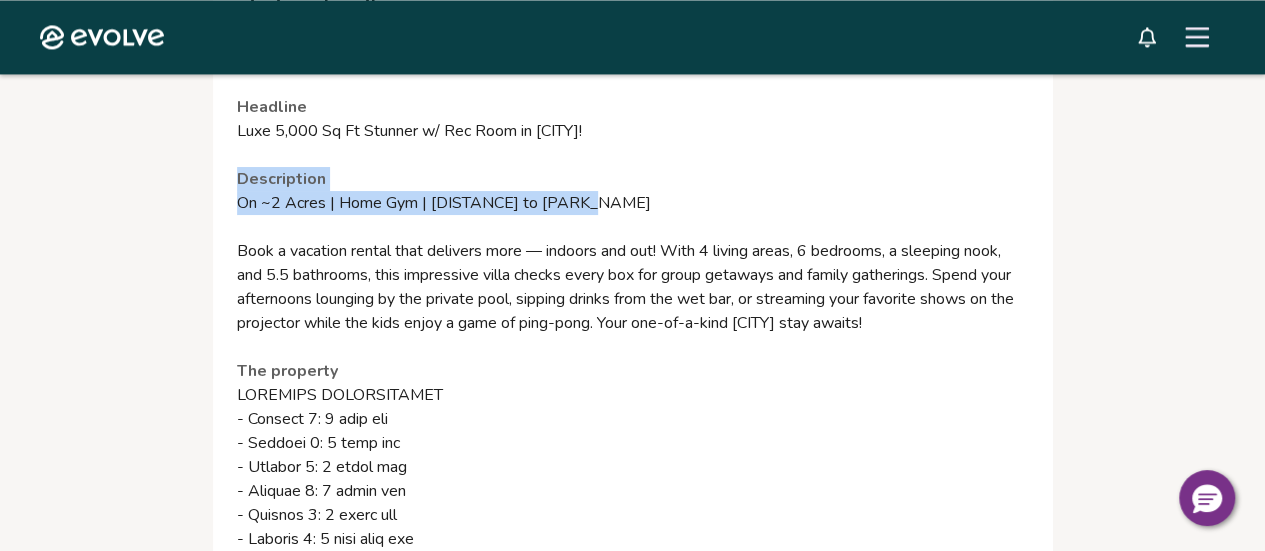 drag, startPoint x: 583, startPoint y: 204, endPoint x: 233, endPoint y: 187, distance: 350.41263 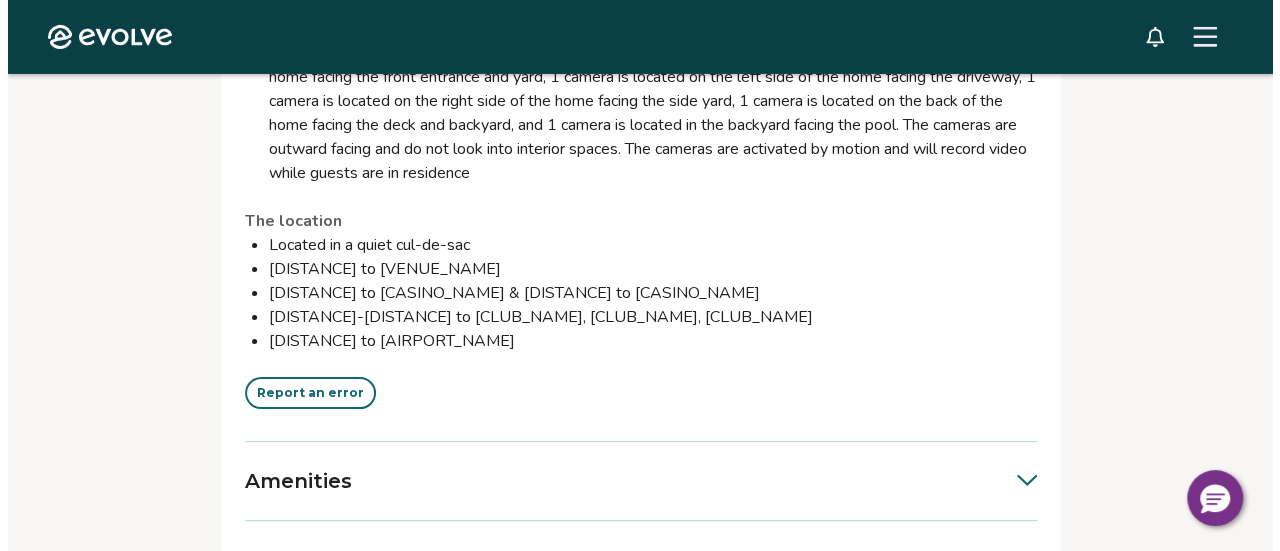 scroll, scrollTop: 3372, scrollLeft: 0, axis: vertical 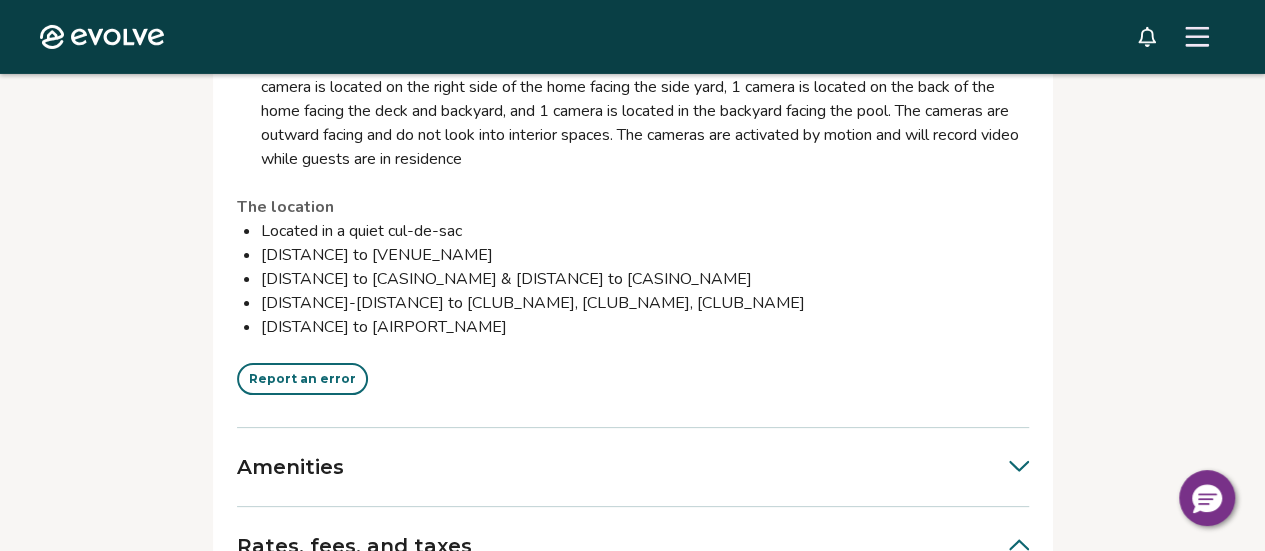 click on "Report an error" at bounding box center (302, 379) 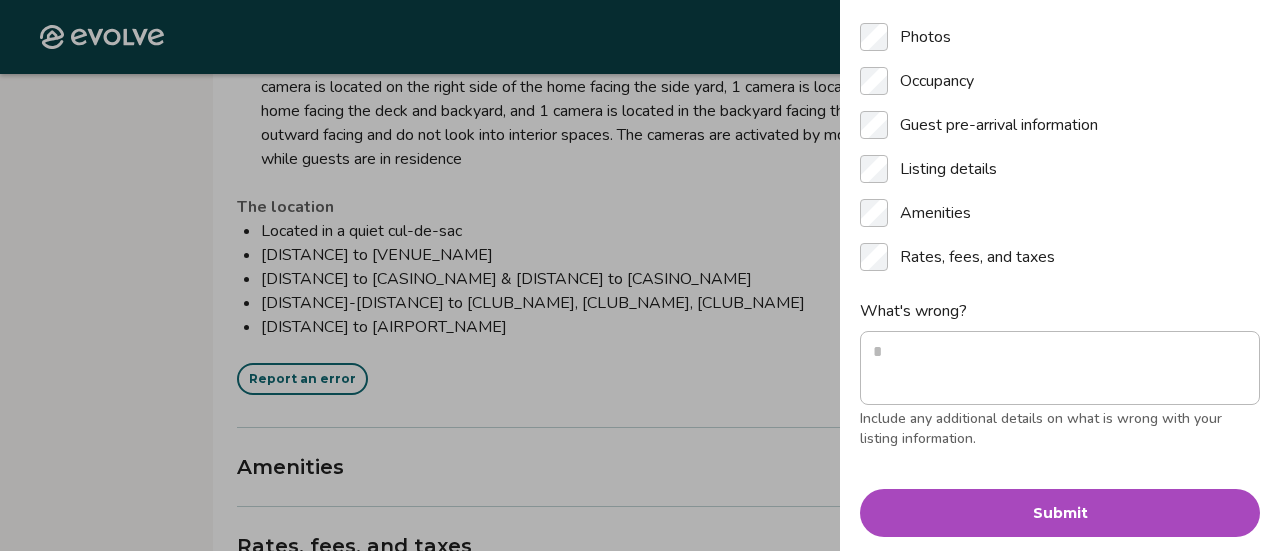 scroll, scrollTop: 206, scrollLeft: 0, axis: vertical 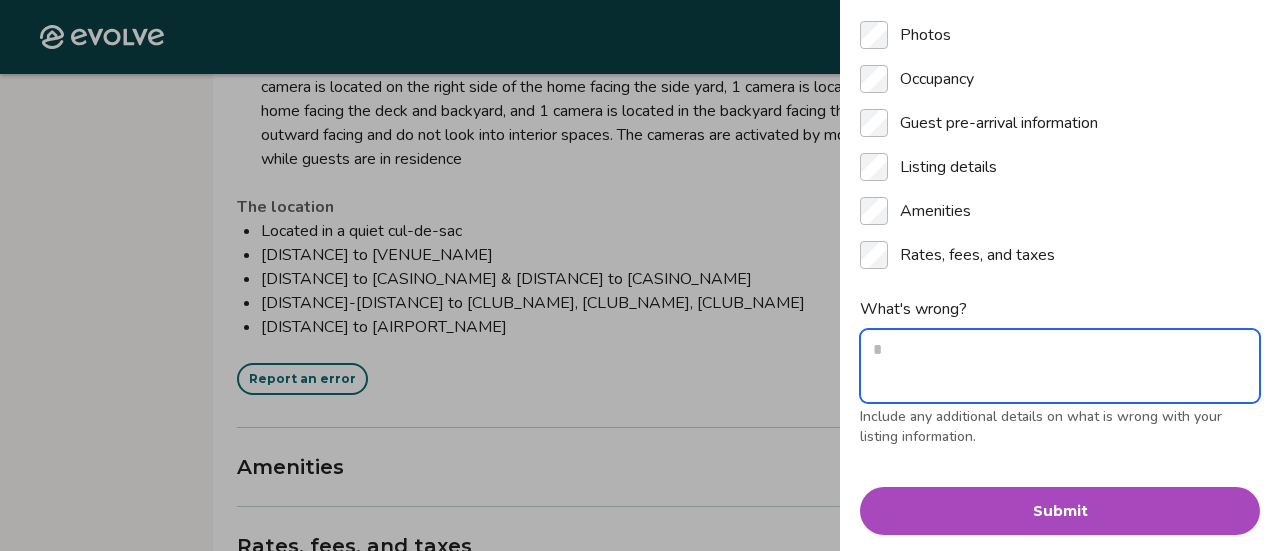click on "What's wrong?" at bounding box center (1060, 366) 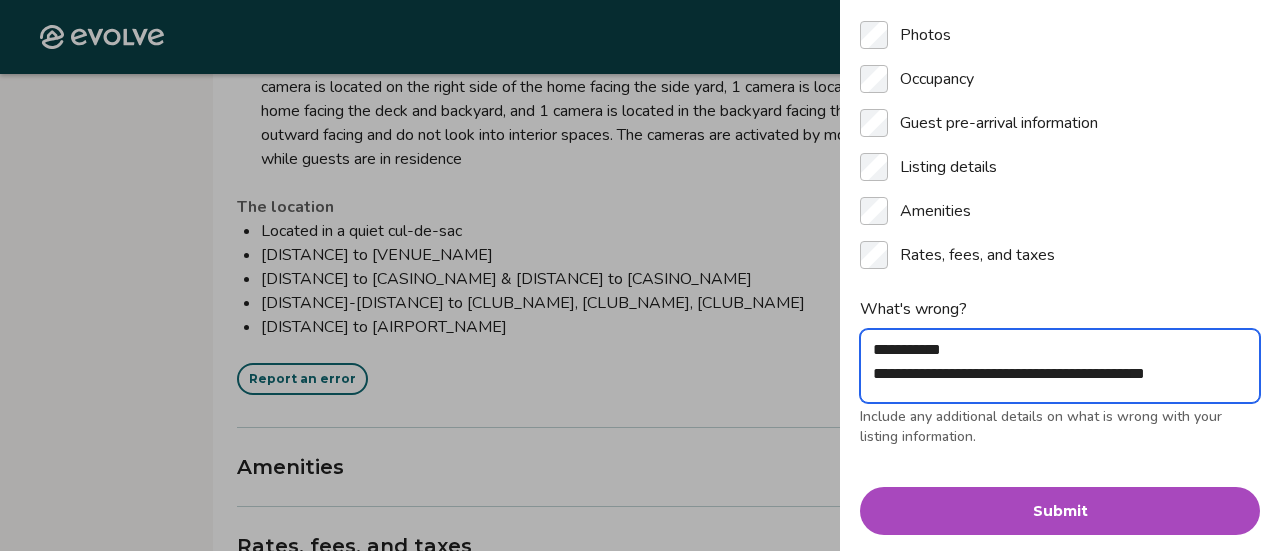 scroll, scrollTop: 6, scrollLeft: 0, axis: vertical 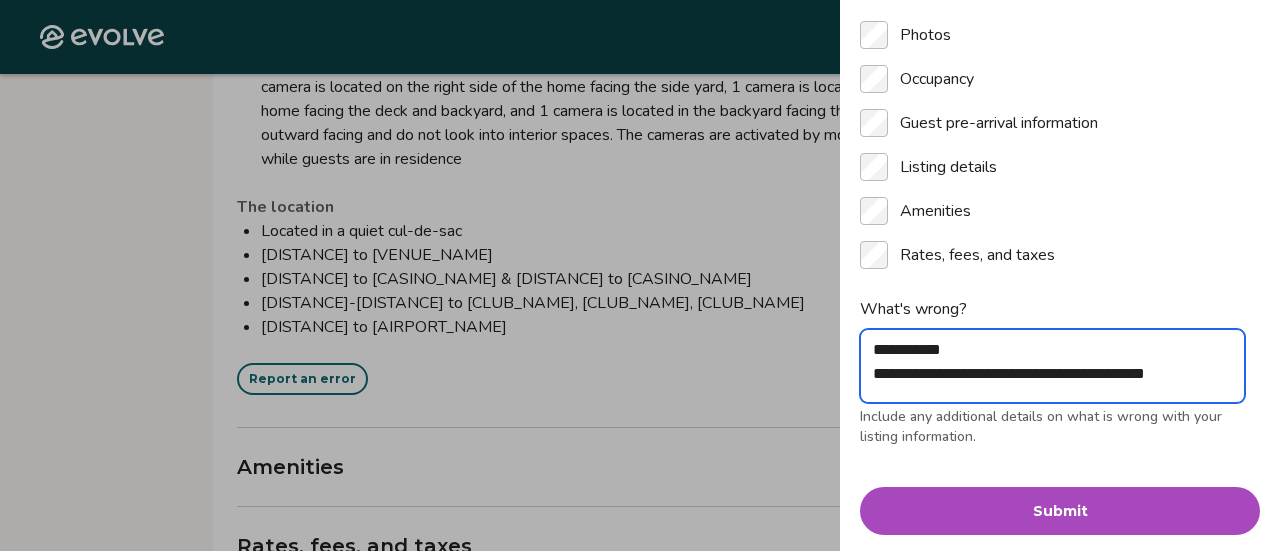click on "**********" at bounding box center (1052, 366) 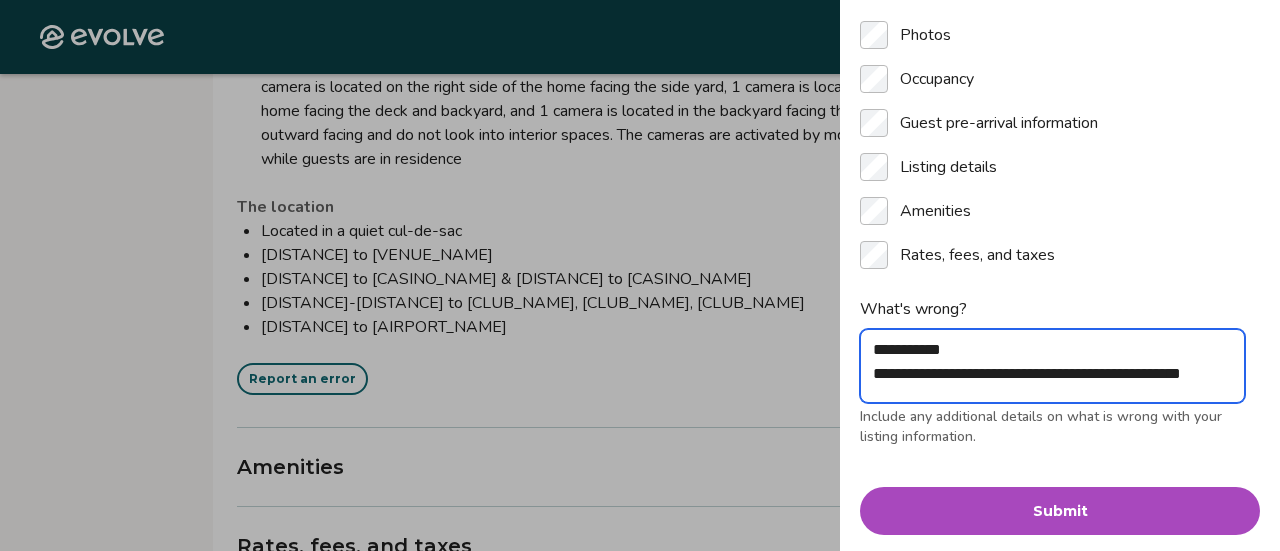 click on "**********" at bounding box center [1052, 366] 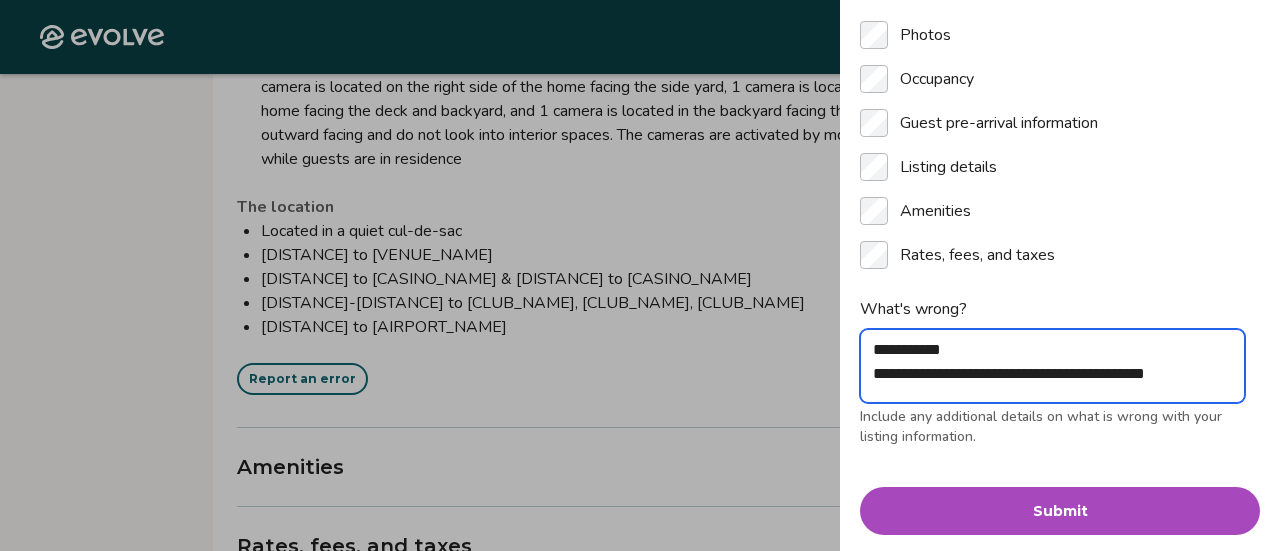 scroll, scrollTop: 6, scrollLeft: 0, axis: vertical 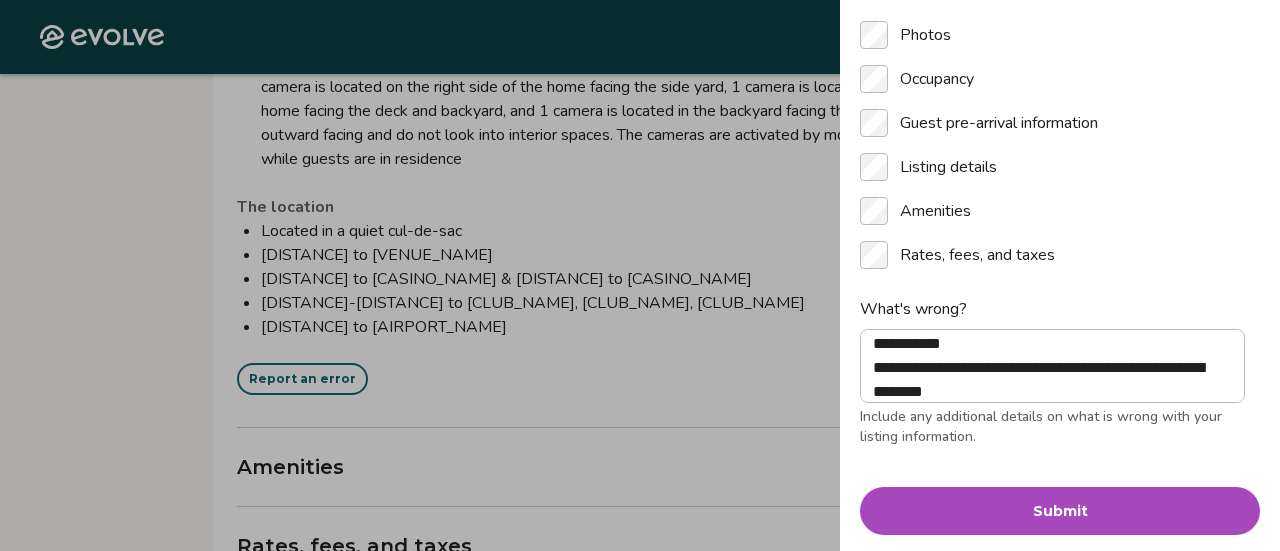 click on "Submit" at bounding box center [1060, 511] 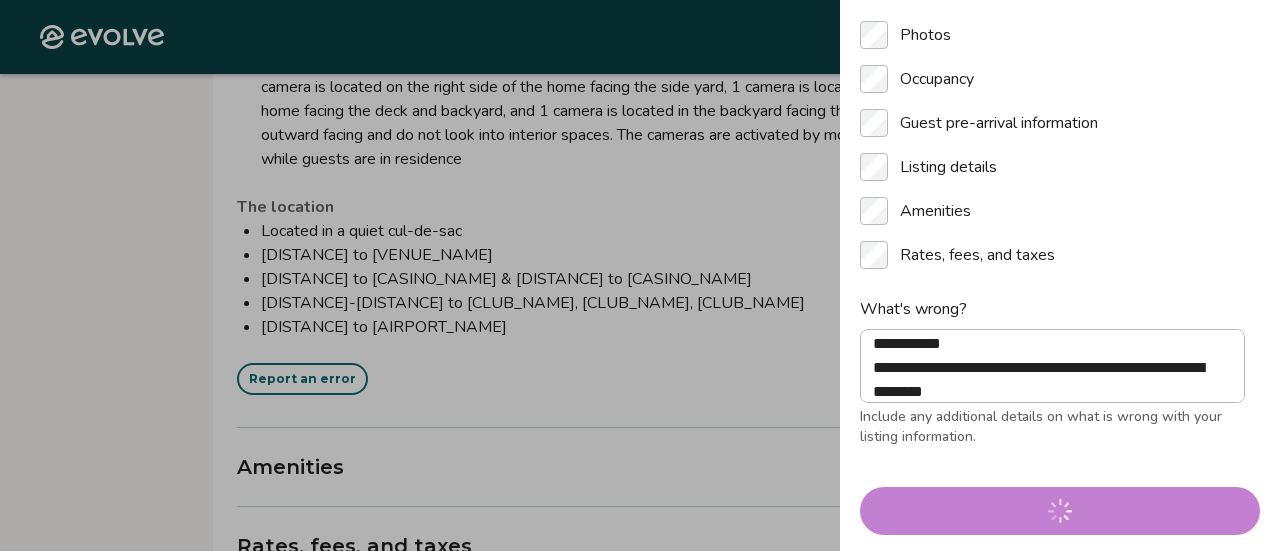 click on "Submit Cancel" at bounding box center (1060, 543) 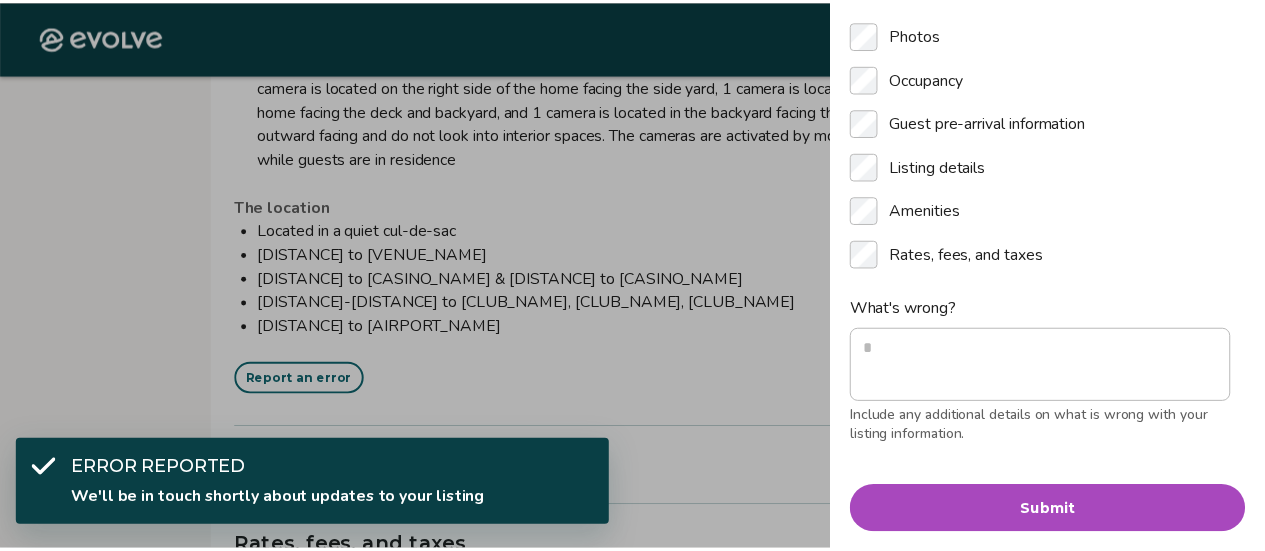 scroll, scrollTop: 0, scrollLeft: 0, axis: both 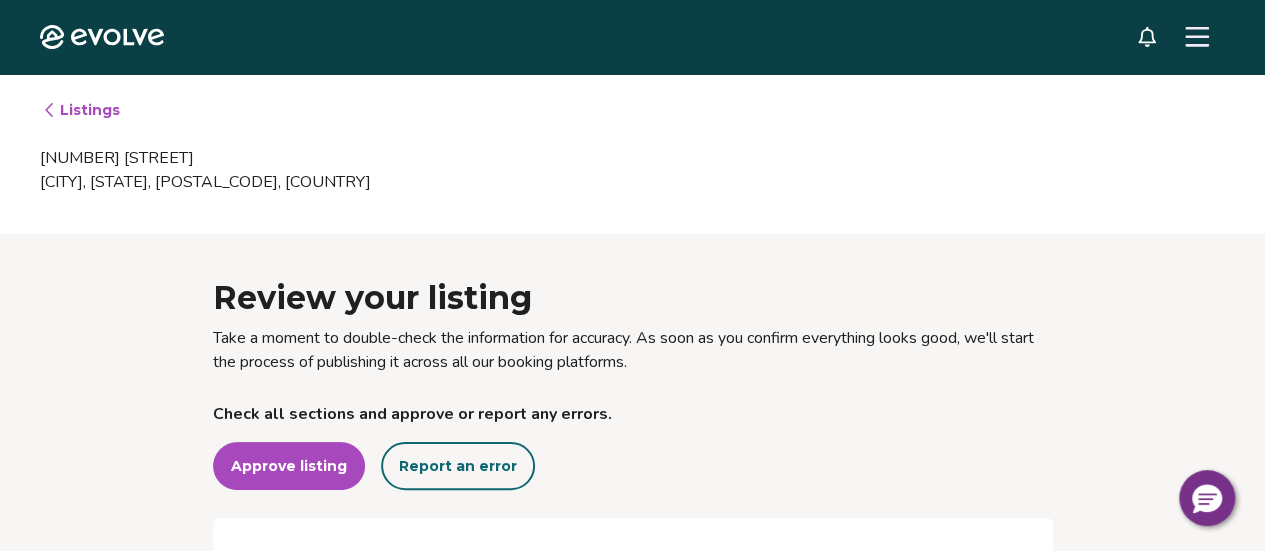 click on "Listings" at bounding box center [81, 110] 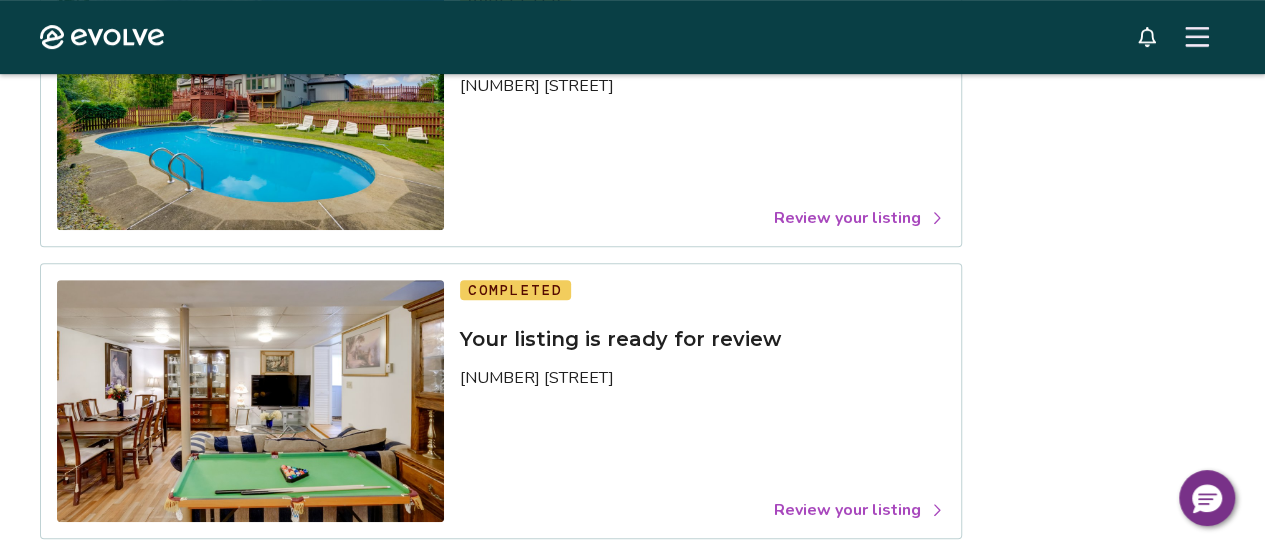 scroll, scrollTop: 288, scrollLeft: 0, axis: vertical 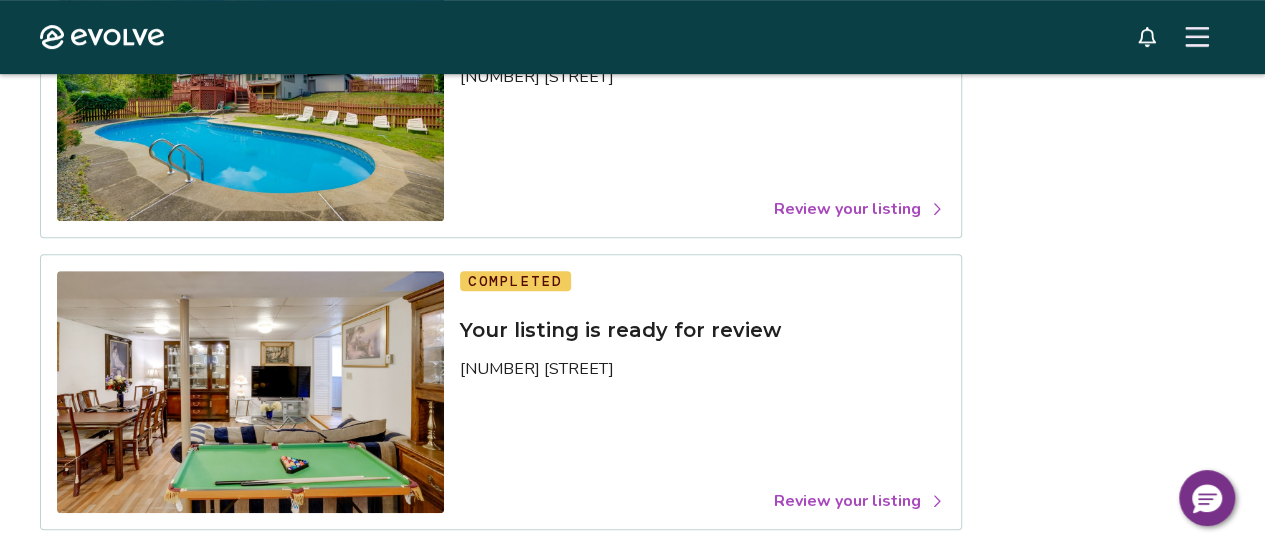 click at bounding box center [250, 392] 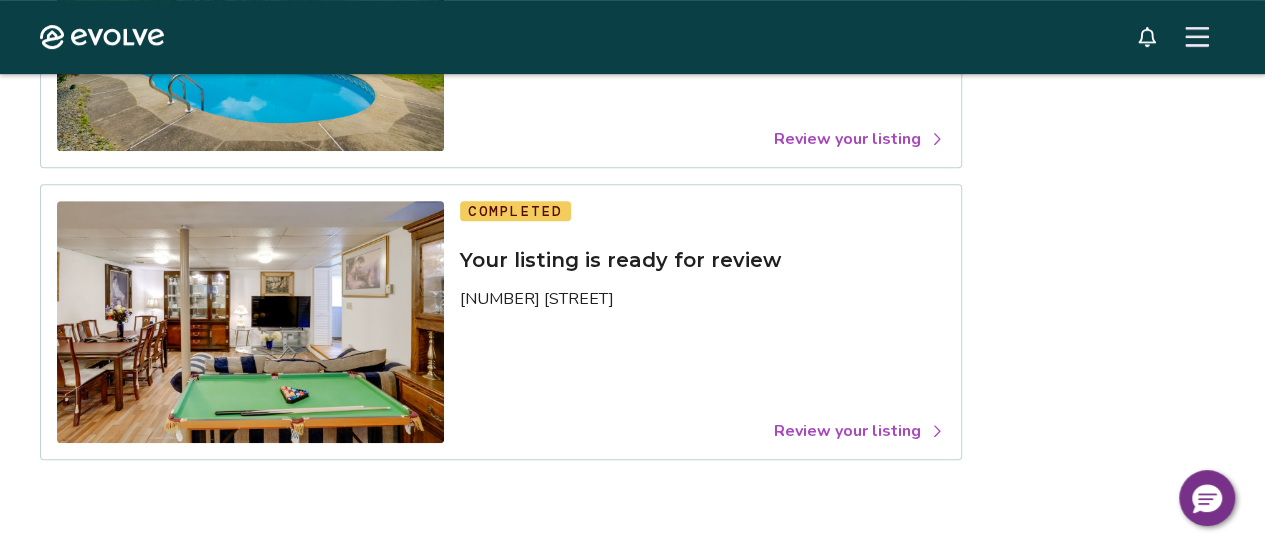 scroll, scrollTop: 357, scrollLeft: 0, axis: vertical 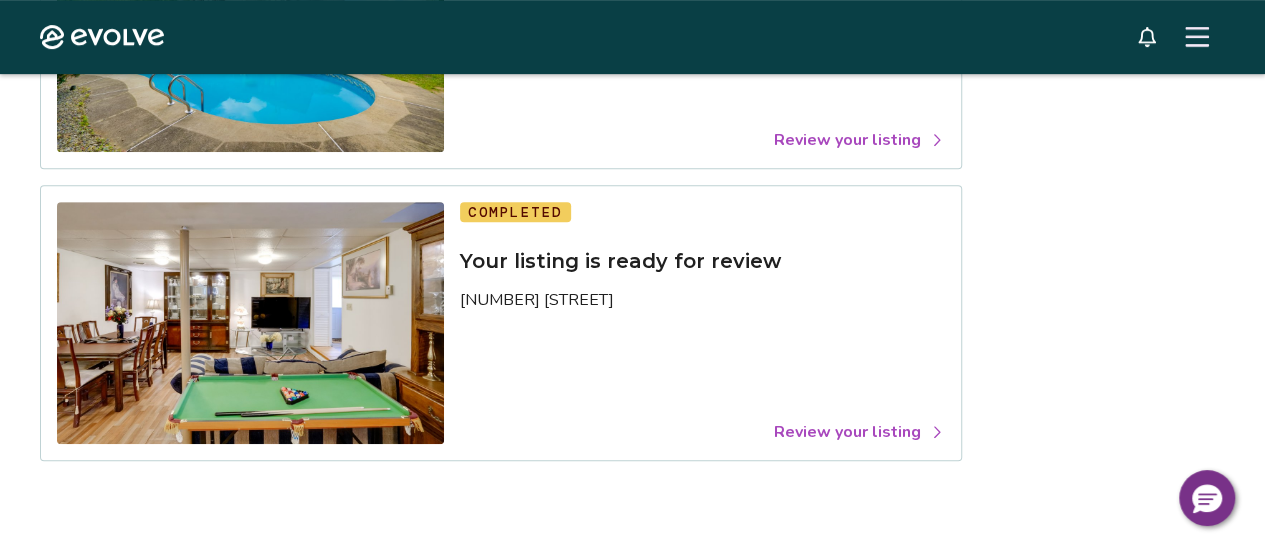 click on "Review your listing" at bounding box center (859, 432) 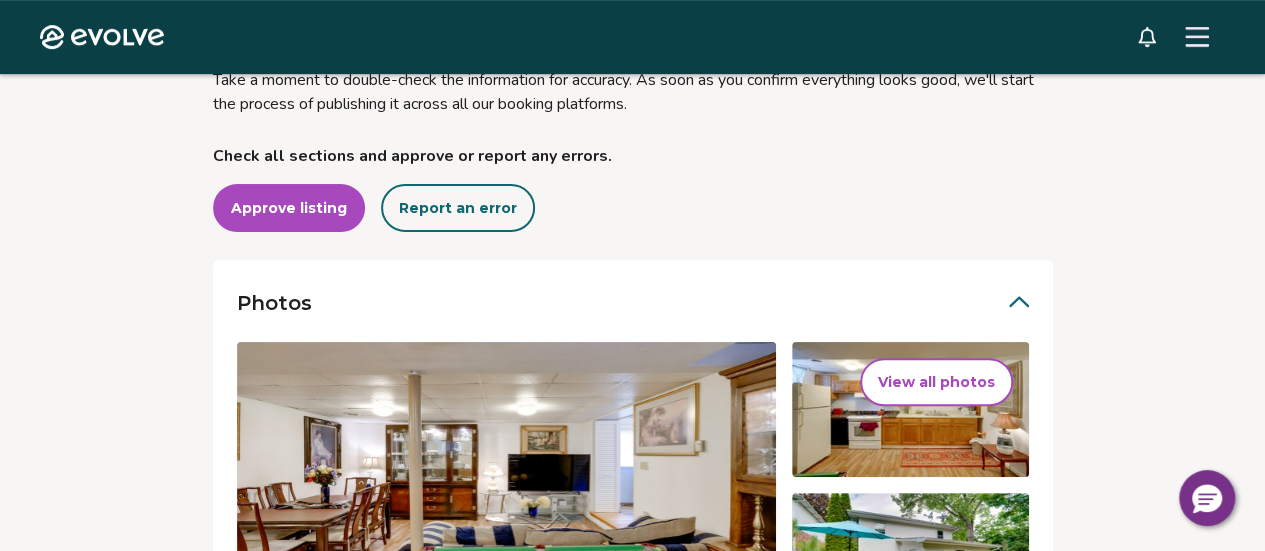 scroll, scrollTop: 260, scrollLeft: 0, axis: vertical 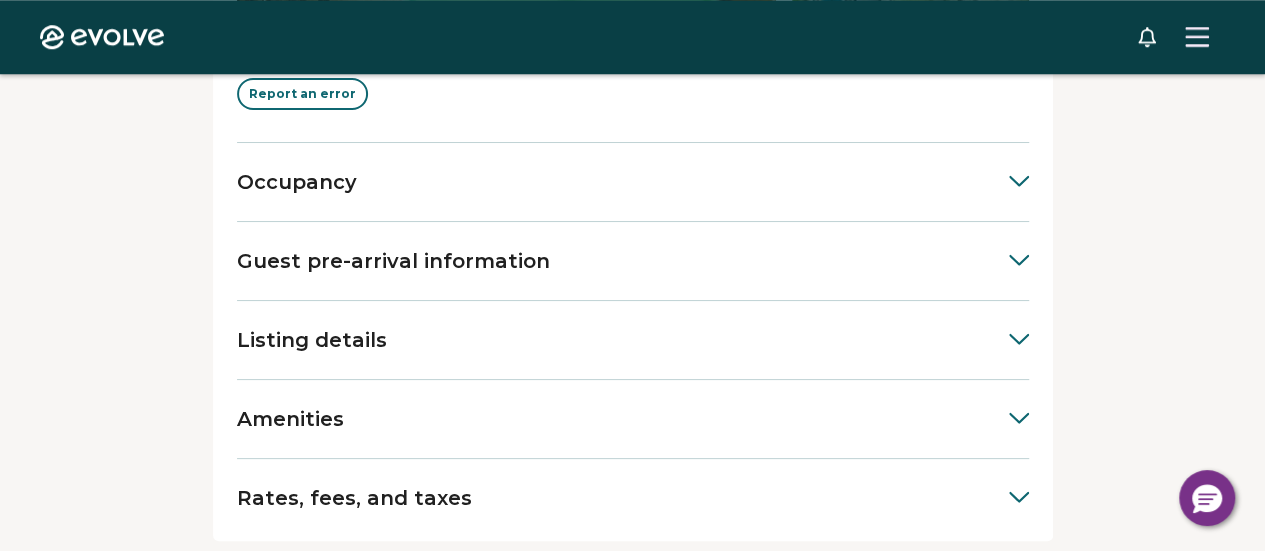 click 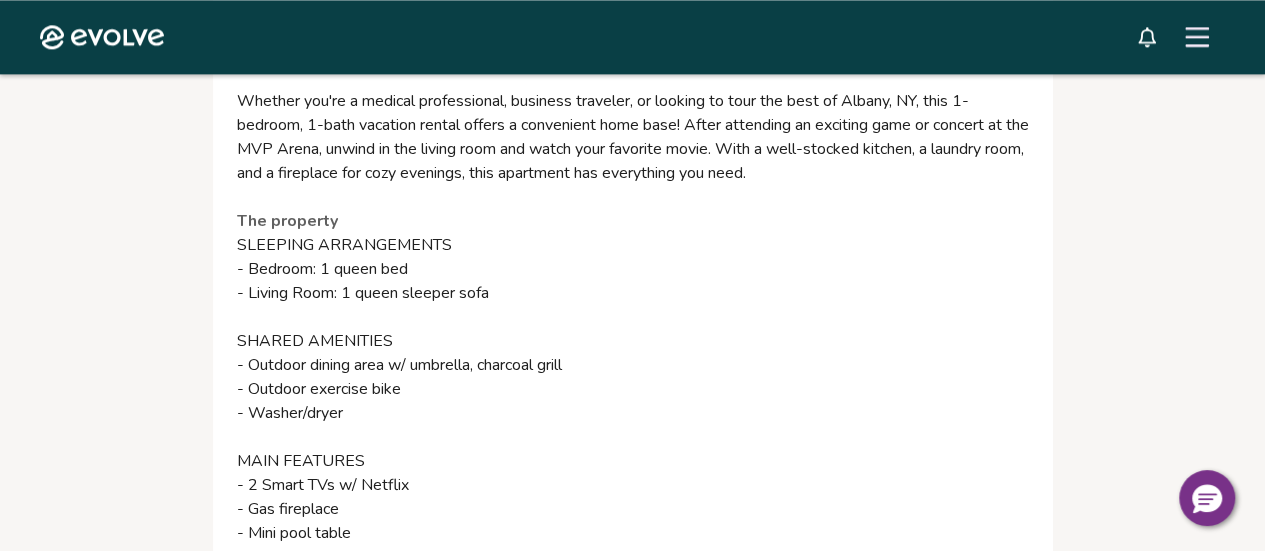 scroll, scrollTop: 1483, scrollLeft: 0, axis: vertical 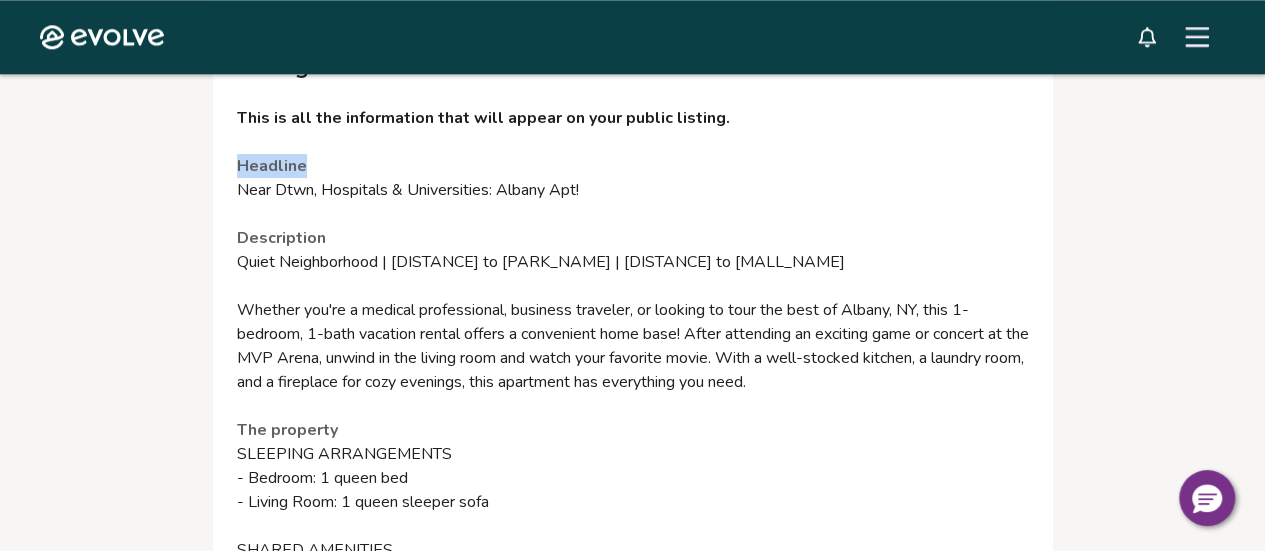 drag, startPoint x: 307, startPoint y: 167, endPoint x: 232, endPoint y: 169, distance: 75.026665 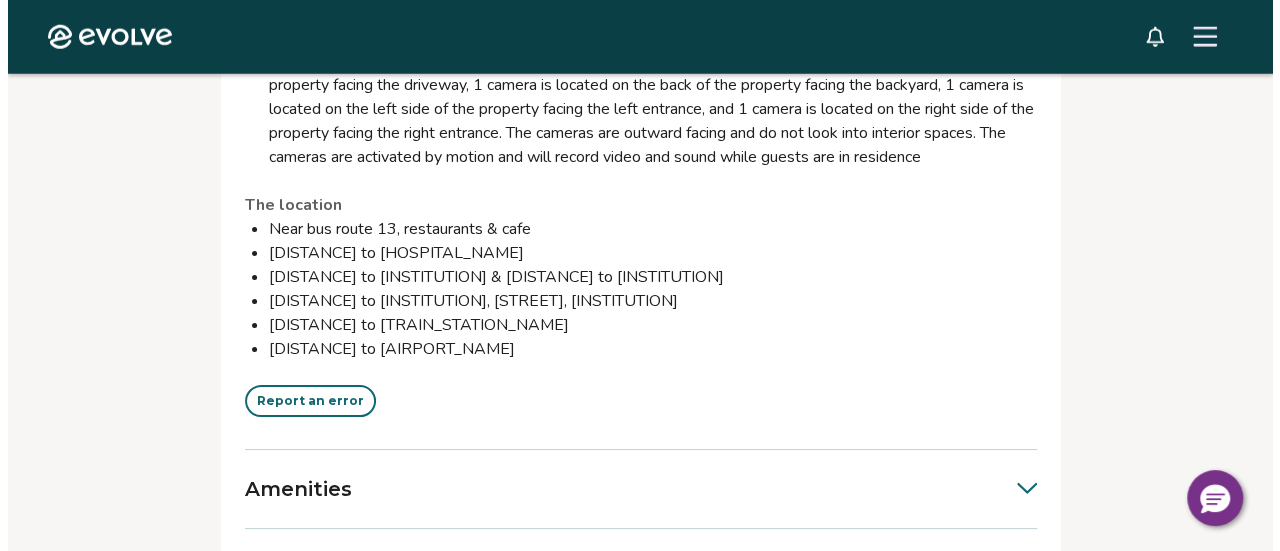 scroll, scrollTop: 2734, scrollLeft: 0, axis: vertical 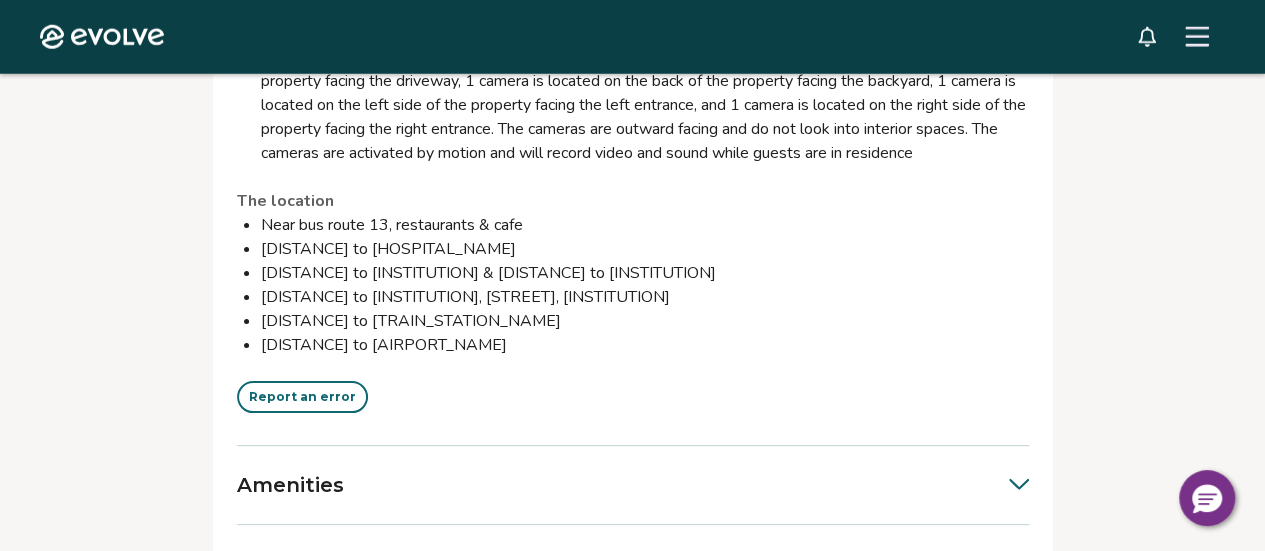 click on "Report an error" at bounding box center [302, 397] 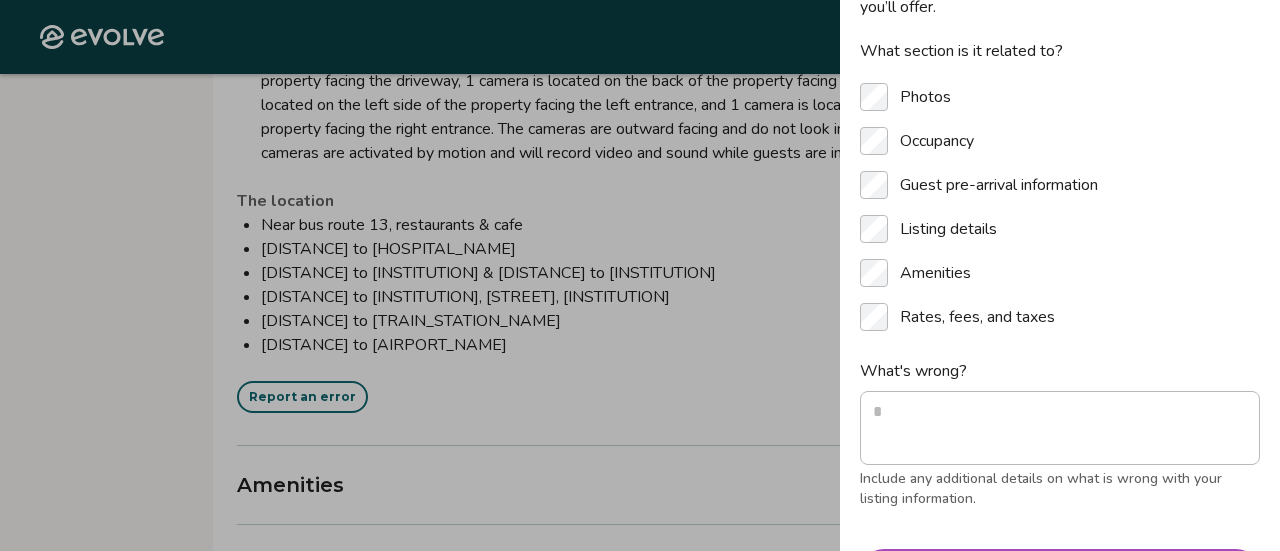 scroll, scrollTop: 188, scrollLeft: 0, axis: vertical 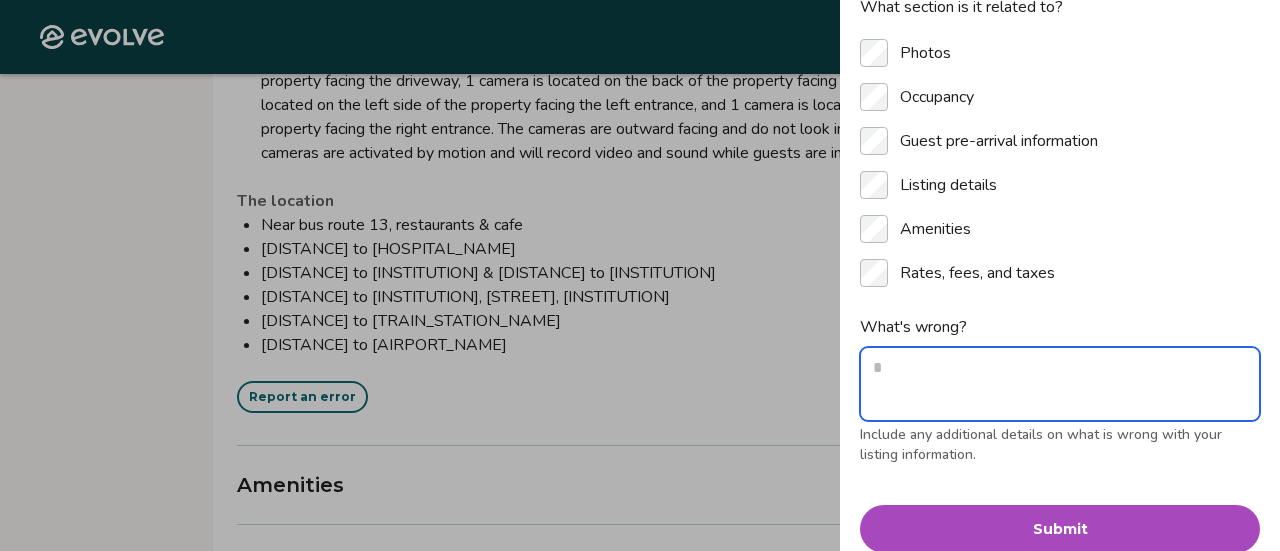 click on "What's wrong?" at bounding box center (1060, 384) 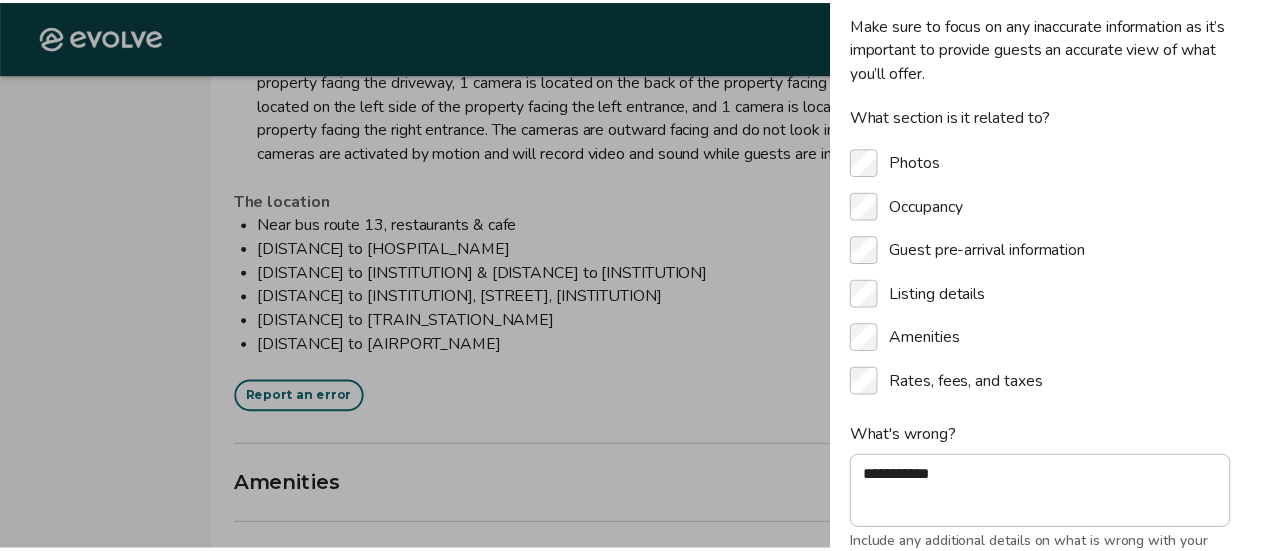 scroll, scrollTop: 0, scrollLeft: 0, axis: both 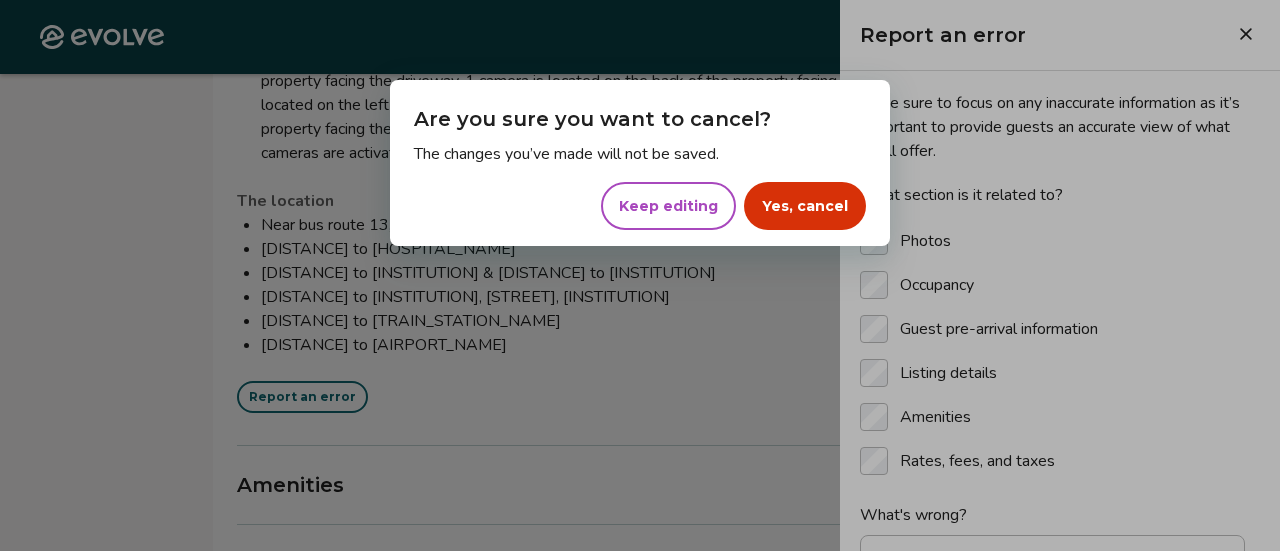 click on "Evolve Listings [NUMBER] [STREET] [CITY], [STATE], [POSTAL_CODE], [COUNTRY] Review your listing Take a moment to double-check the information for accuracy. As soon as you confirm everything looks good, we'll start the process of publishing it across all our booking platforms. Check all sections and approve or report any errors. Approve listing Report an error Photos View all photos Report an error Occupancy Guest pre-arrival information Listing details This is all the information that will appear on your public listing. Headline Near Dtwn, Hospitals & Universities: Albany Apt! Description The property House rules No smoking No pets allowed No events, parties, or large gatherings Must be at least 18 years old to book Additional fees and taxes may apply Photo ID may be required upon check-in
ADDITIONAL INFORMATION This single-story unit offers step-free entry. The bedroom requires a step to access A long-term renter lives on-site, in the upstairs unit, and may be present during your stay The location Amenities |" at bounding box center [632, -946] 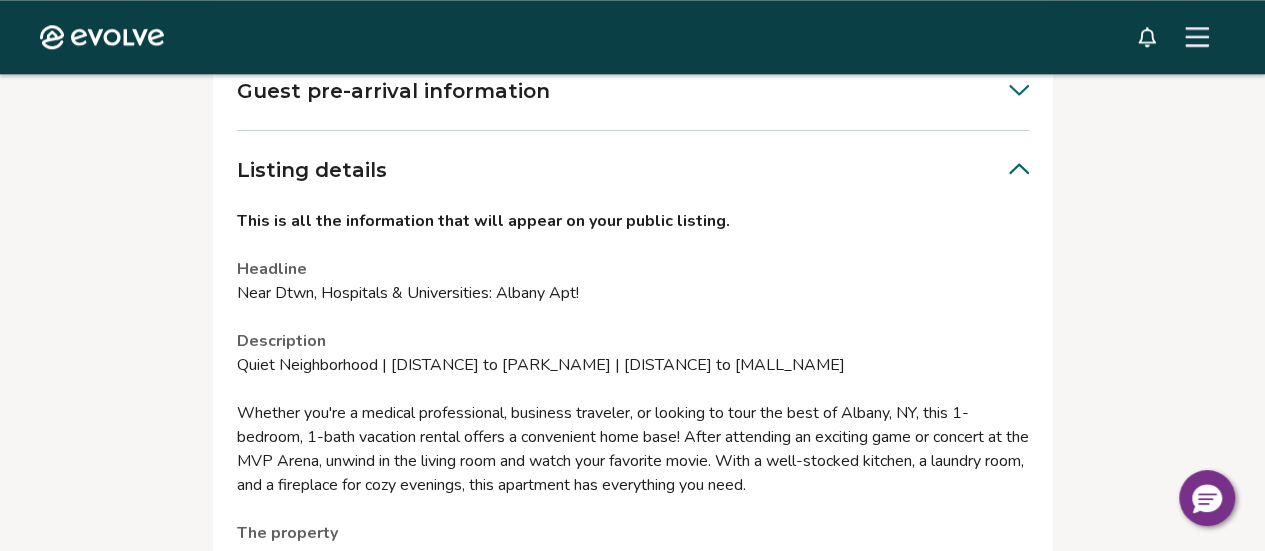 scroll, scrollTop: 982, scrollLeft: 0, axis: vertical 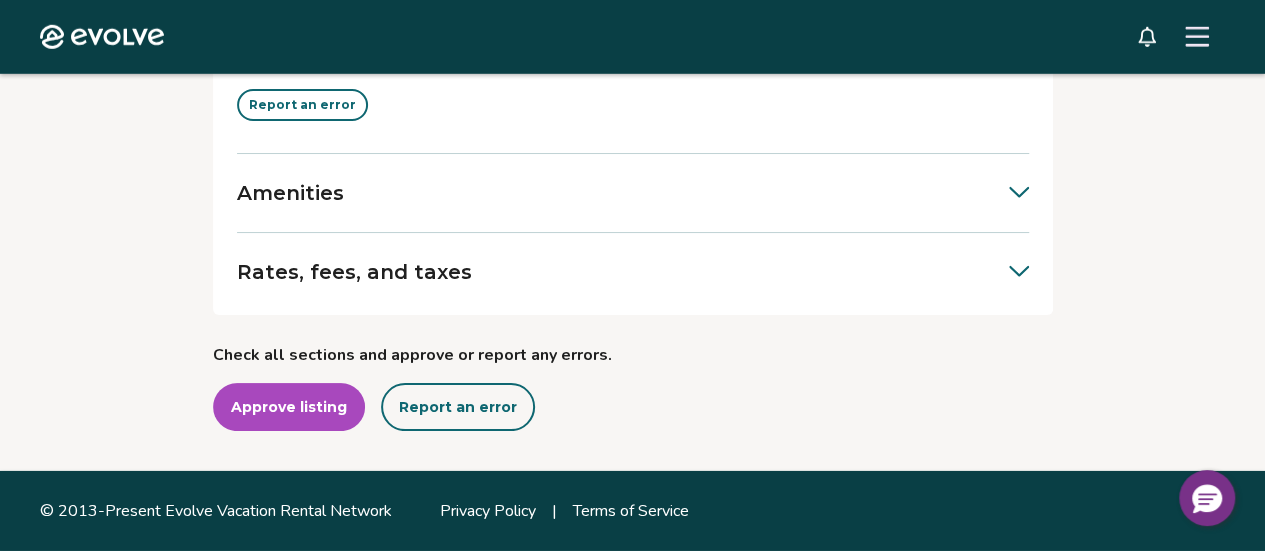click on "Report an error" at bounding box center (458, 407) 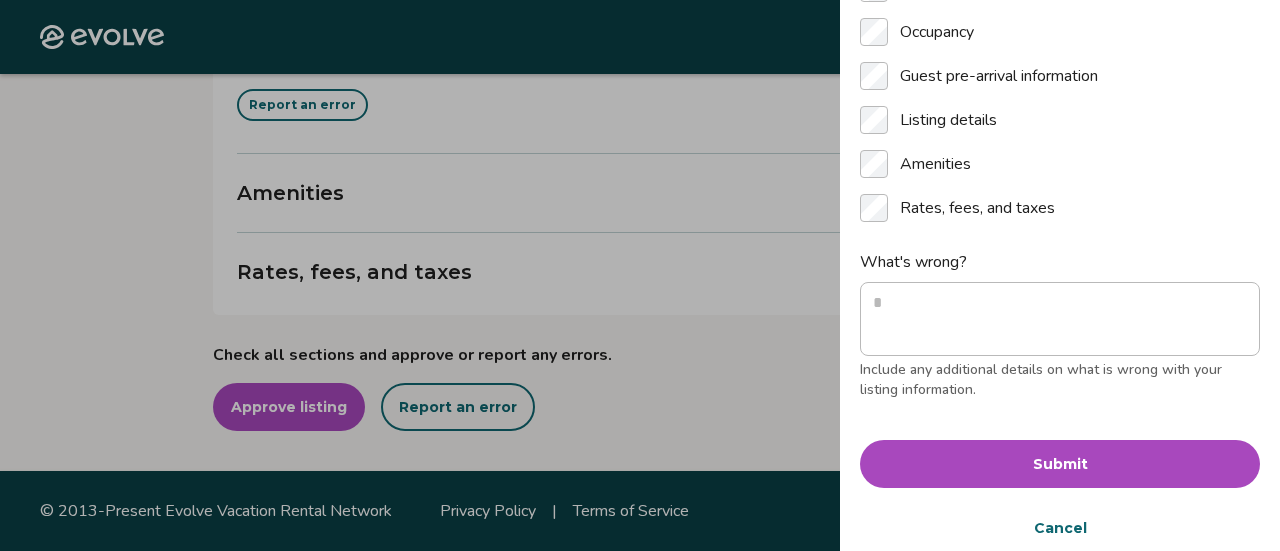 scroll, scrollTop: 273, scrollLeft: 0, axis: vertical 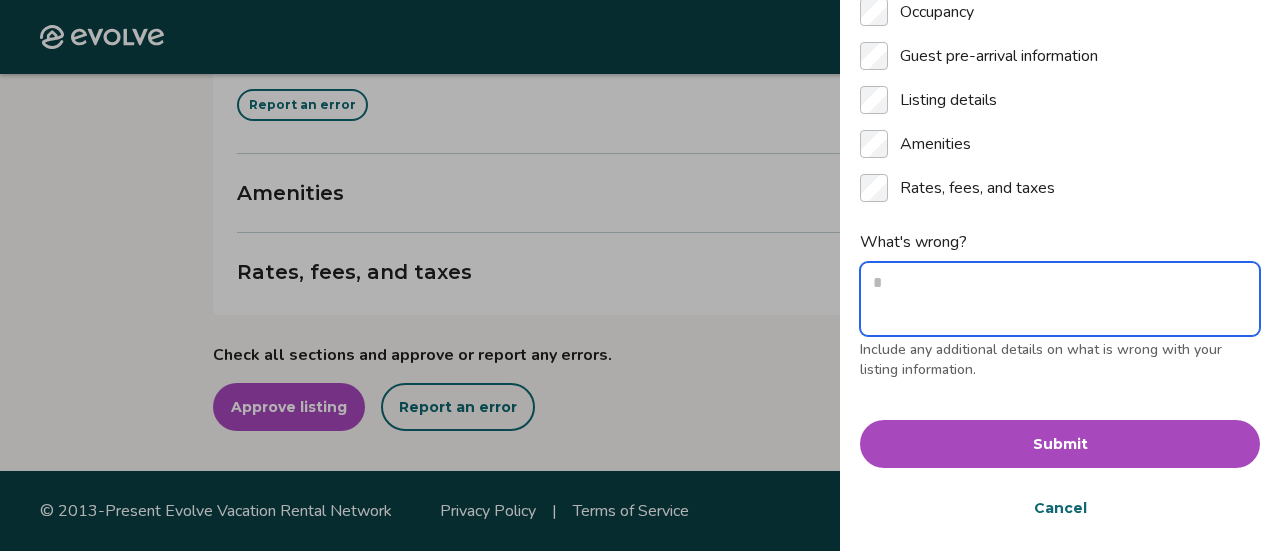 click on "What's wrong?" at bounding box center (1060, 299) 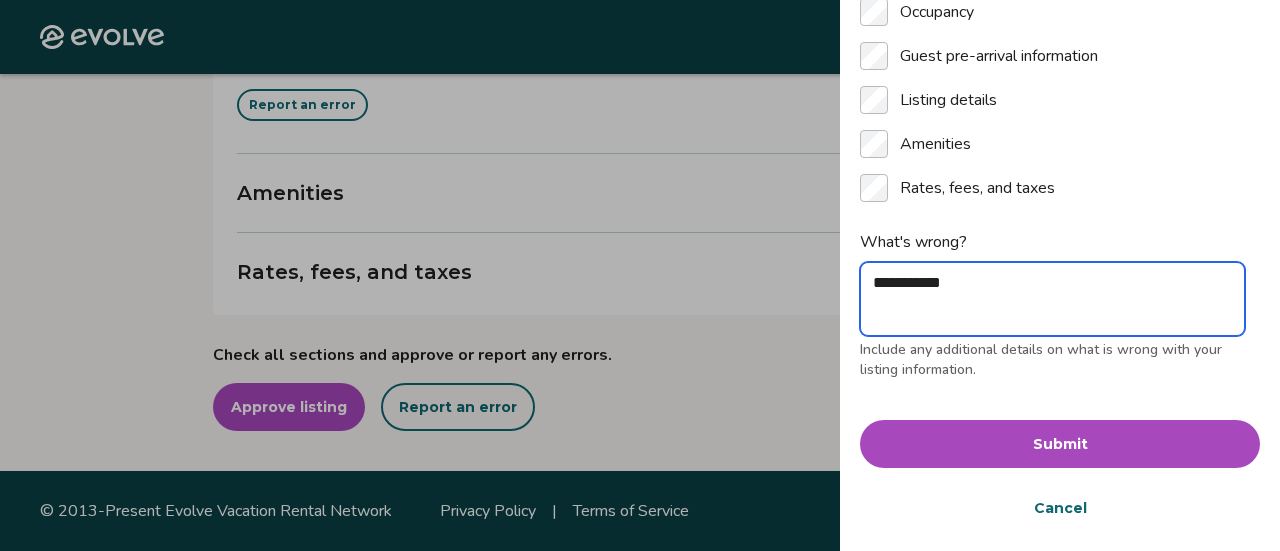 paste on "**********" 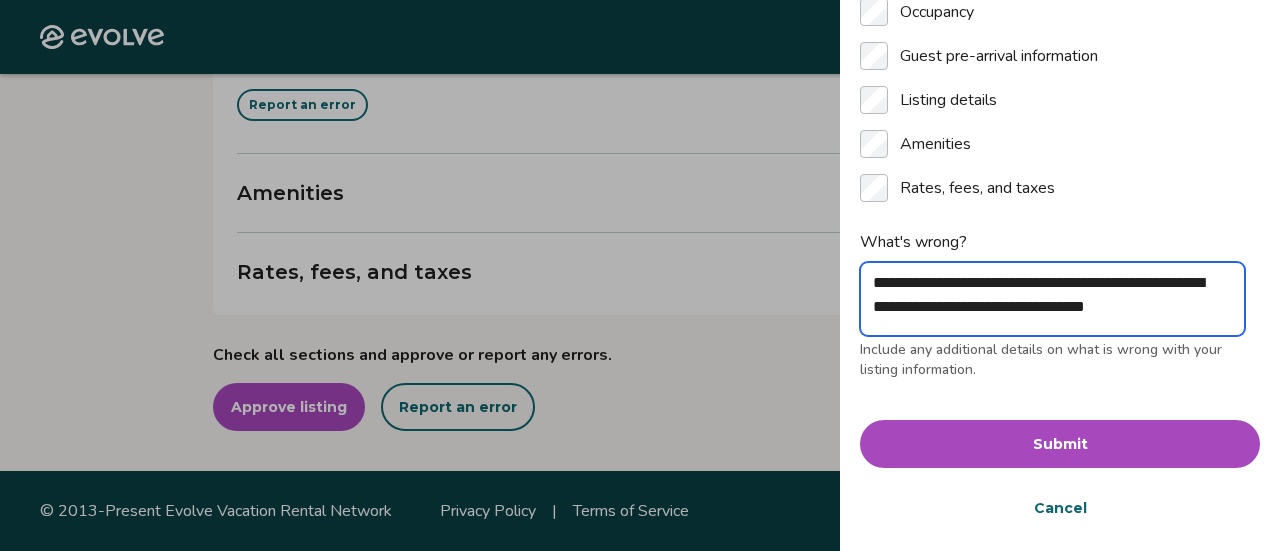 scroll, scrollTop: 6, scrollLeft: 0, axis: vertical 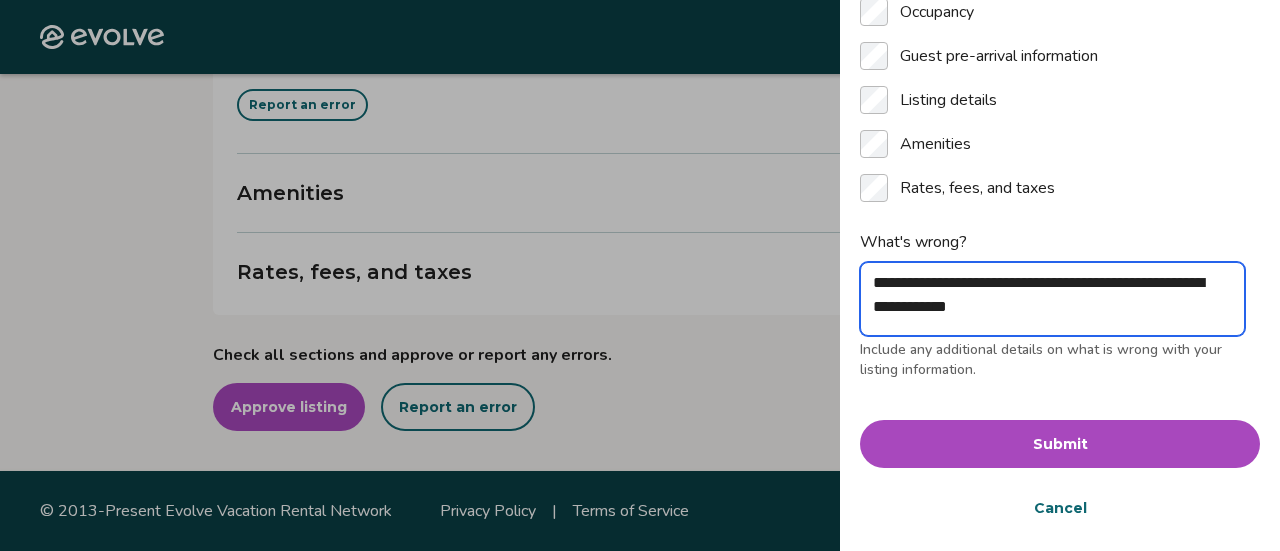 click on "**********" at bounding box center (1052, 299) 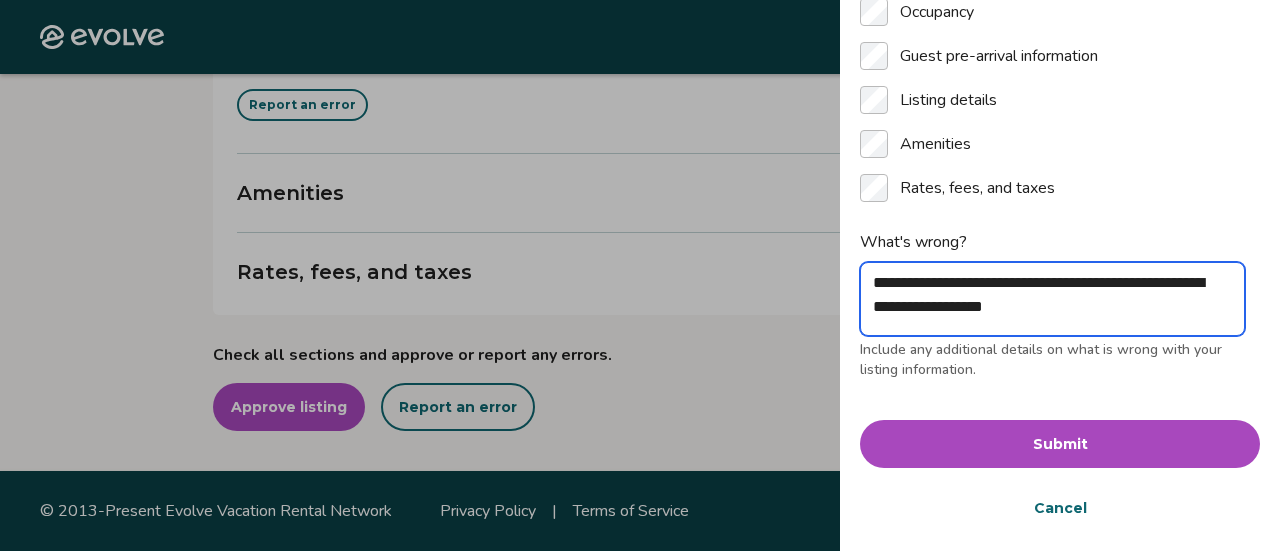 click on "**********" at bounding box center (1052, 299) 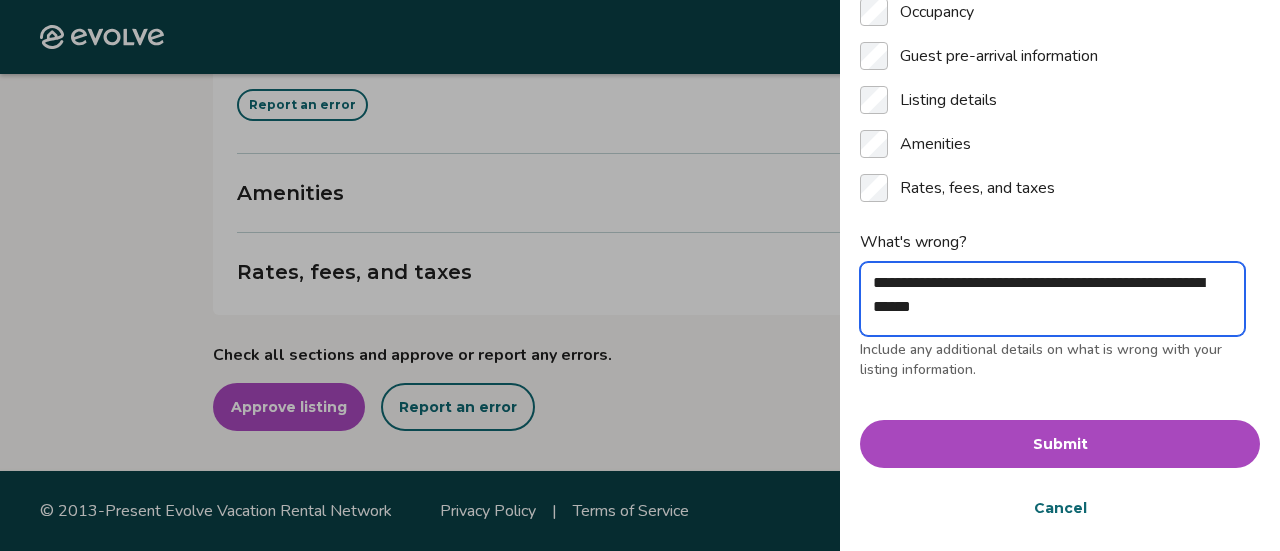 click on "**********" at bounding box center [1052, 299] 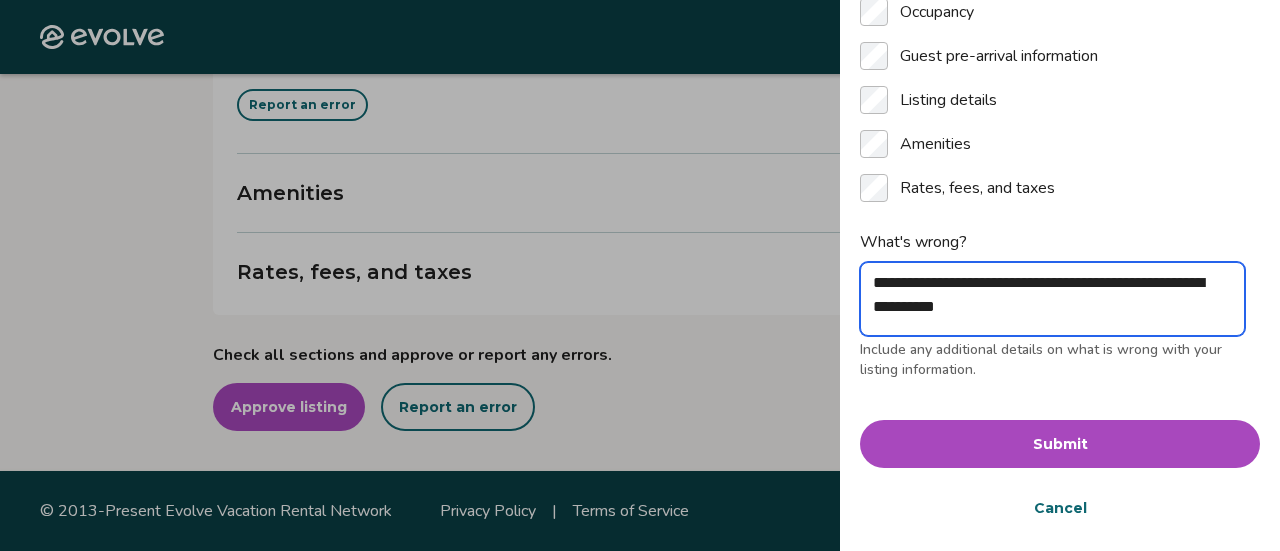 click on "**********" at bounding box center (1052, 299) 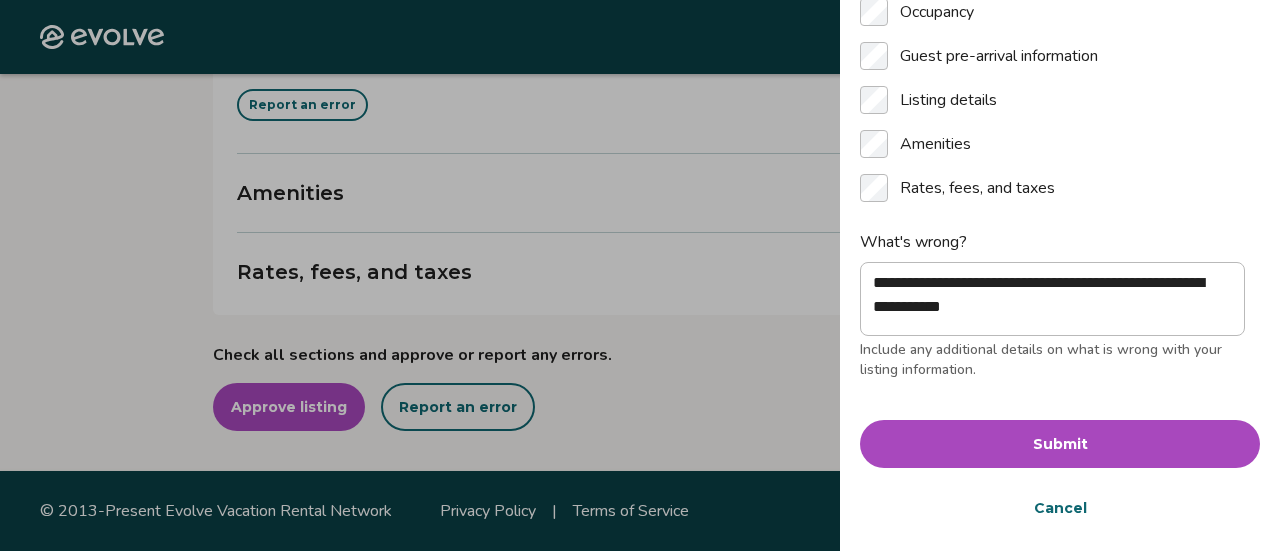 click on "Submit" at bounding box center [1060, 444] 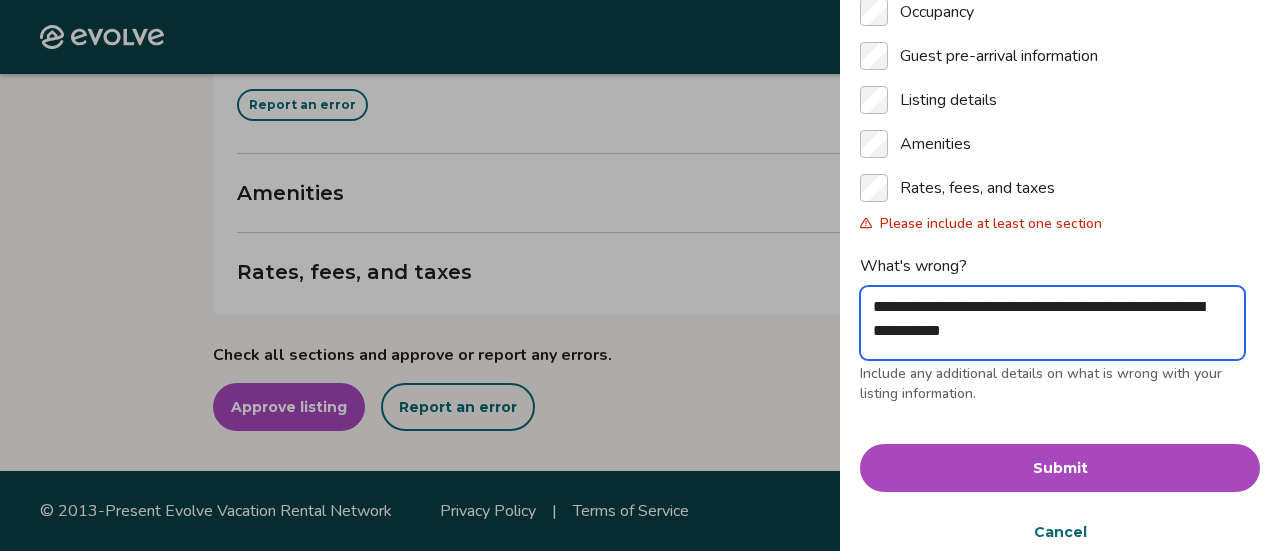 click on "**********" at bounding box center [1052, 323] 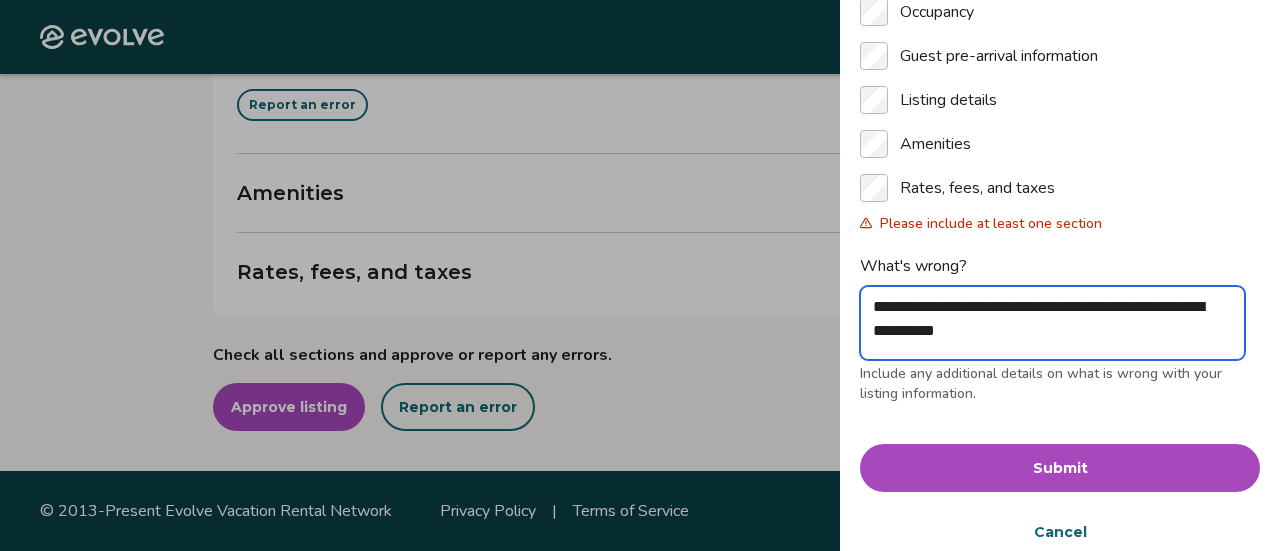 drag, startPoint x: 1031, startPoint y: 325, endPoint x: 1009, endPoint y: 327, distance: 22.090721 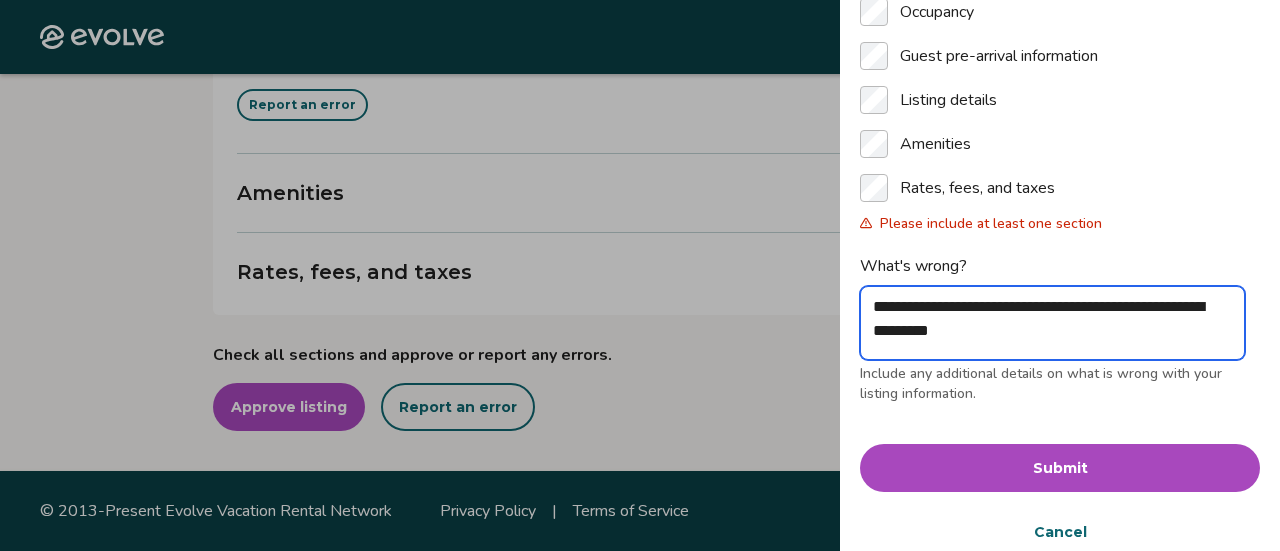 click on "**********" at bounding box center (1052, 323) 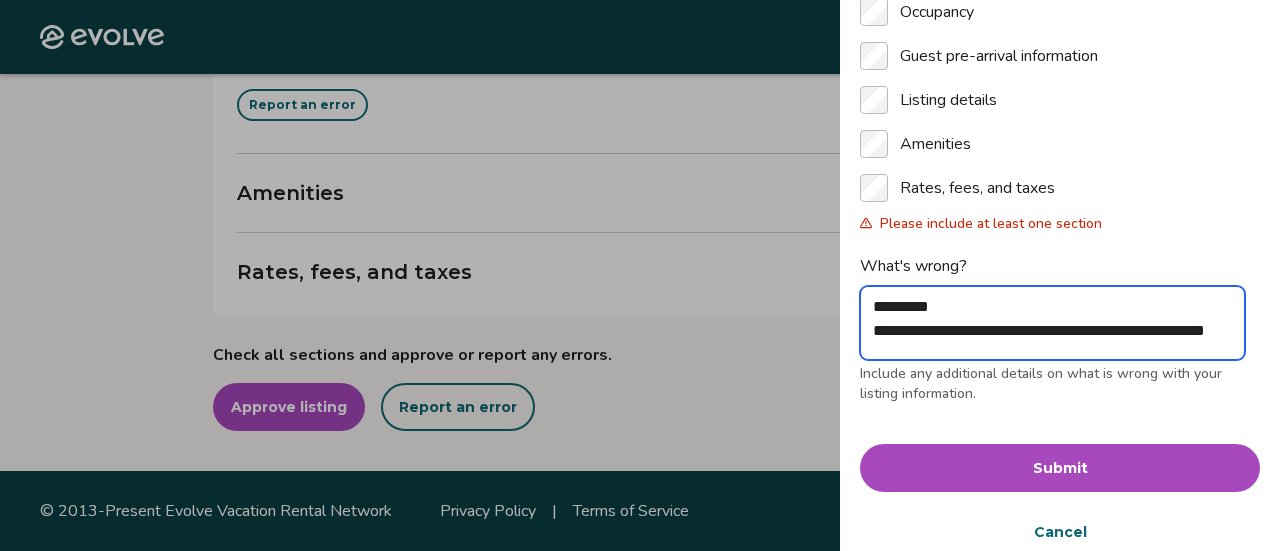 drag, startPoint x: 938, startPoint y: 303, endPoint x: 926, endPoint y: 310, distance: 13.892444 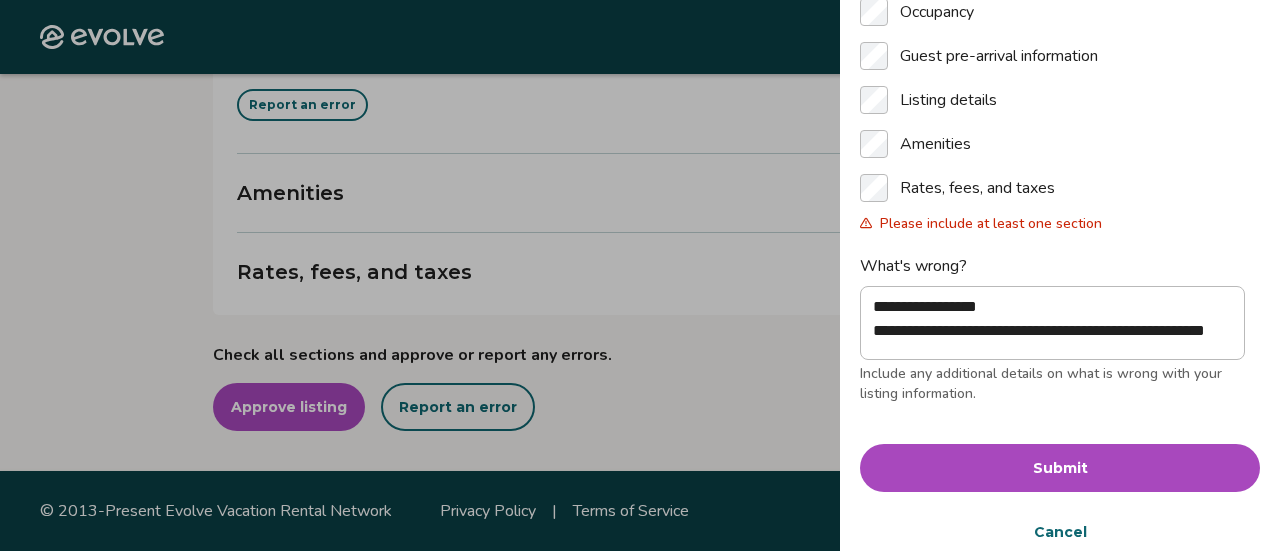 click on "Submit" at bounding box center (1060, 468) 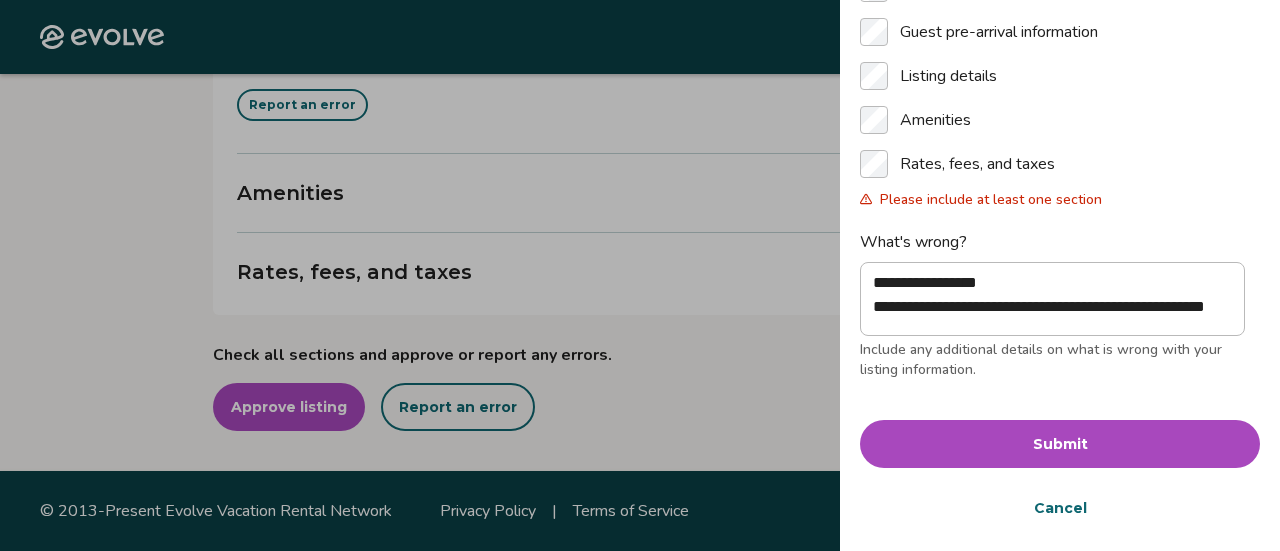 click on "Submit" at bounding box center (1060, 444) 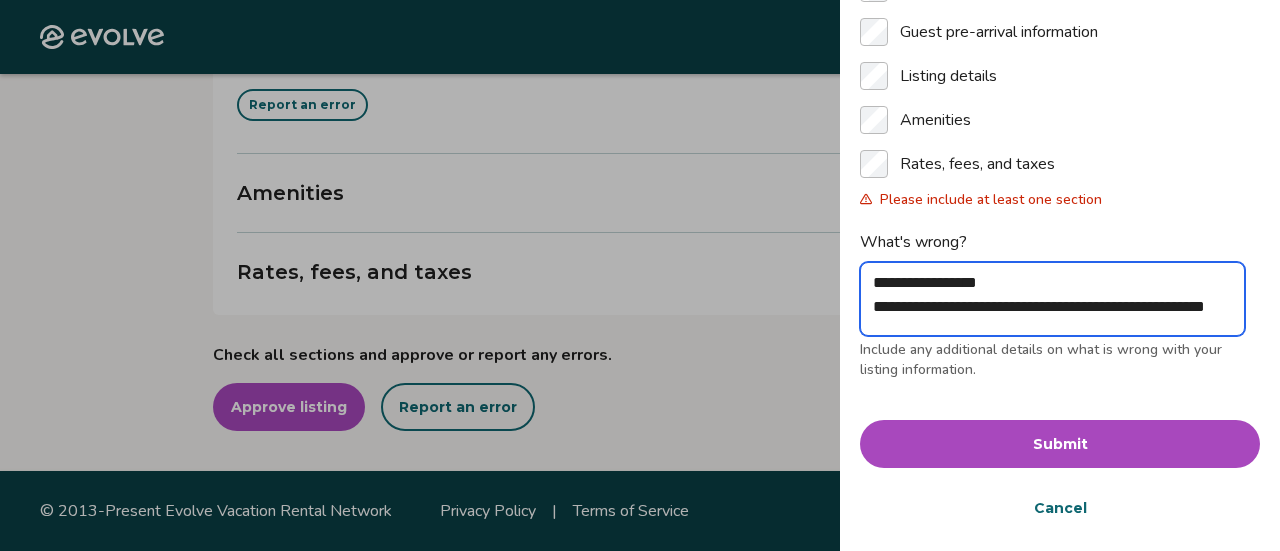 scroll, scrollTop: 15, scrollLeft: 0, axis: vertical 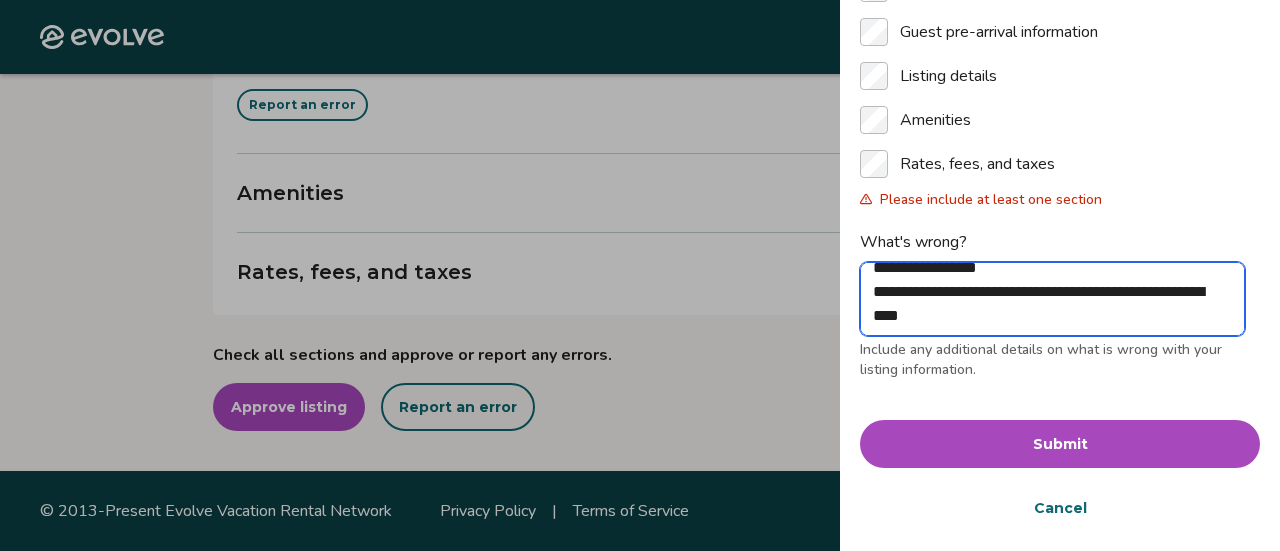 click on "**********" at bounding box center [1052, 299] 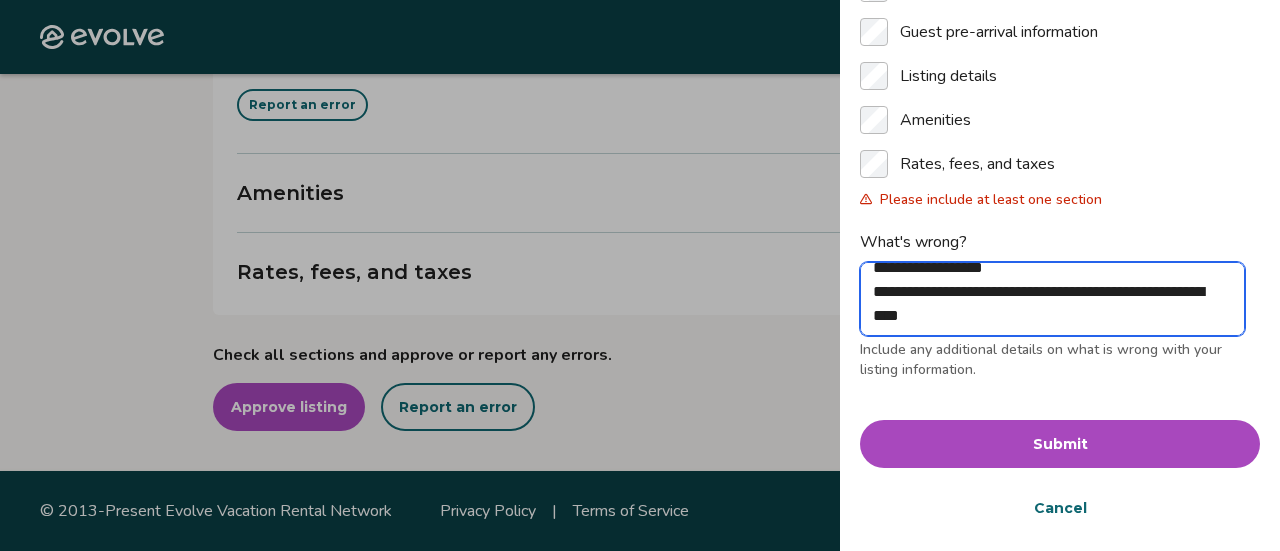 scroll, scrollTop: 9, scrollLeft: 0, axis: vertical 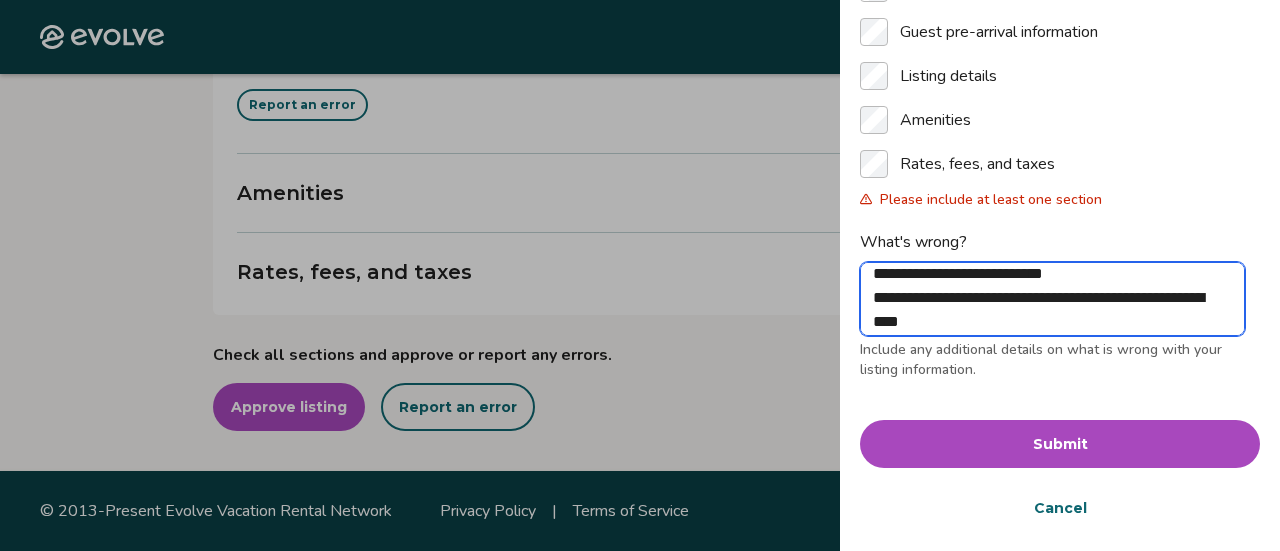 click on "**********" at bounding box center (1052, 299) 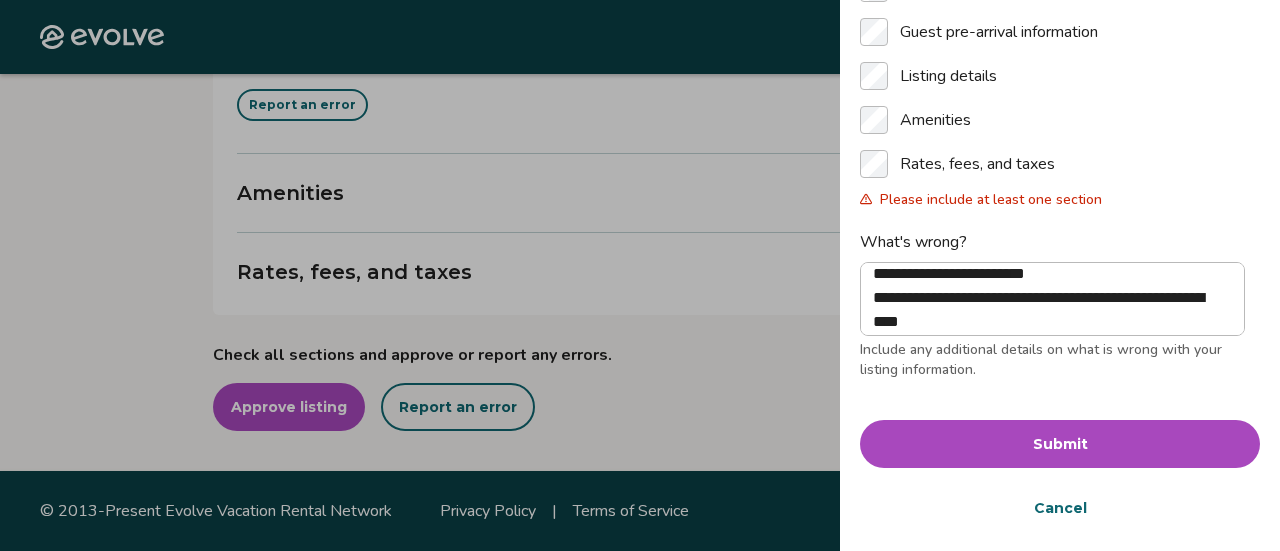 click on "Submit" at bounding box center [1060, 444] 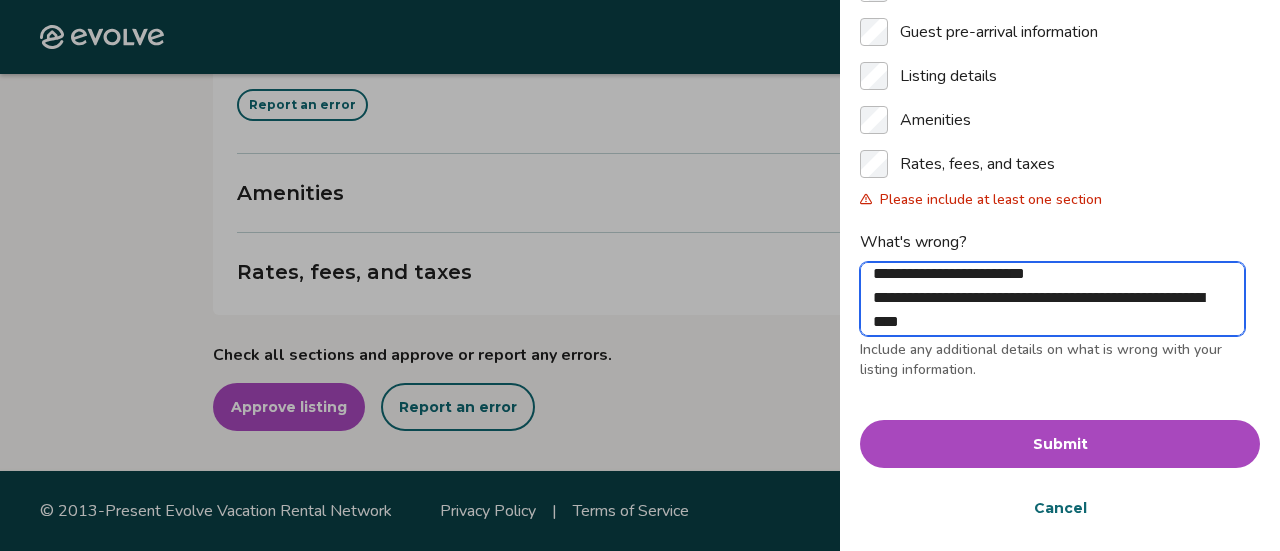 click on "**********" at bounding box center [1052, 299] 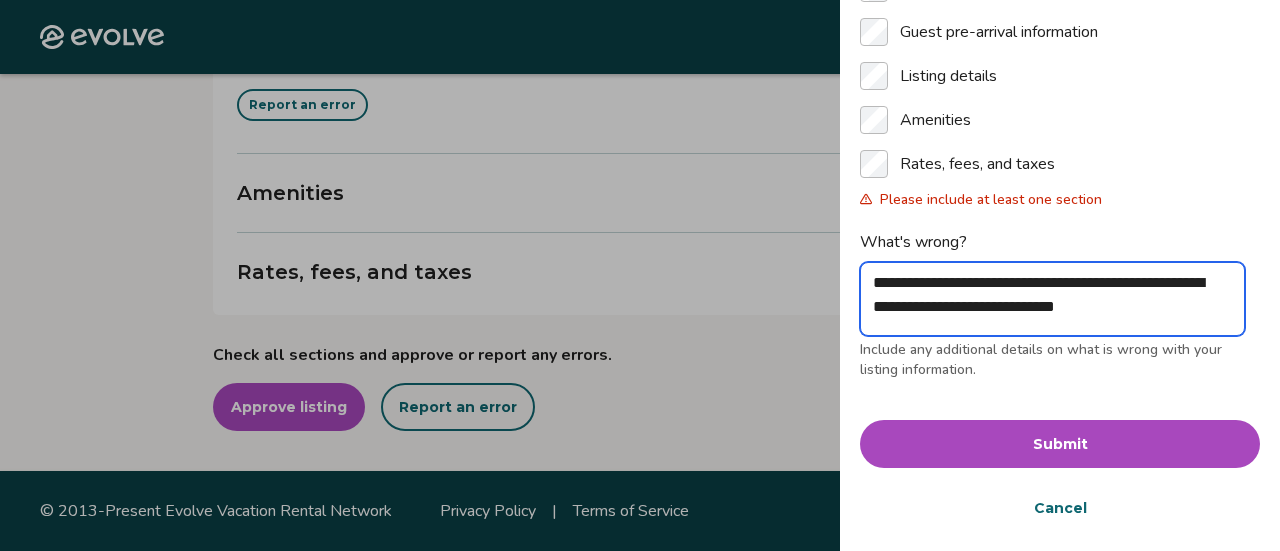 scroll, scrollTop: 0, scrollLeft: 0, axis: both 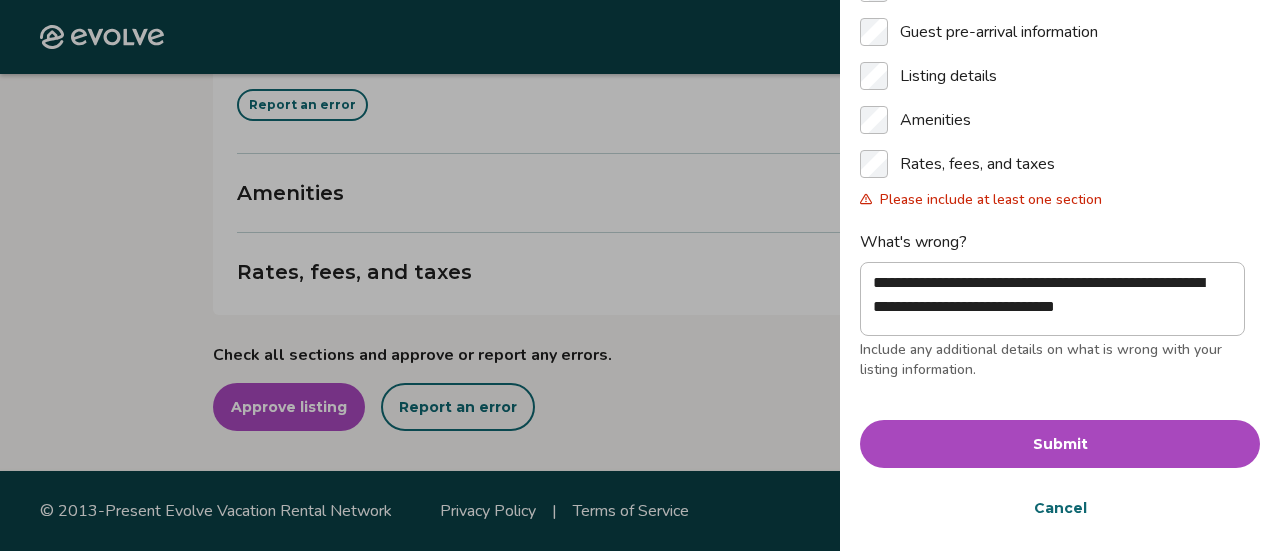 click on "Submit" at bounding box center [1060, 444] 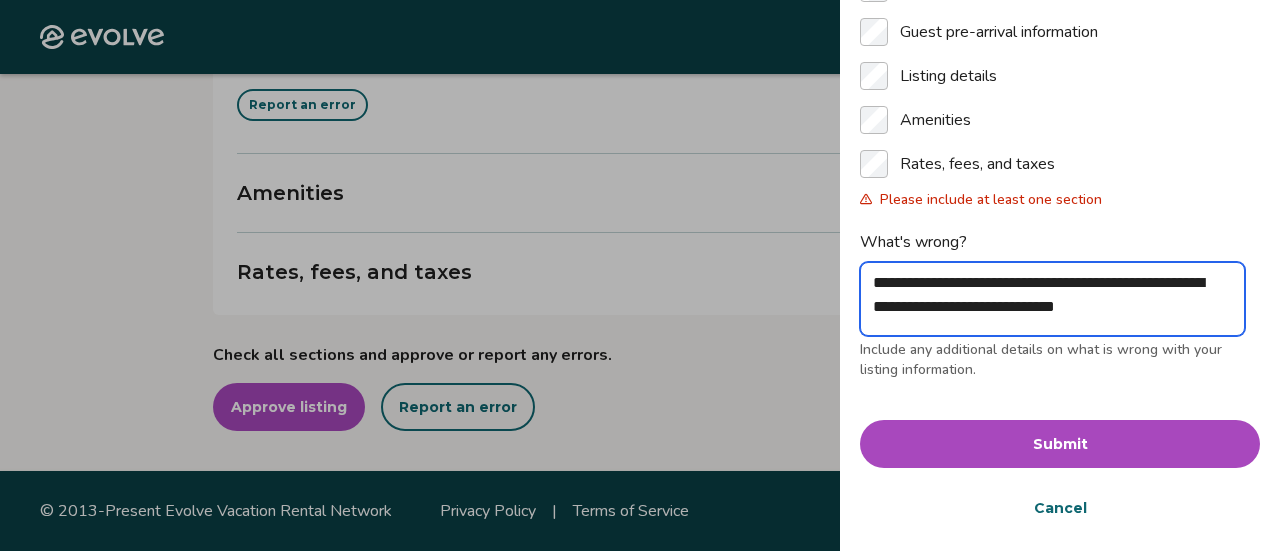 scroll, scrollTop: 15, scrollLeft: 0, axis: vertical 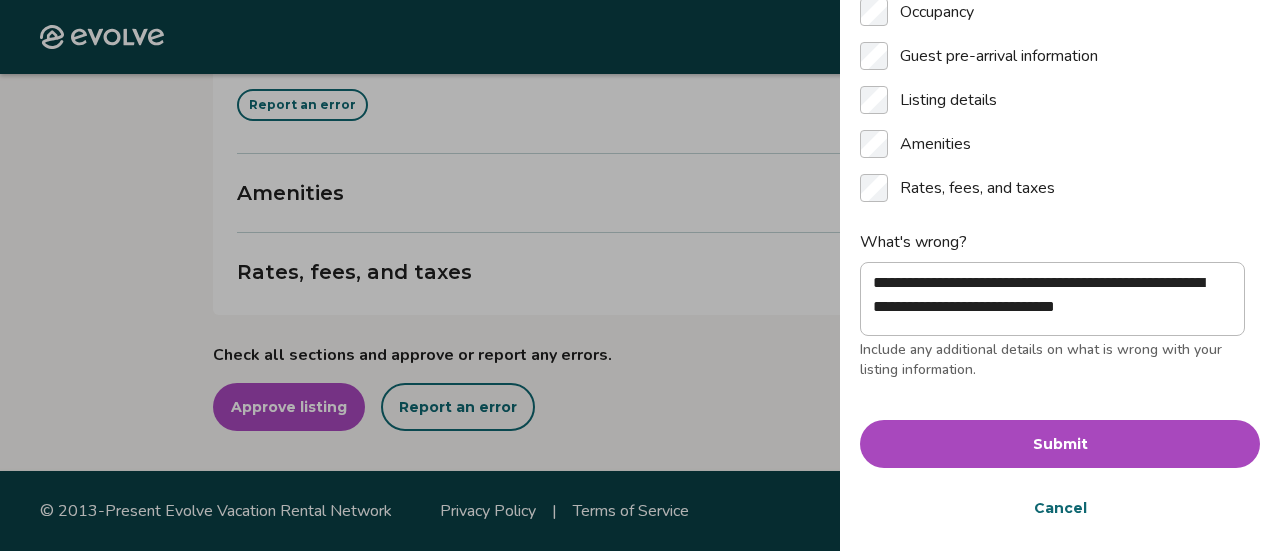click on "Submit" at bounding box center (1060, 444) 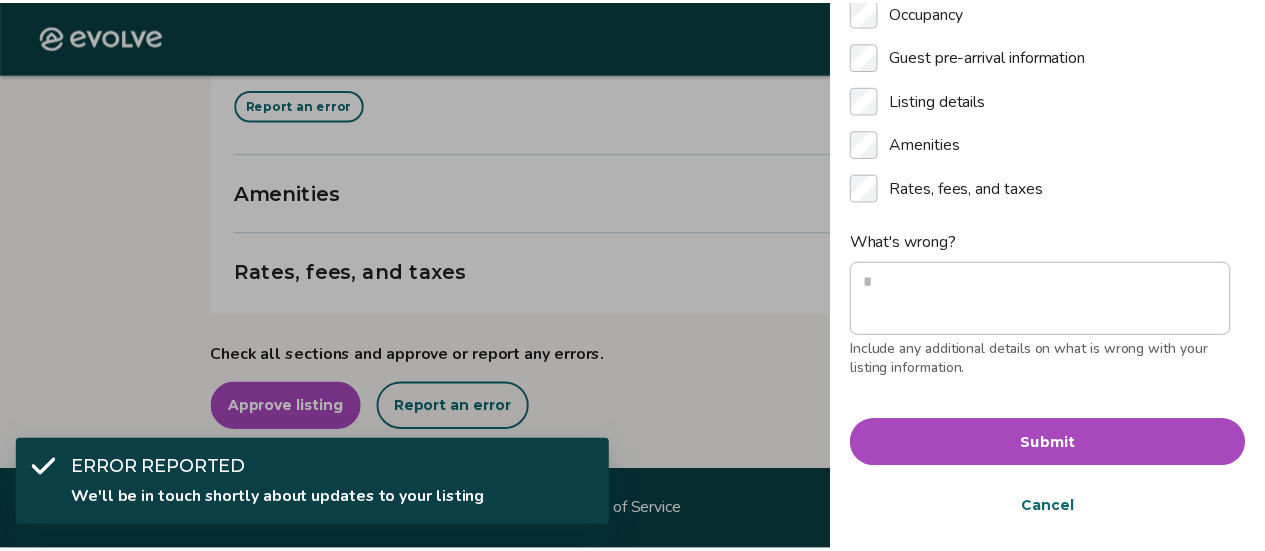 scroll, scrollTop: 0, scrollLeft: 0, axis: both 